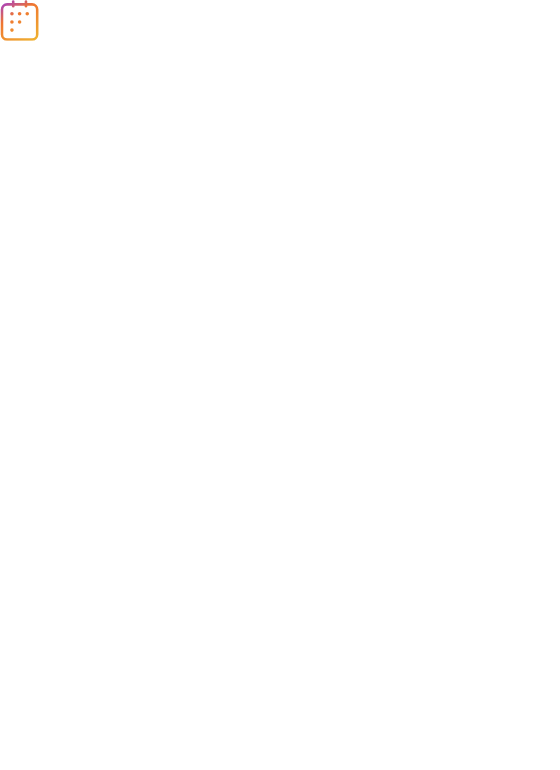scroll, scrollTop: 0, scrollLeft: 0, axis: both 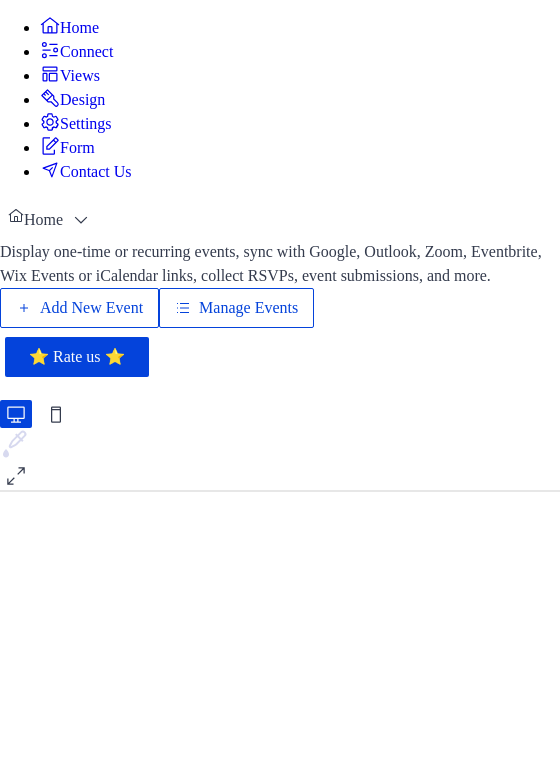 click on "Manage Events" at bounding box center (248, 308) 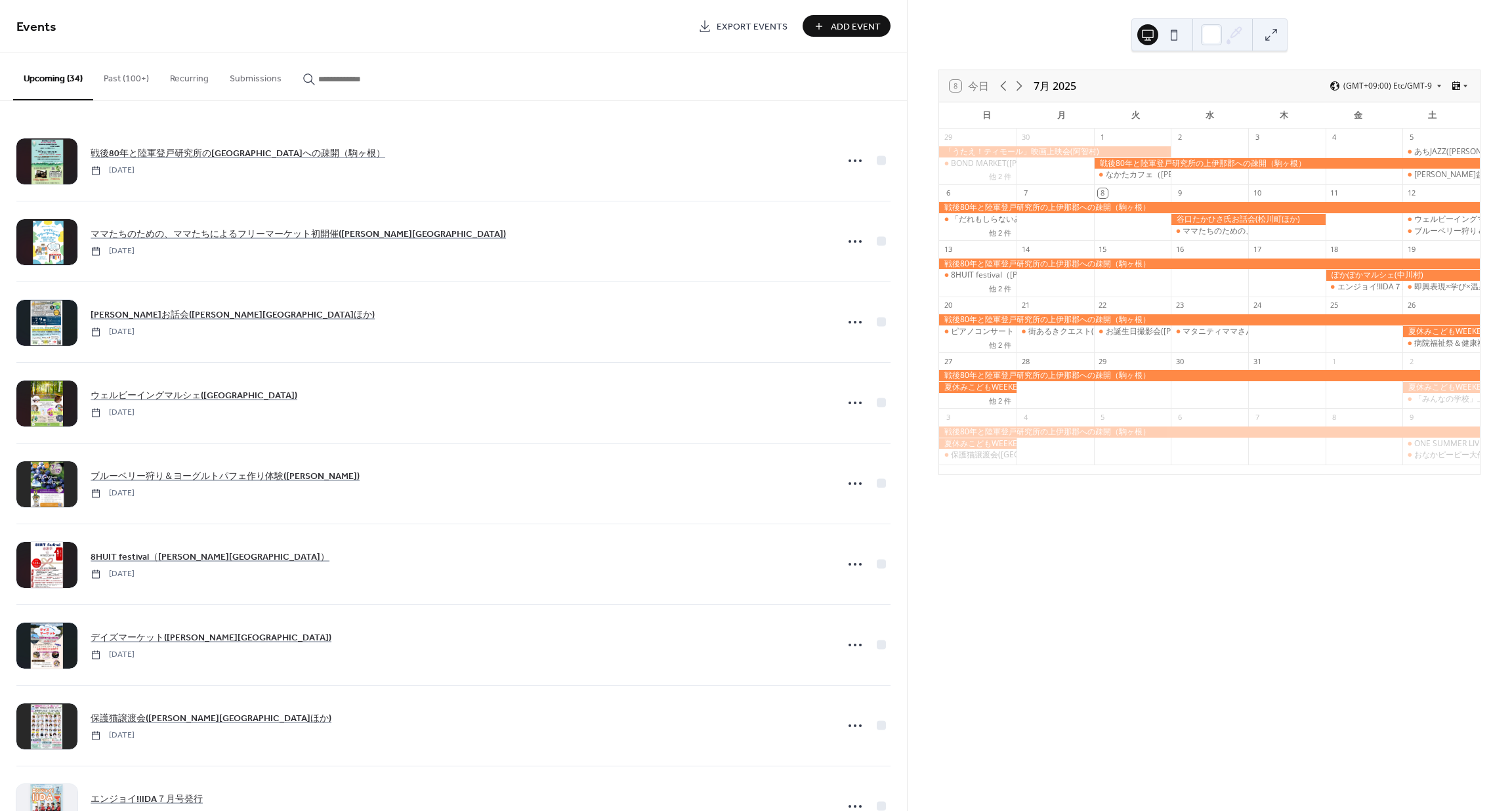 scroll, scrollTop: 0, scrollLeft: 0, axis: both 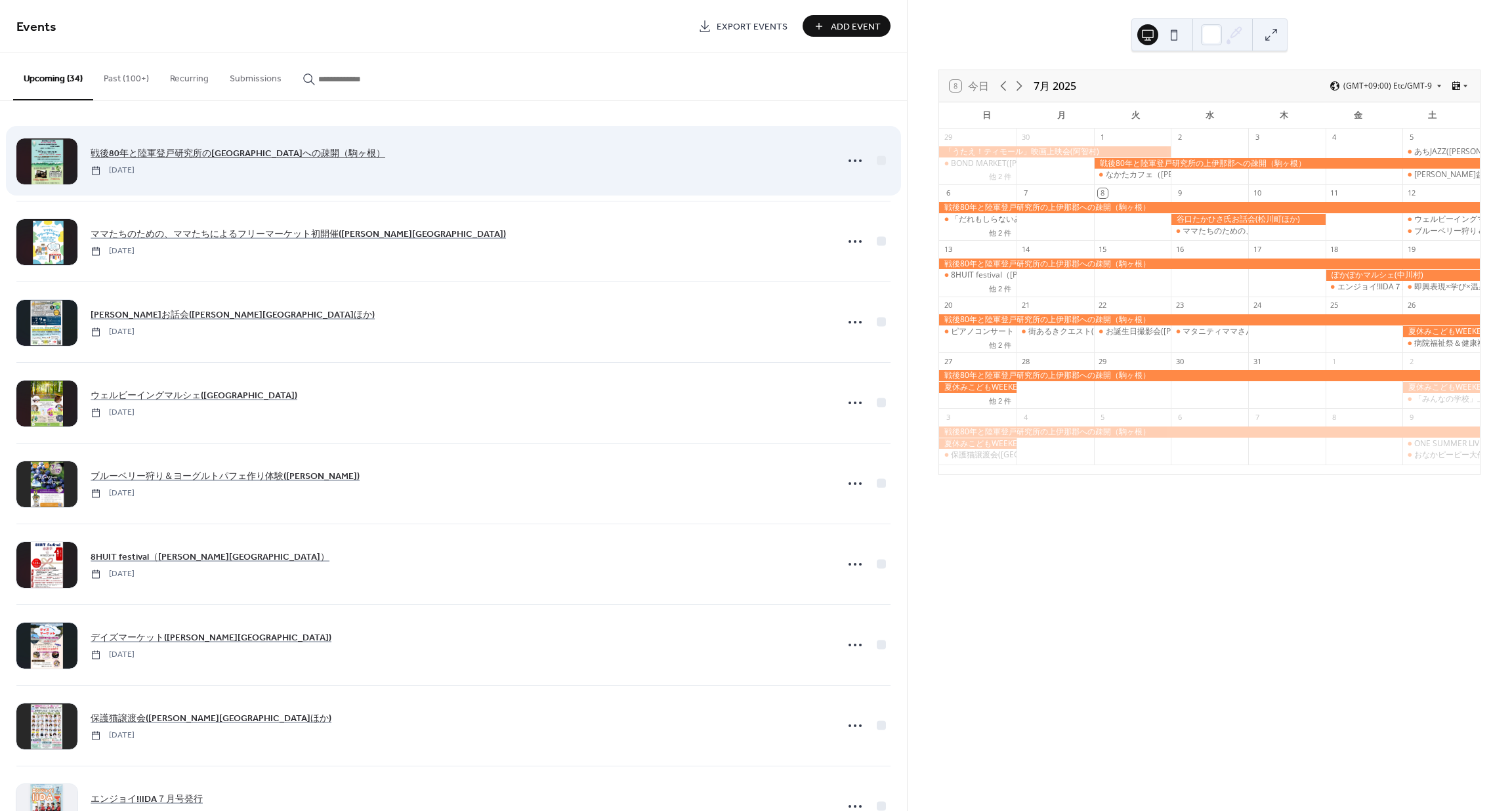click on "戦後80年と陸軍登戸研究所の上伊那郡への疎開（駒ヶ根）" at bounding box center (238, 154) 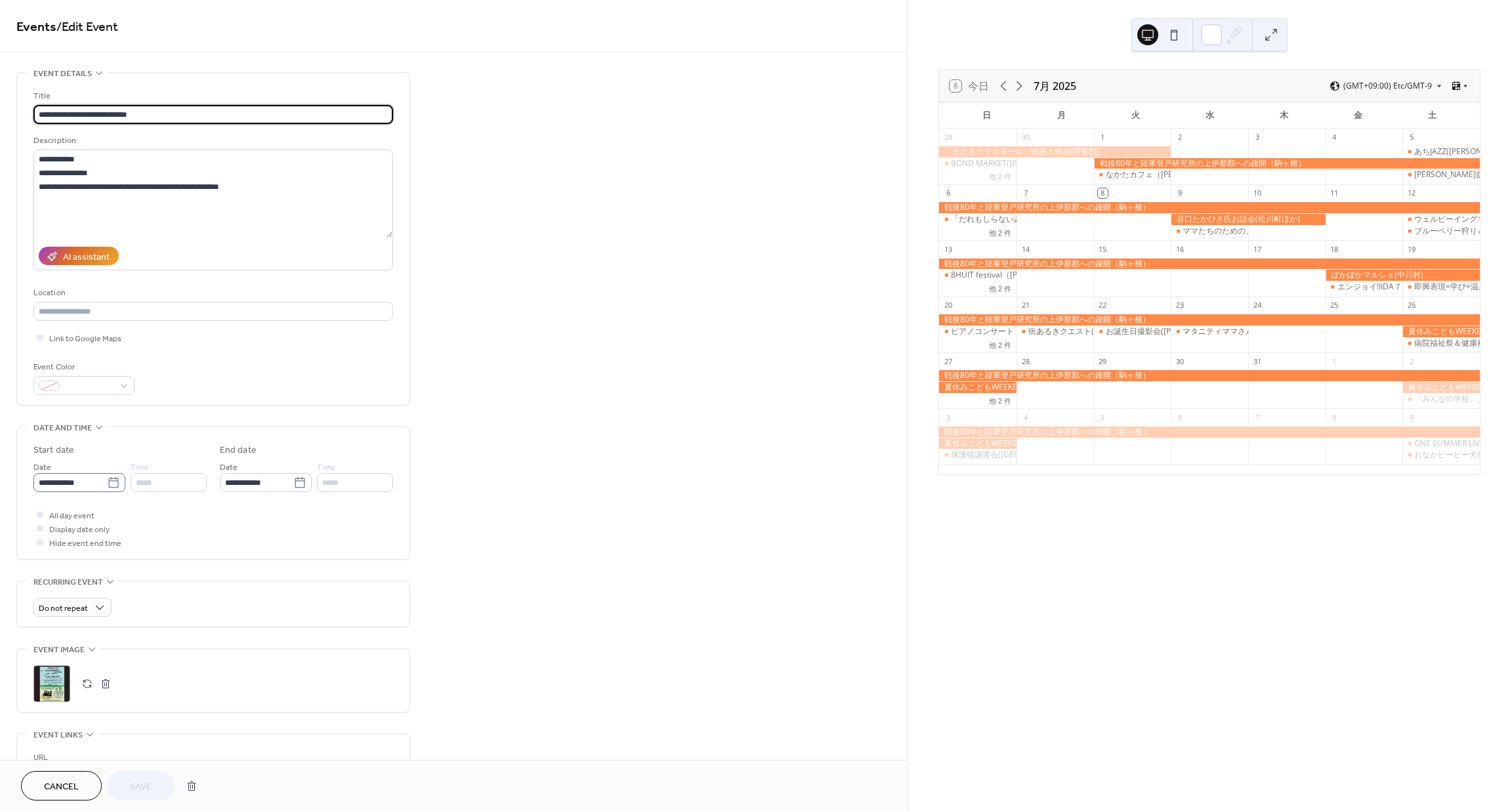 click 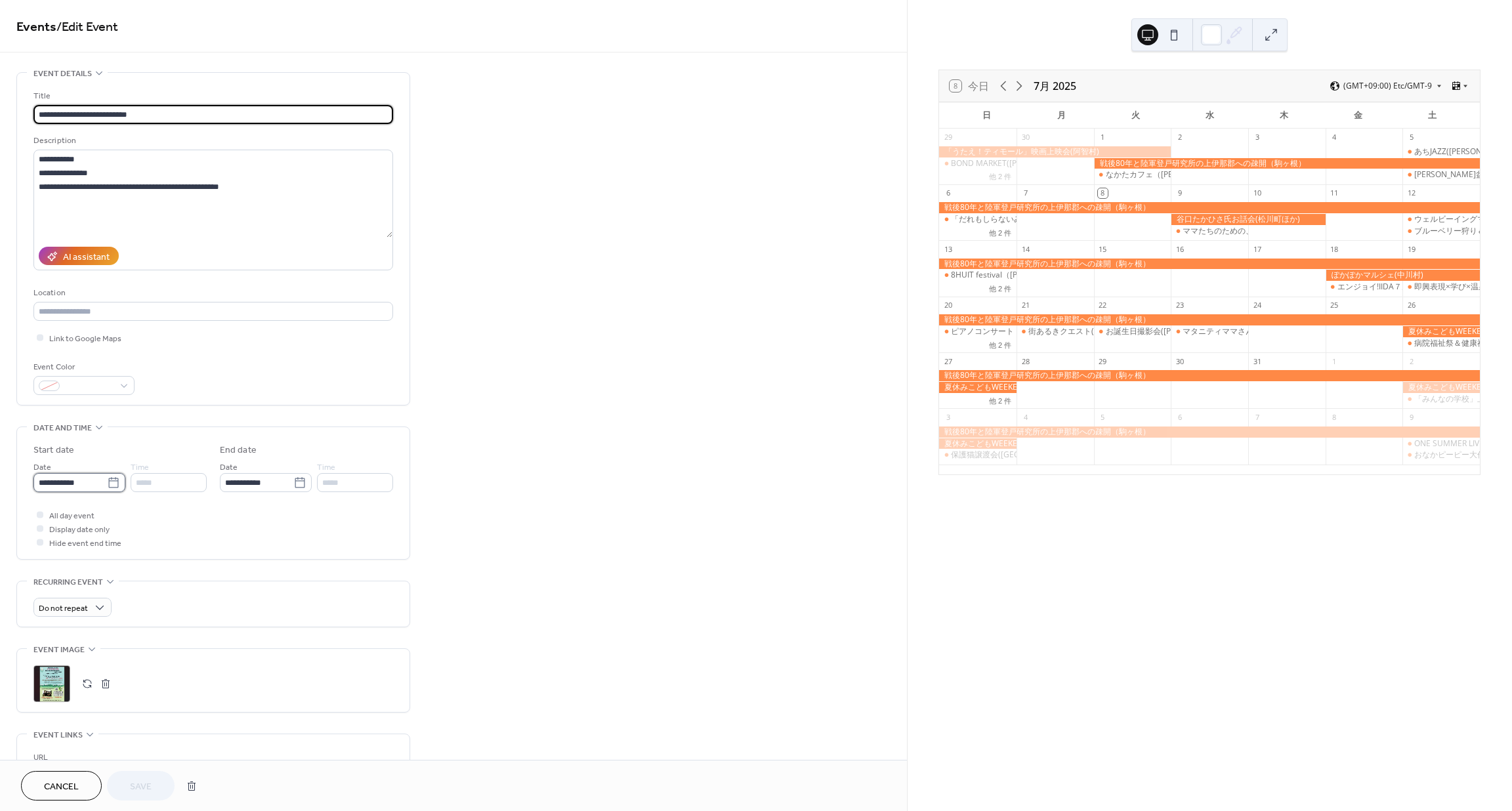 click on "**********" at bounding box center (70, 482) 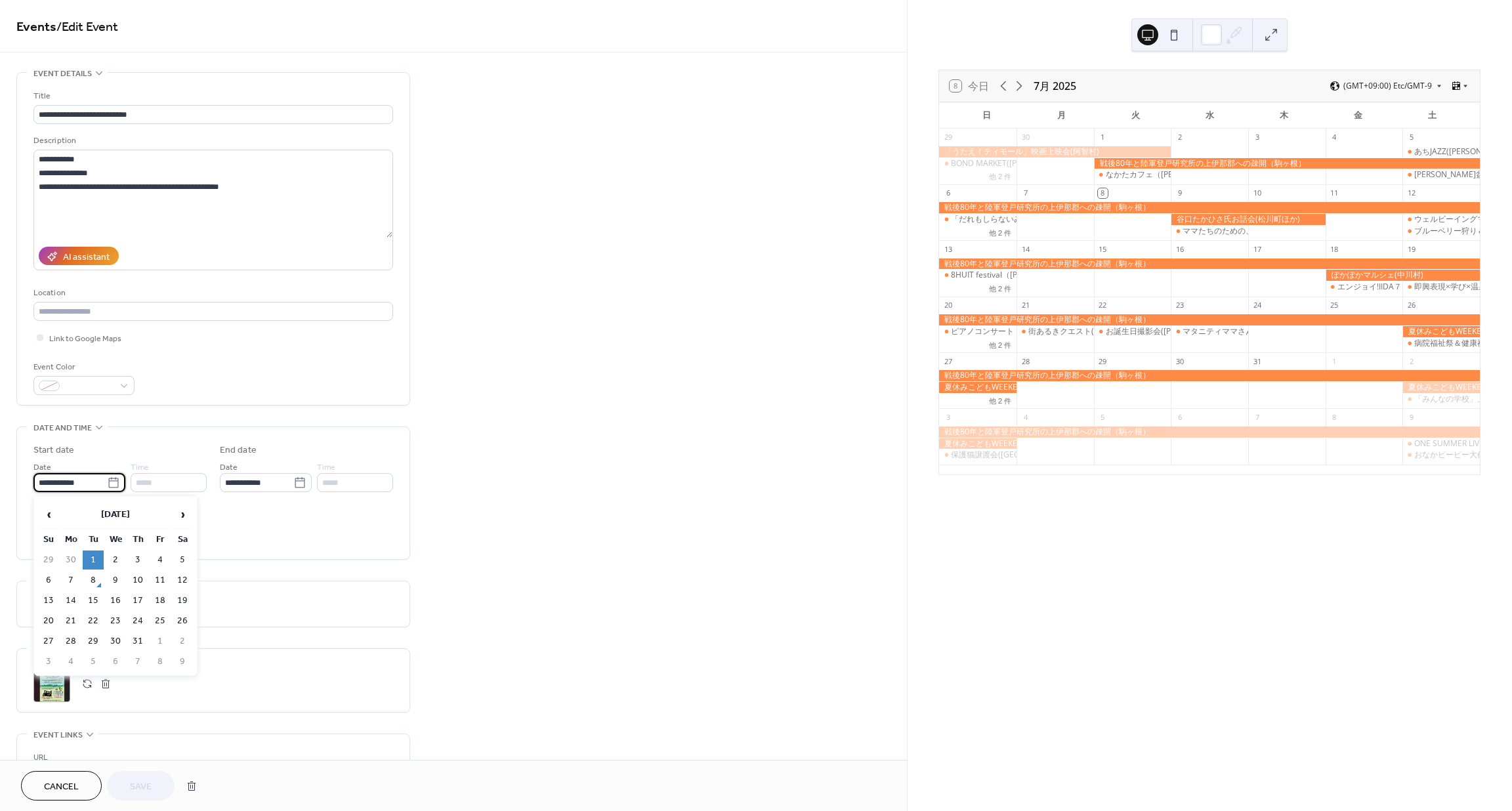 click 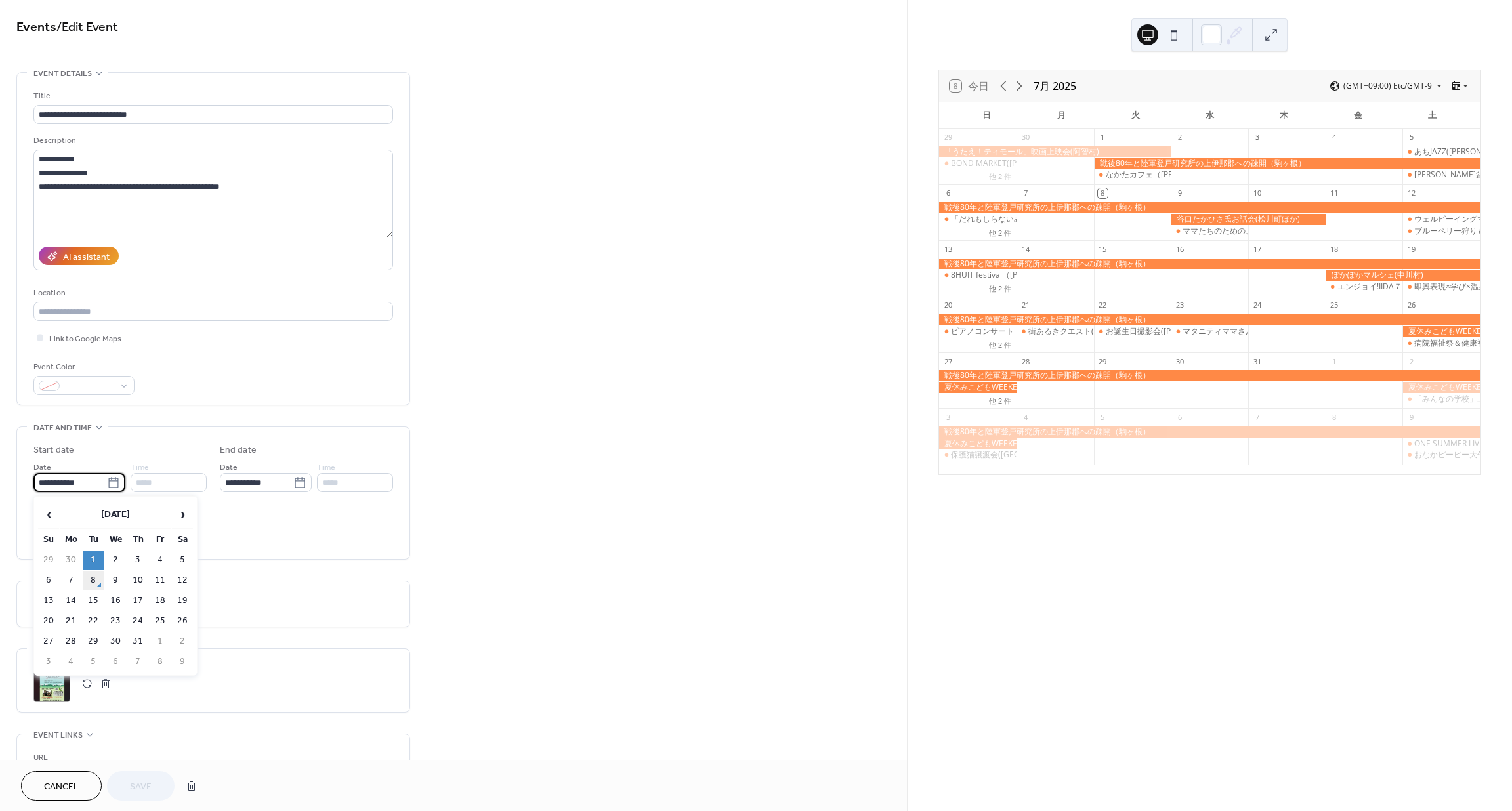 click on "8" at bounding box center [93, 580] 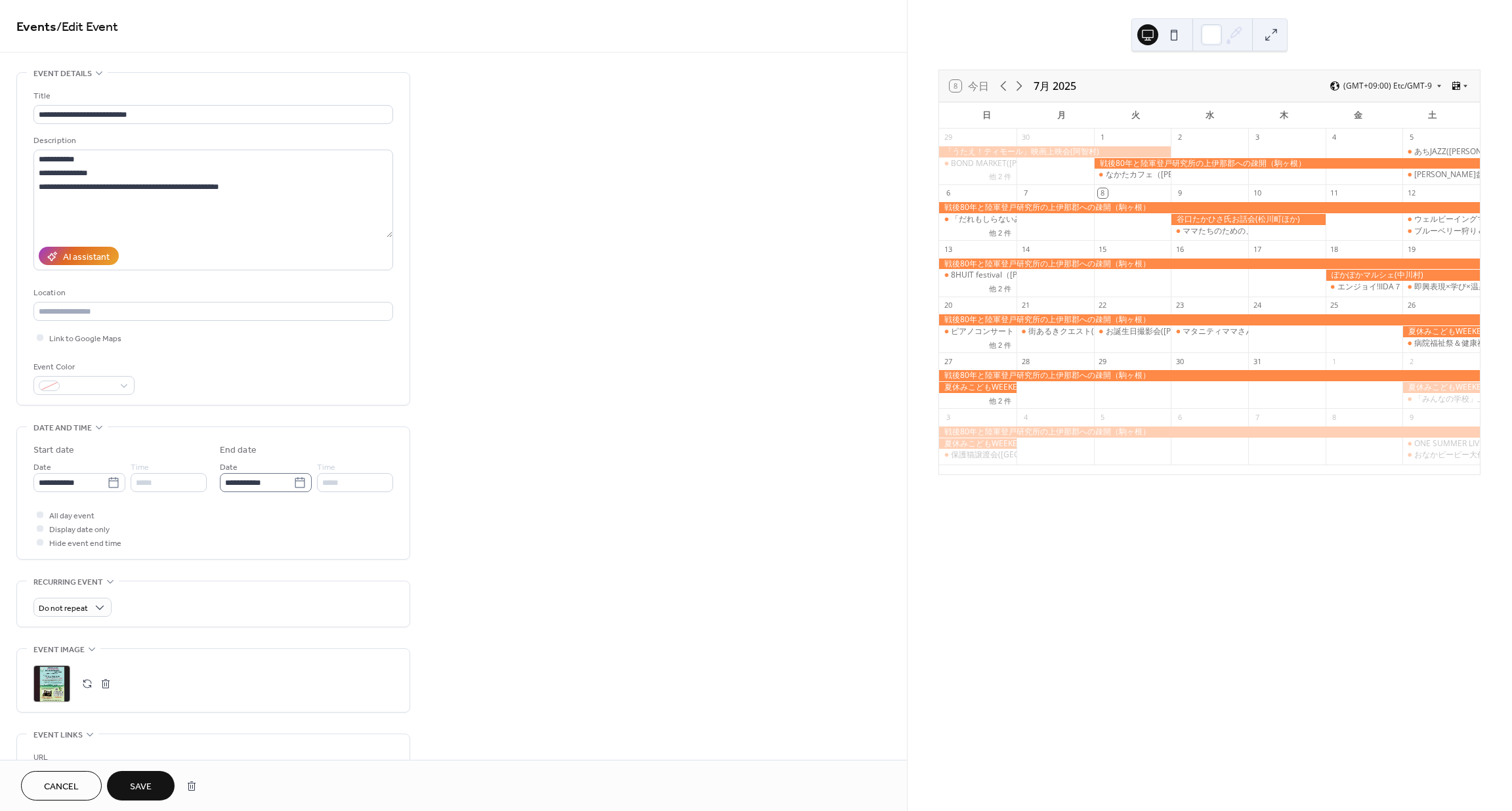click 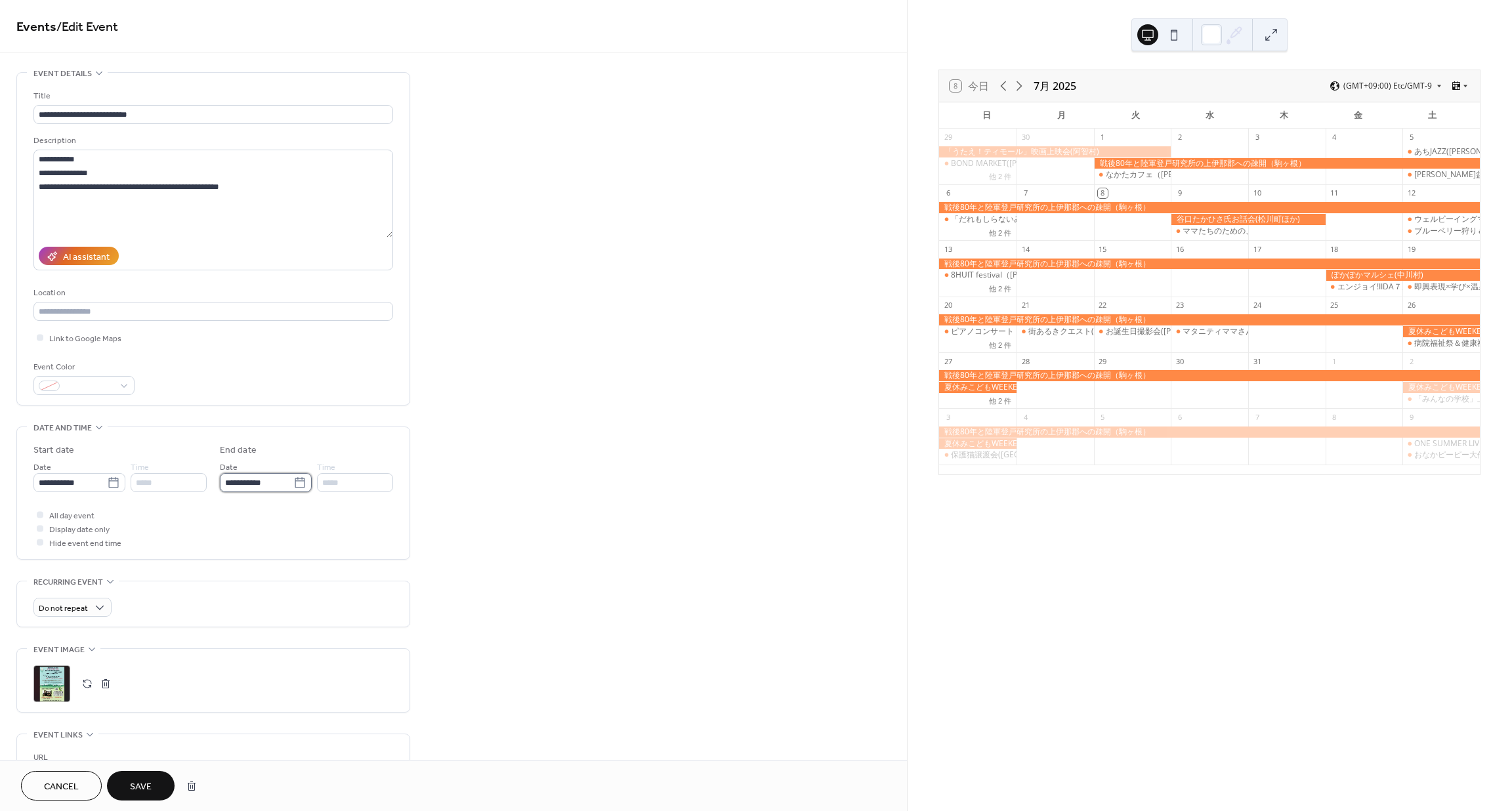 click on "**********" at bounding box center (257, 482) 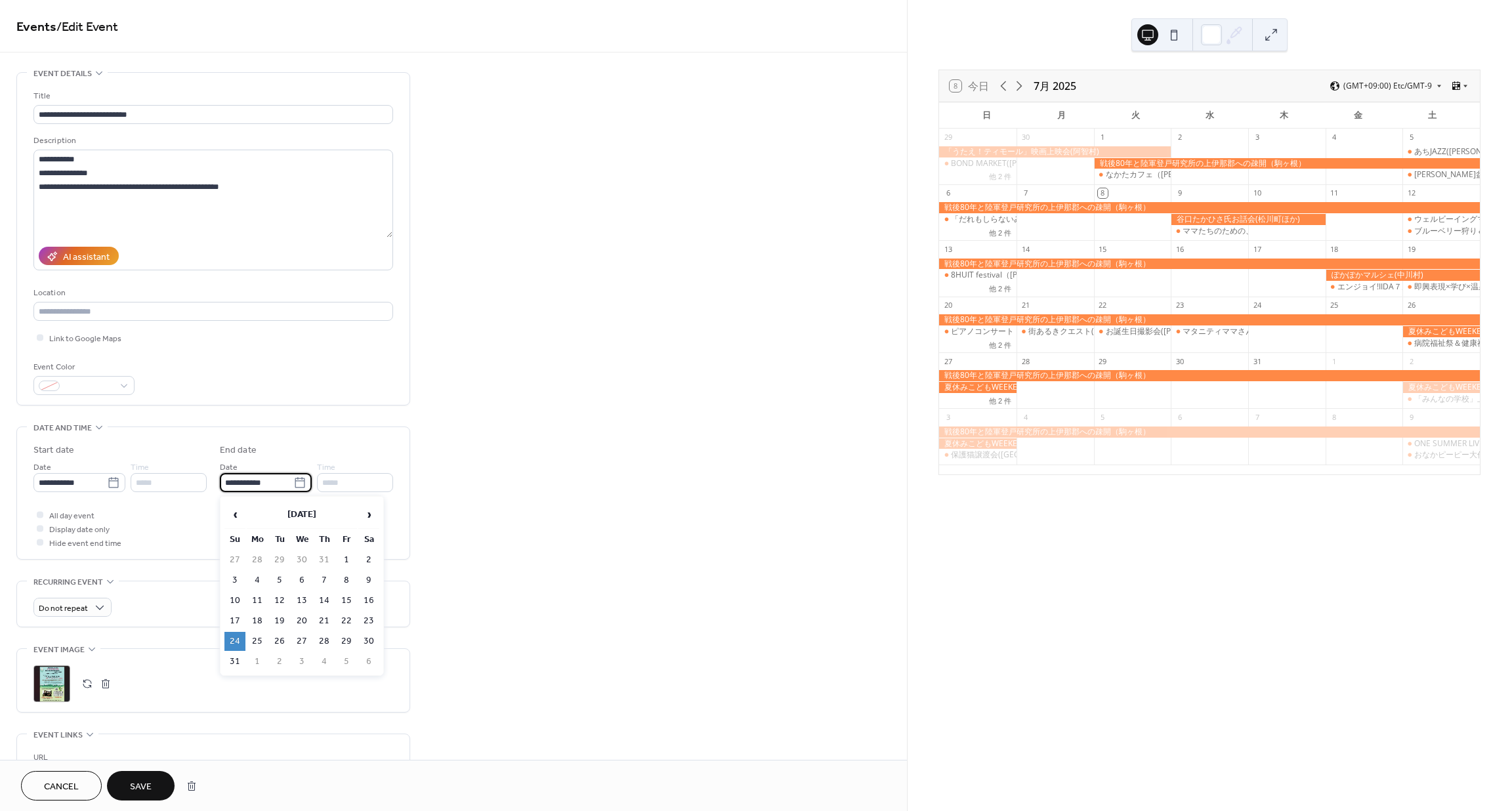 click 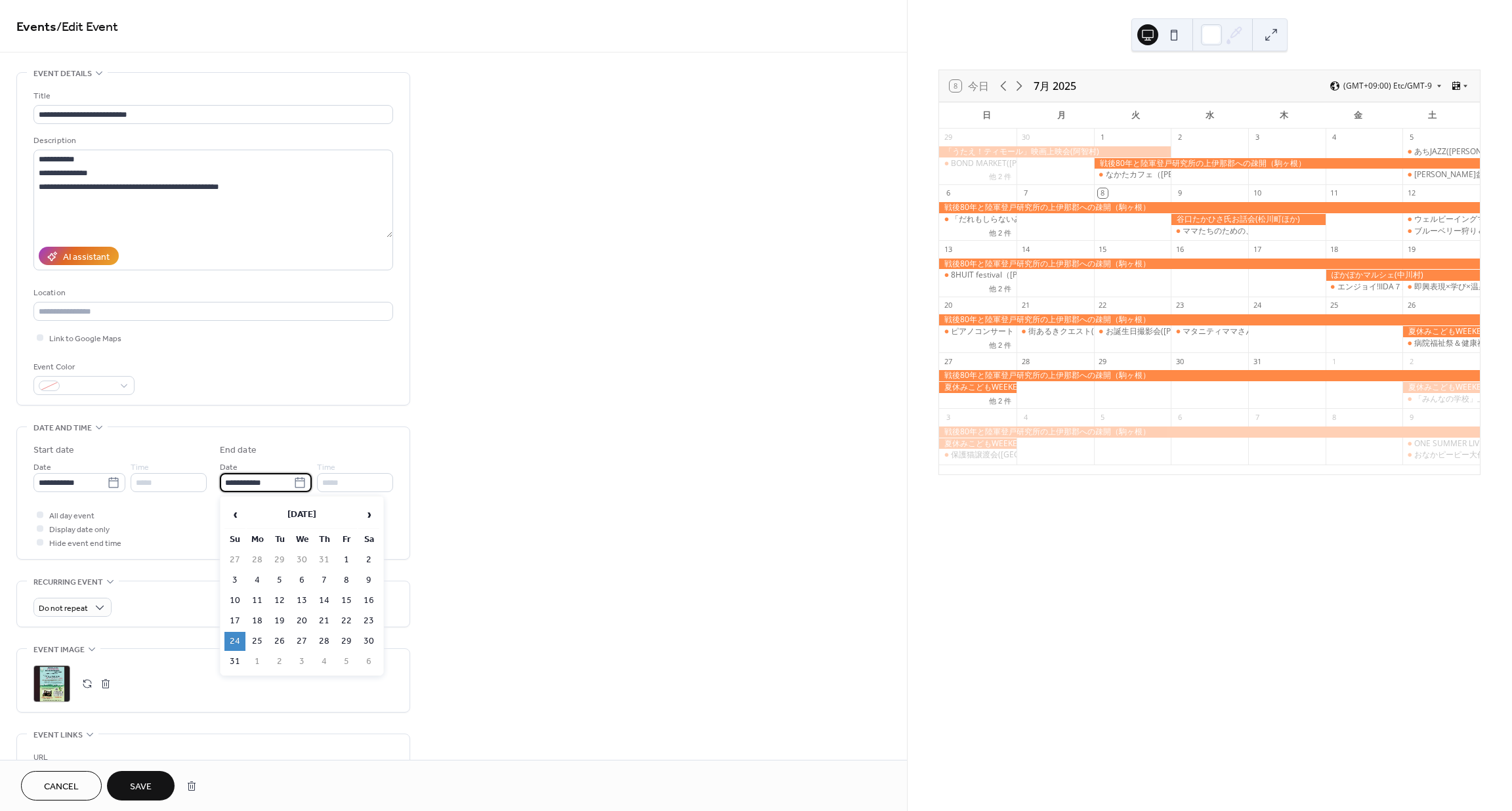click on "**********" at bounding box center [257, 482] 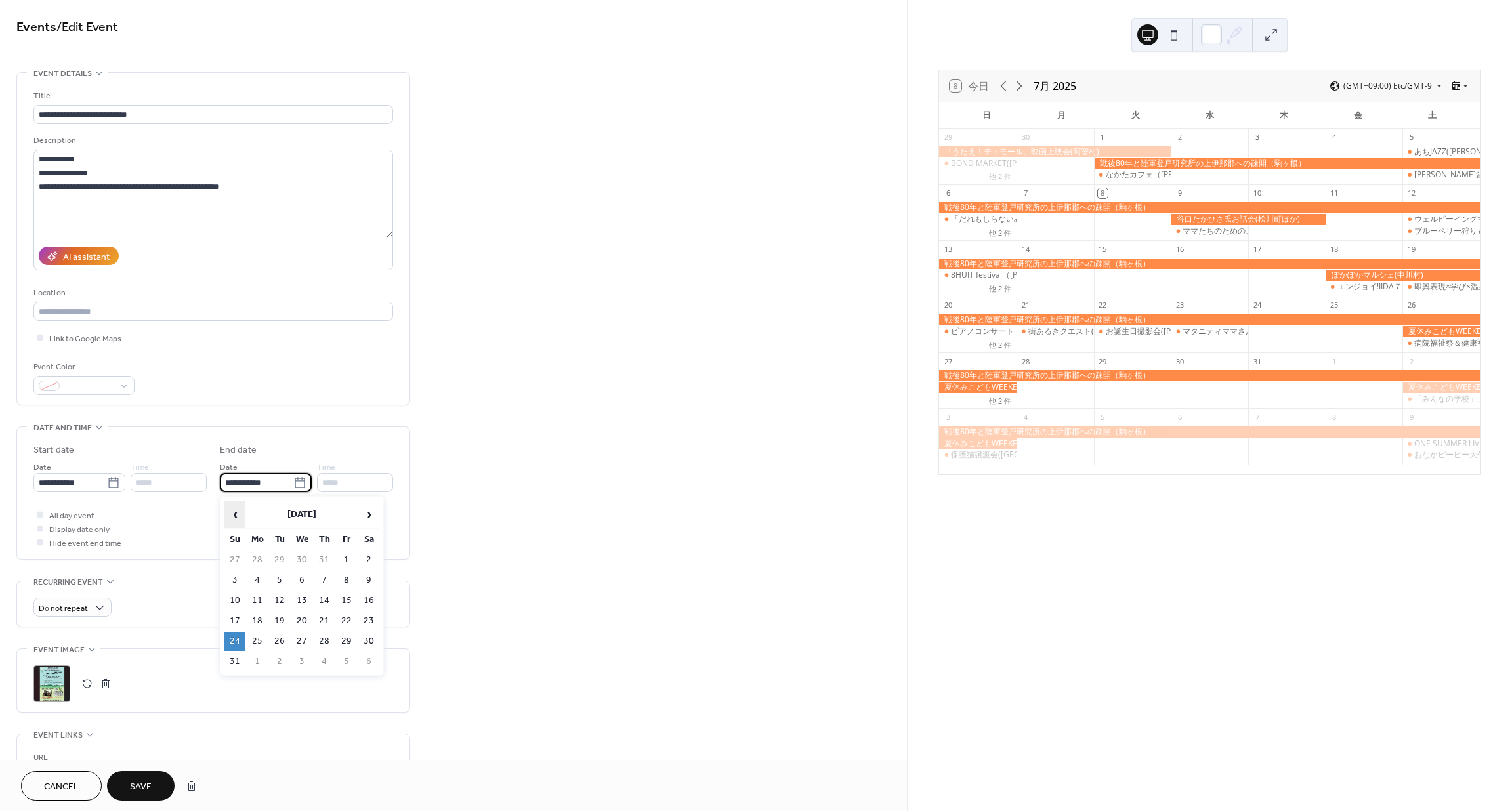 click on "‹" at bounding box center [235, 514] 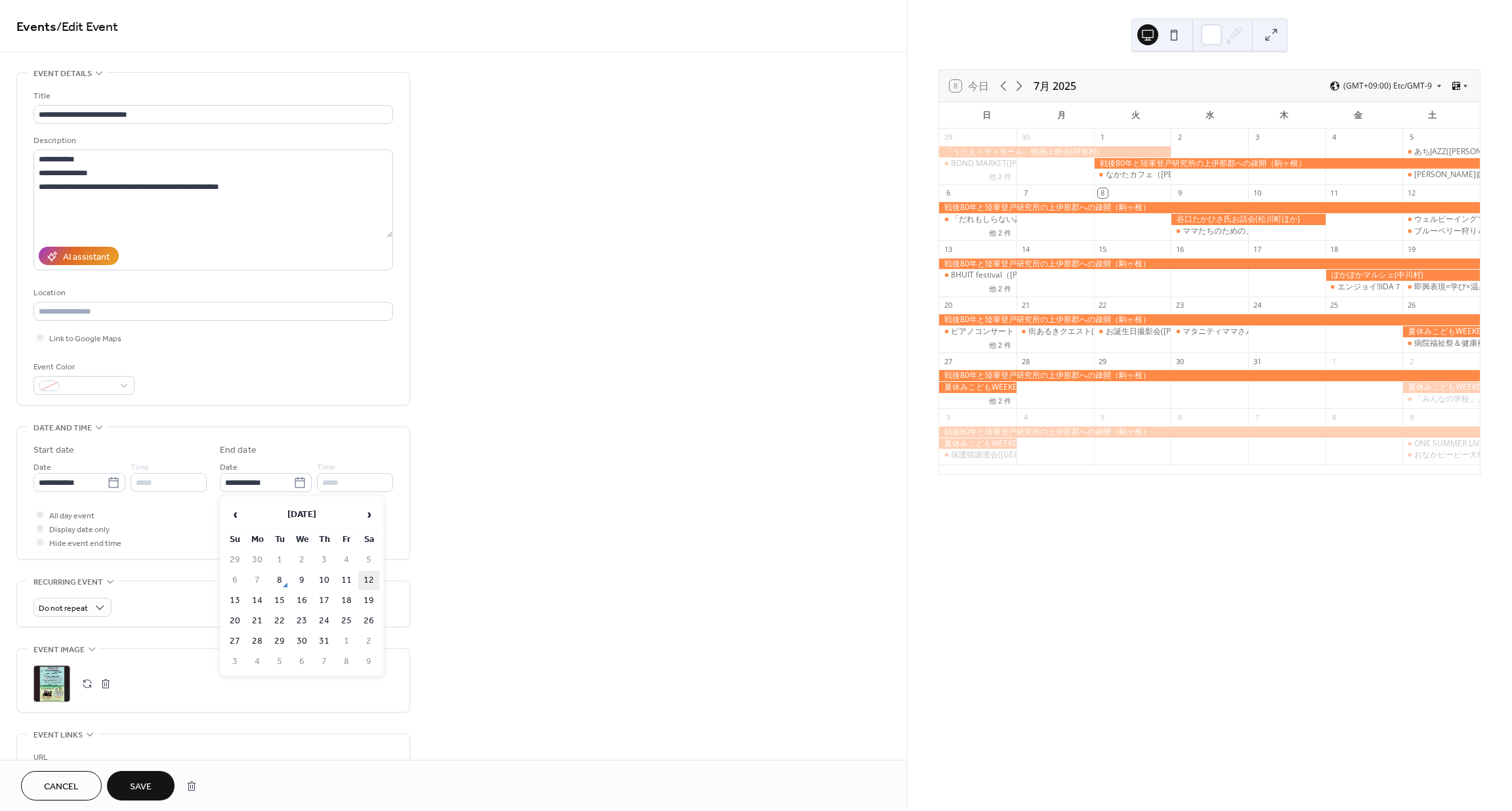 click on "12" at bounding box center [369, 580] 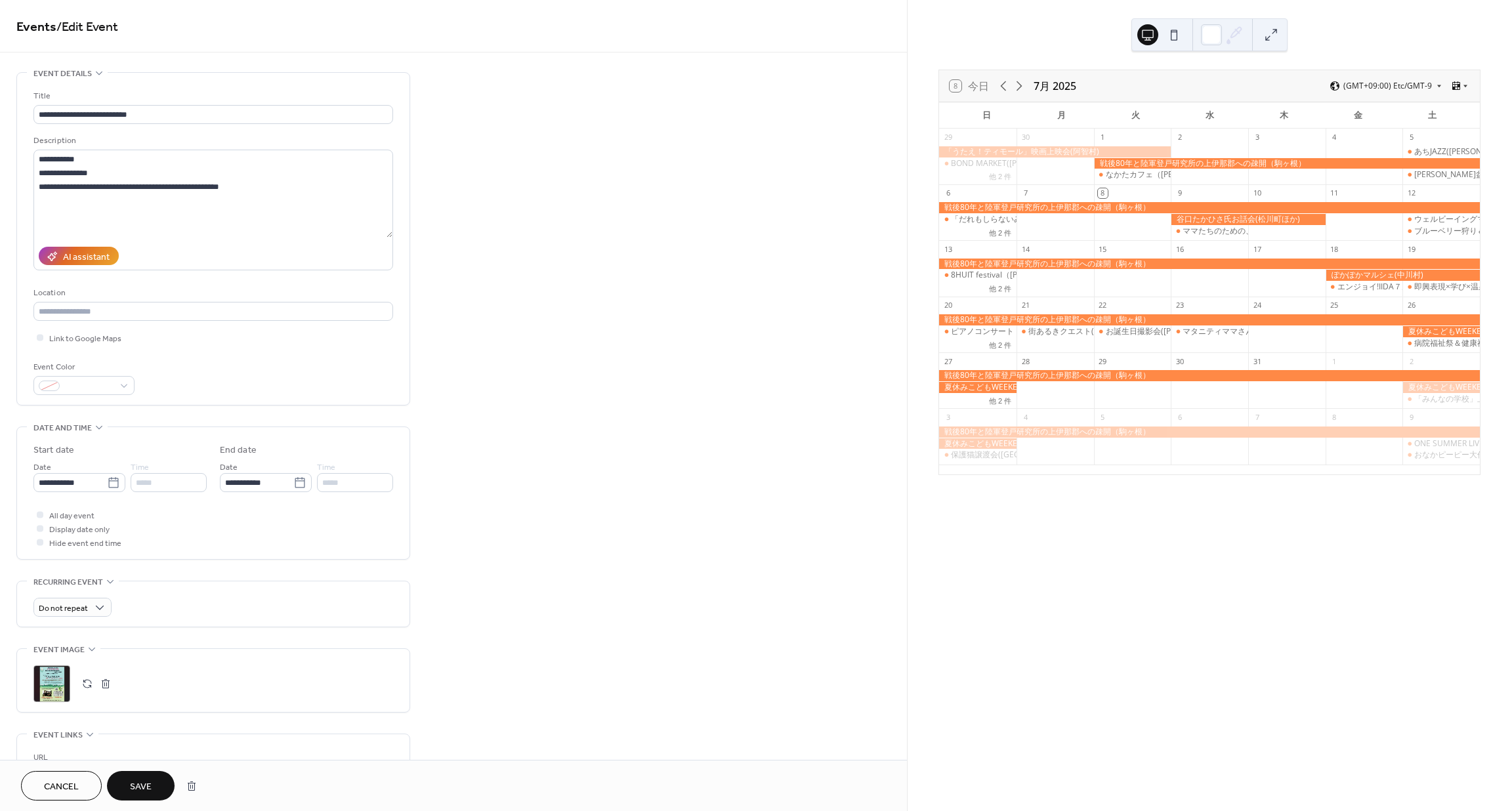 click on "All day event Display date only Hide event end time" at bounding box center (213, 528) 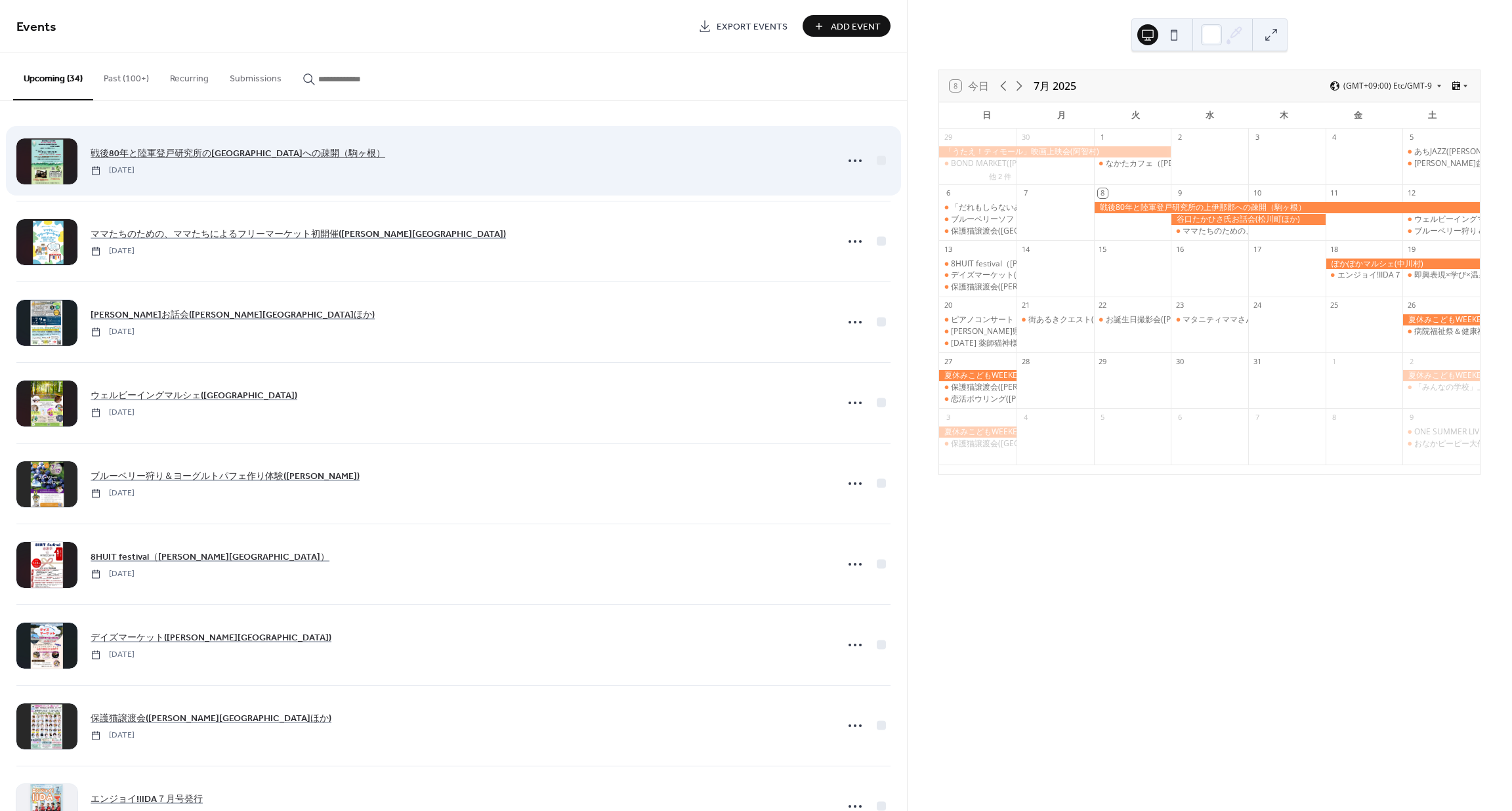 click on "戦後80年と陸軍登戸研究所の[GEOGRAPHIC_DATA]への疎開（駒ヶ根）" at bounding box center (238, 154) 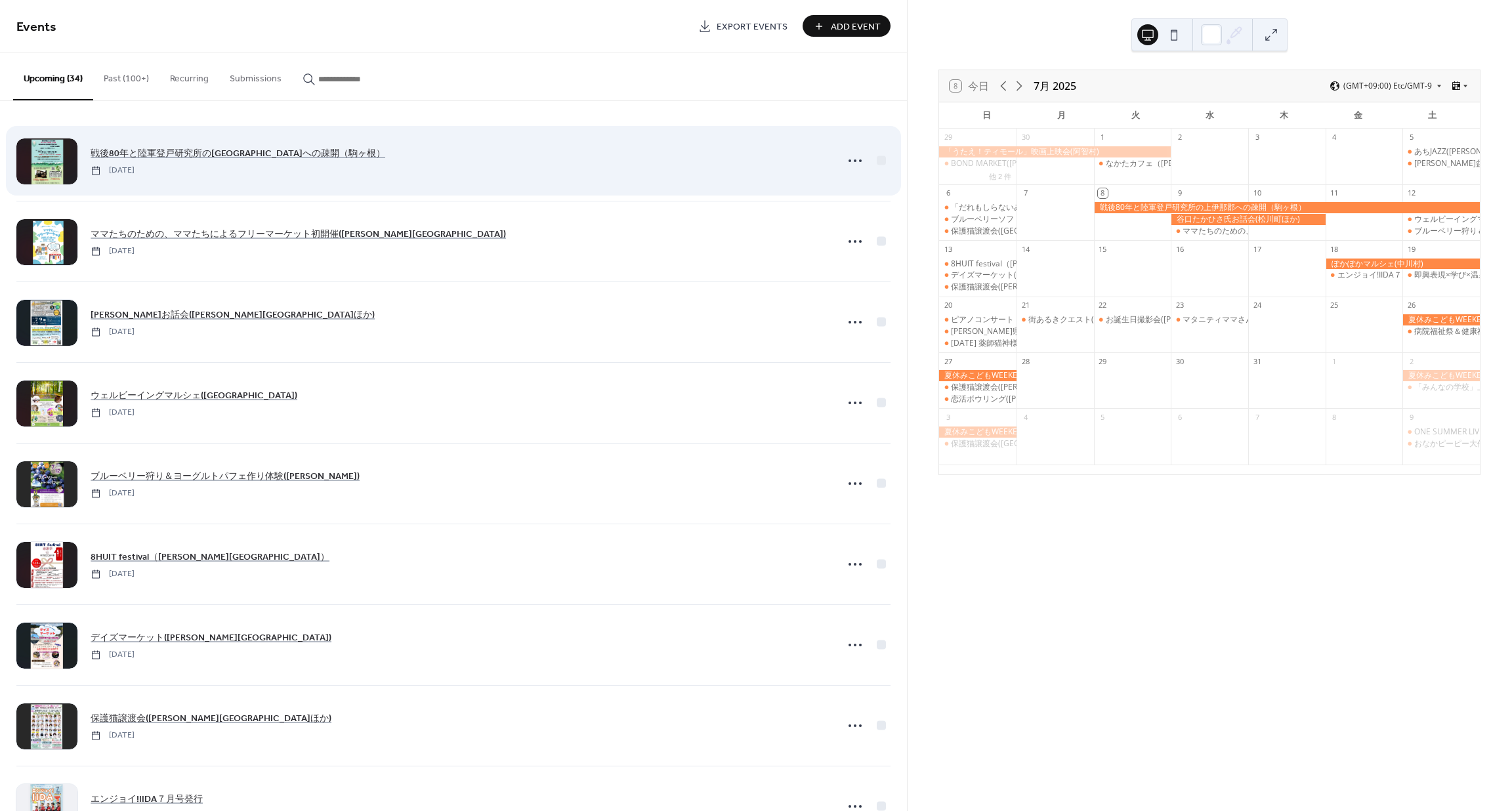 click at bounding box center (866, 161) 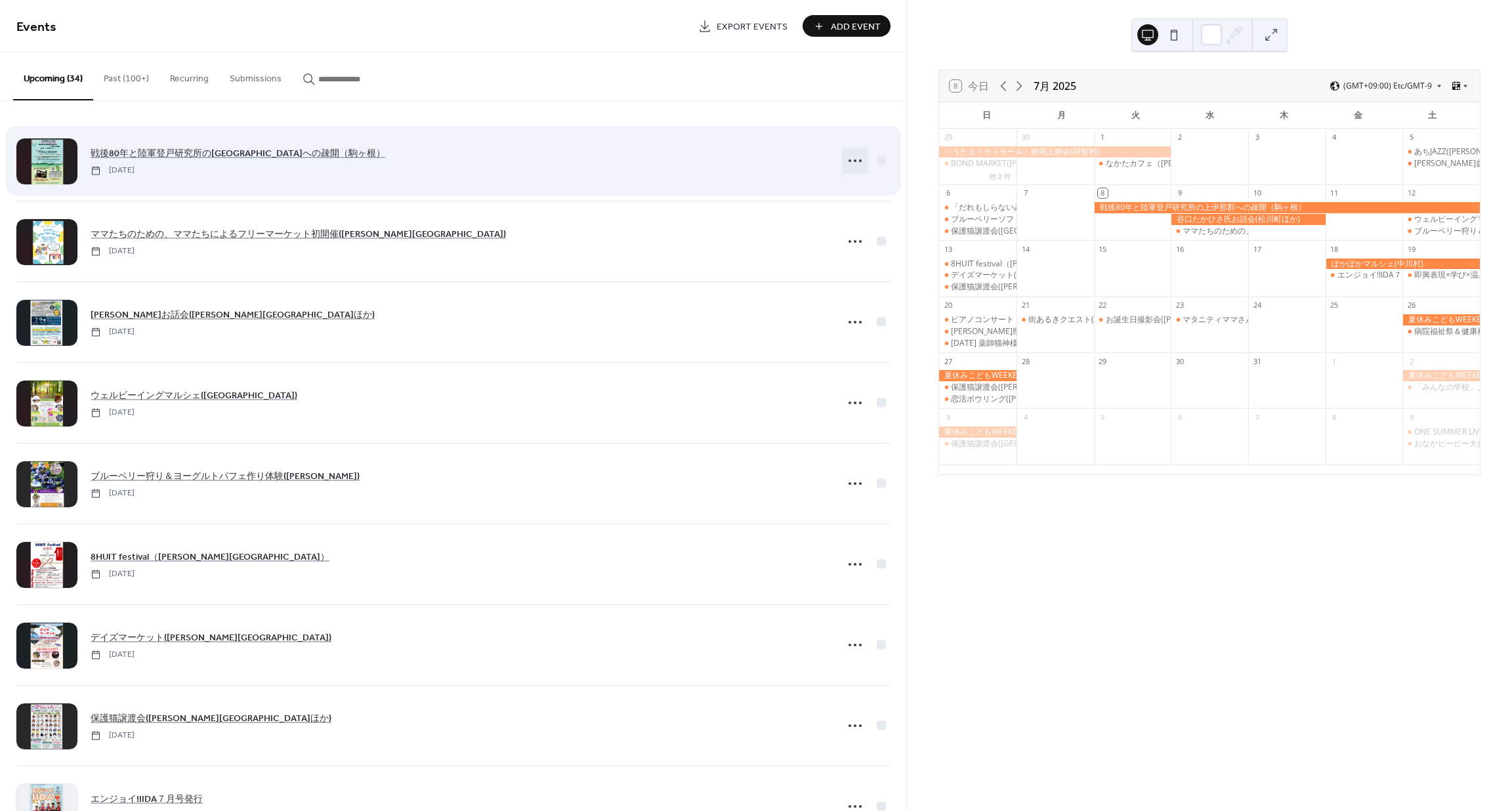 click 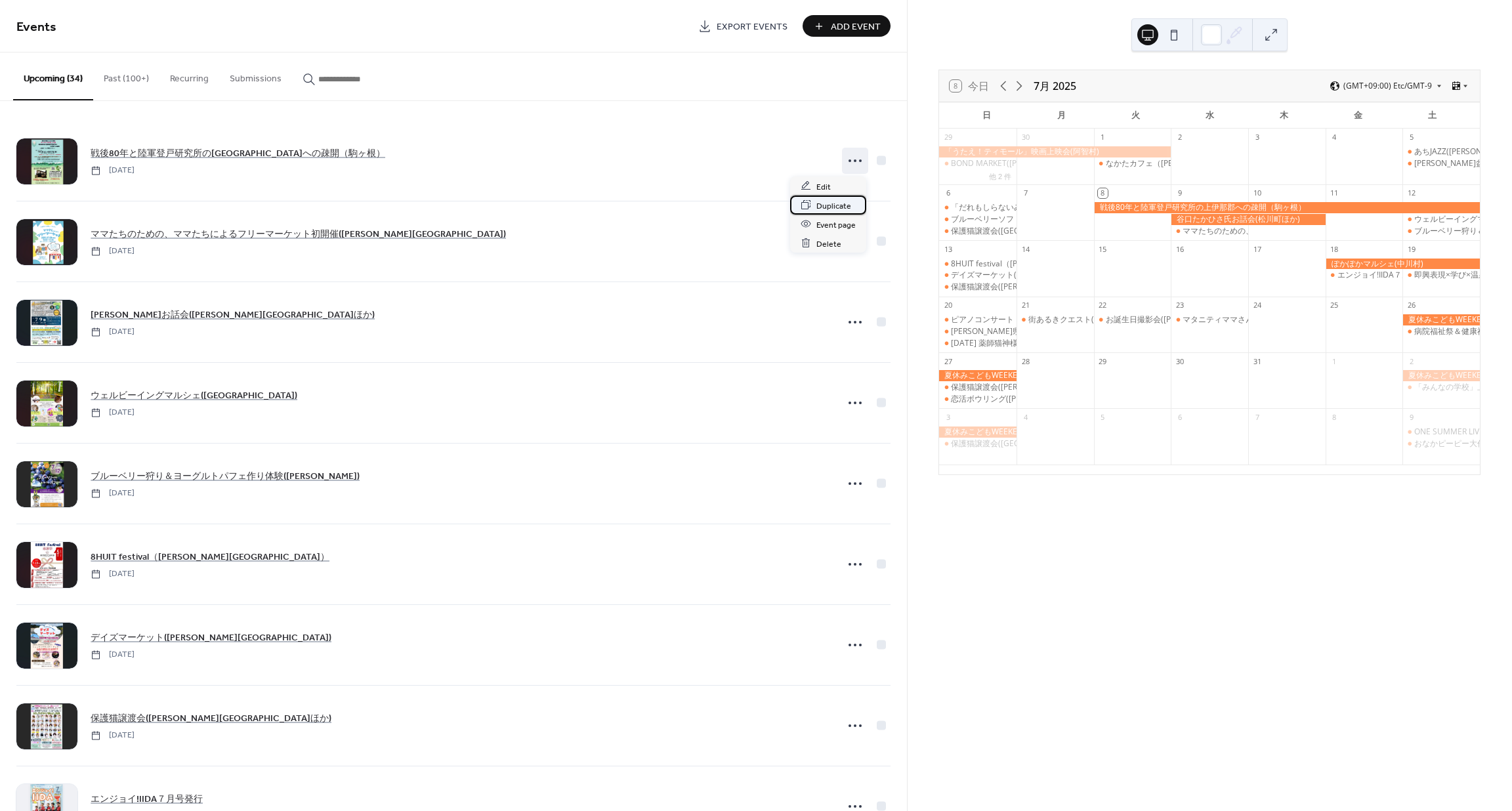 click on "Duplicate" at bounding box center [833, 205] 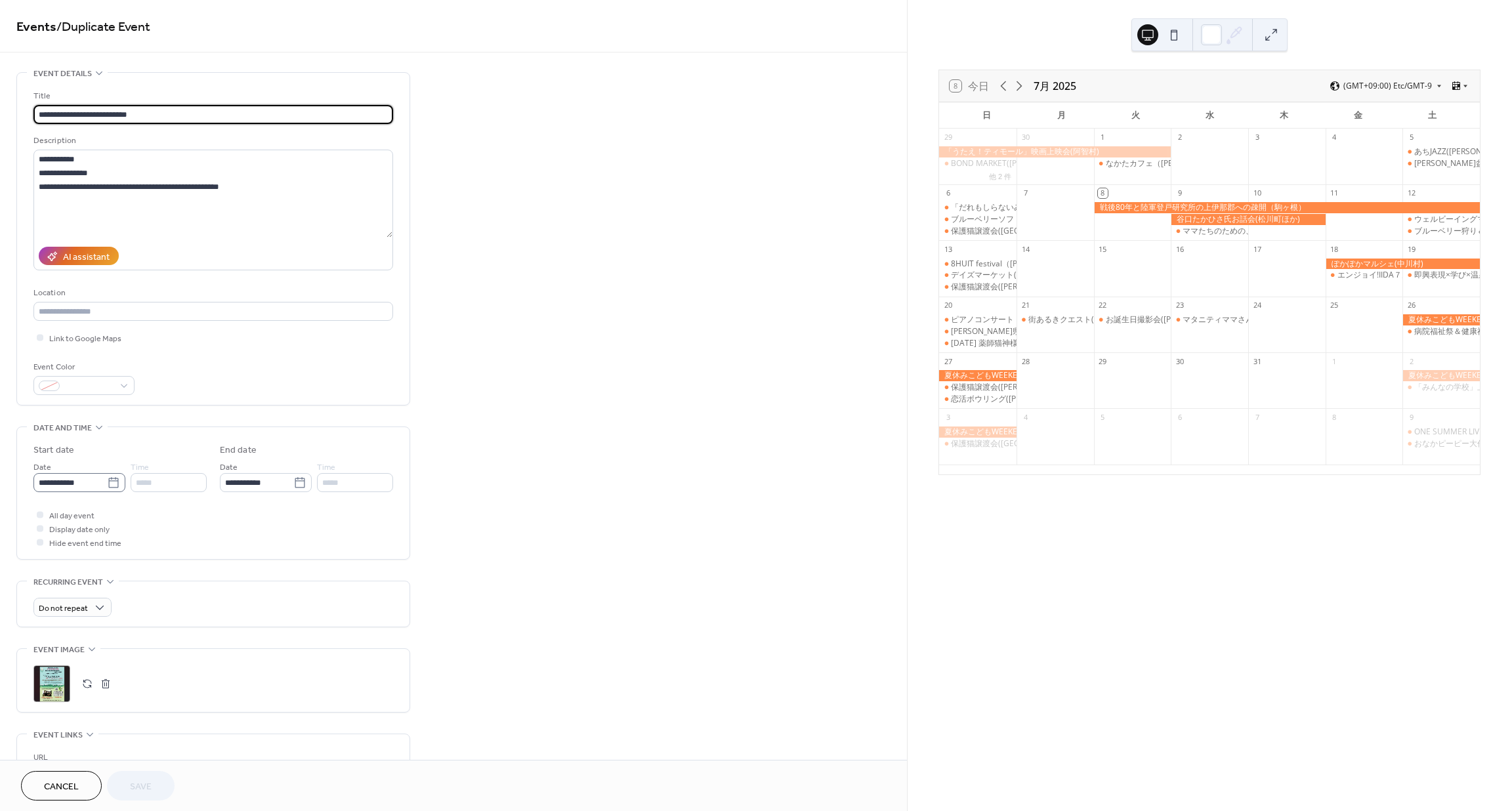click 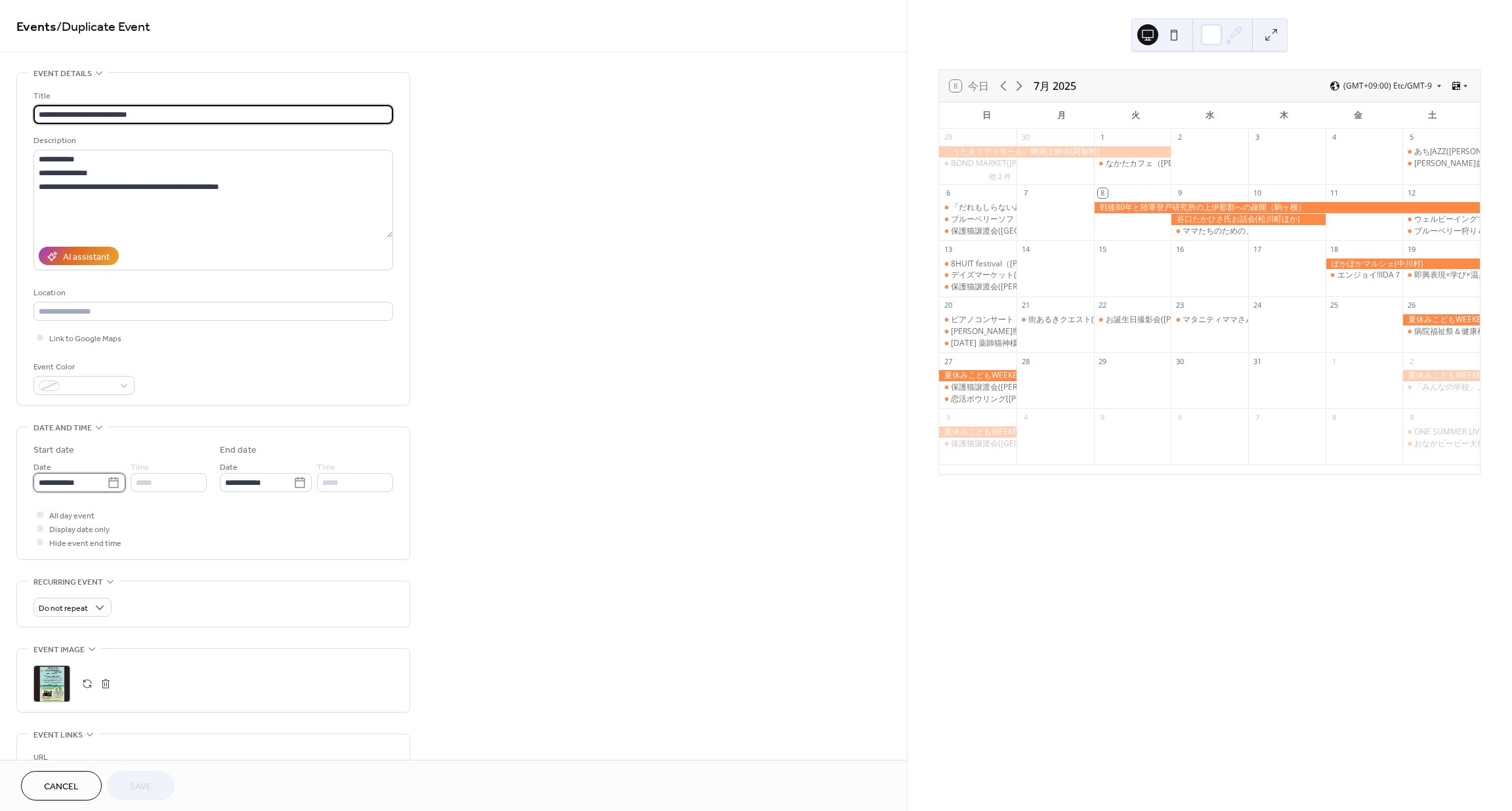 click on "**********" at bounding box center (70, 482) 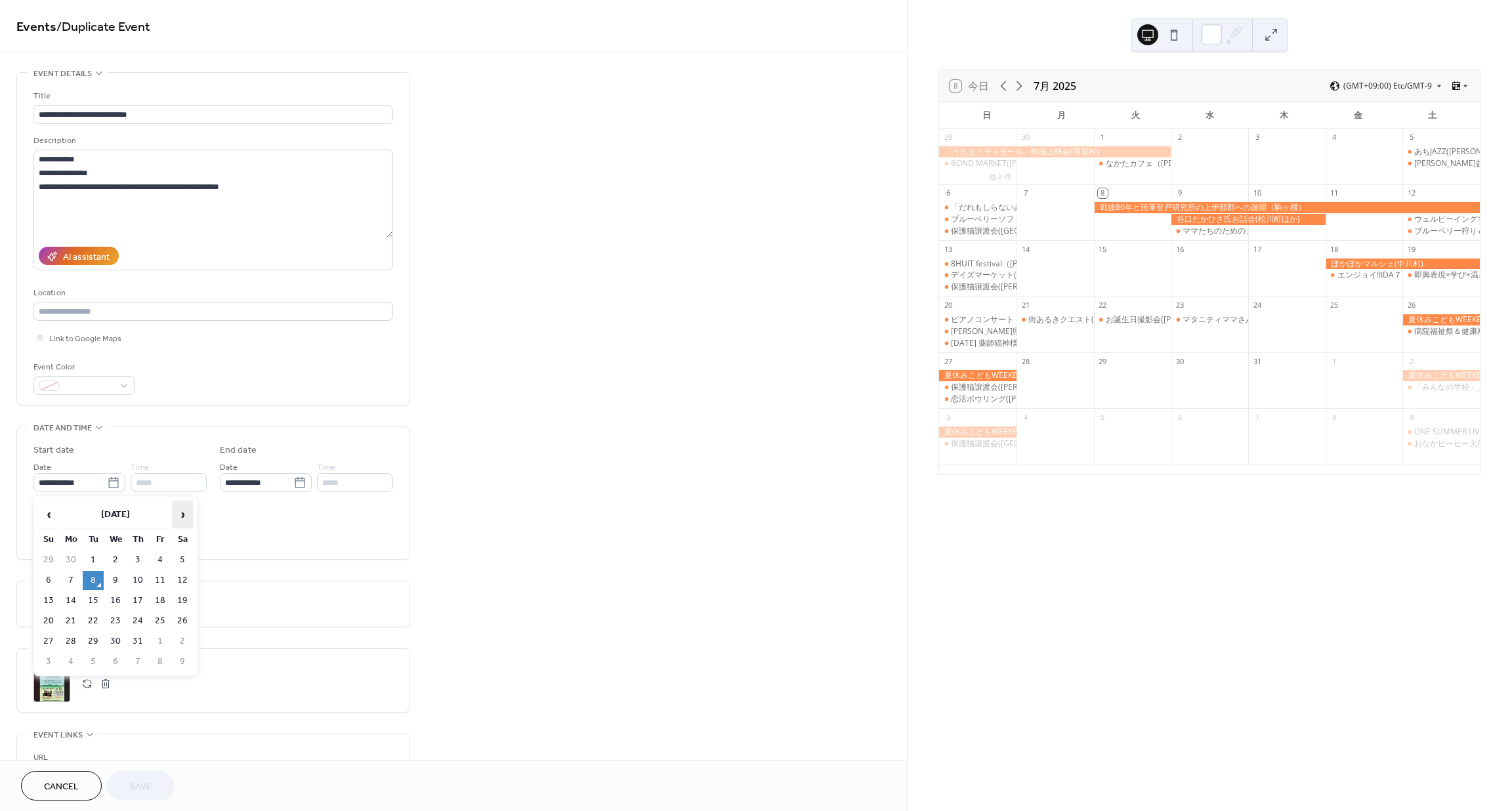 click on "›" at bounding box center [182, 514] 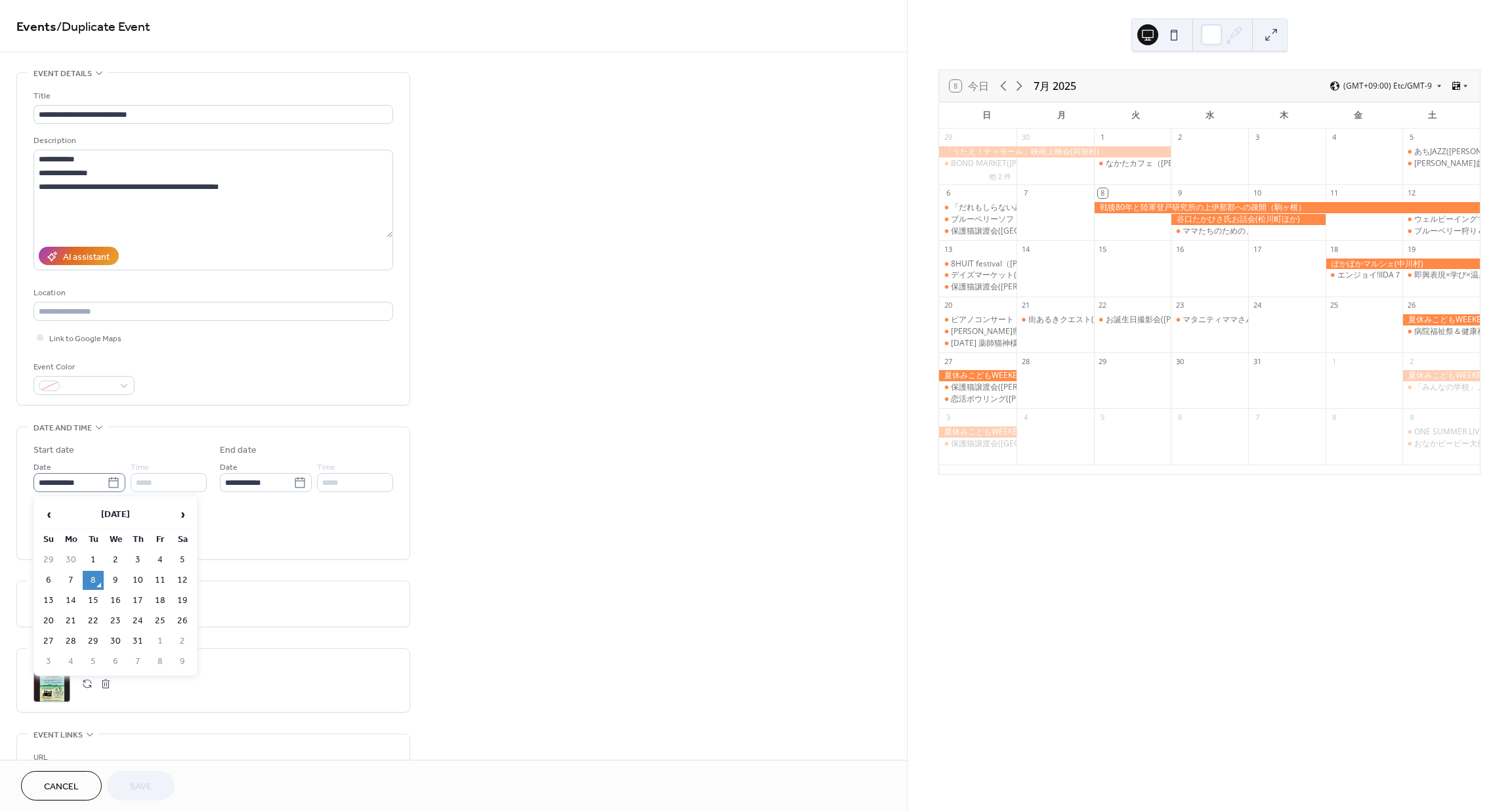 click 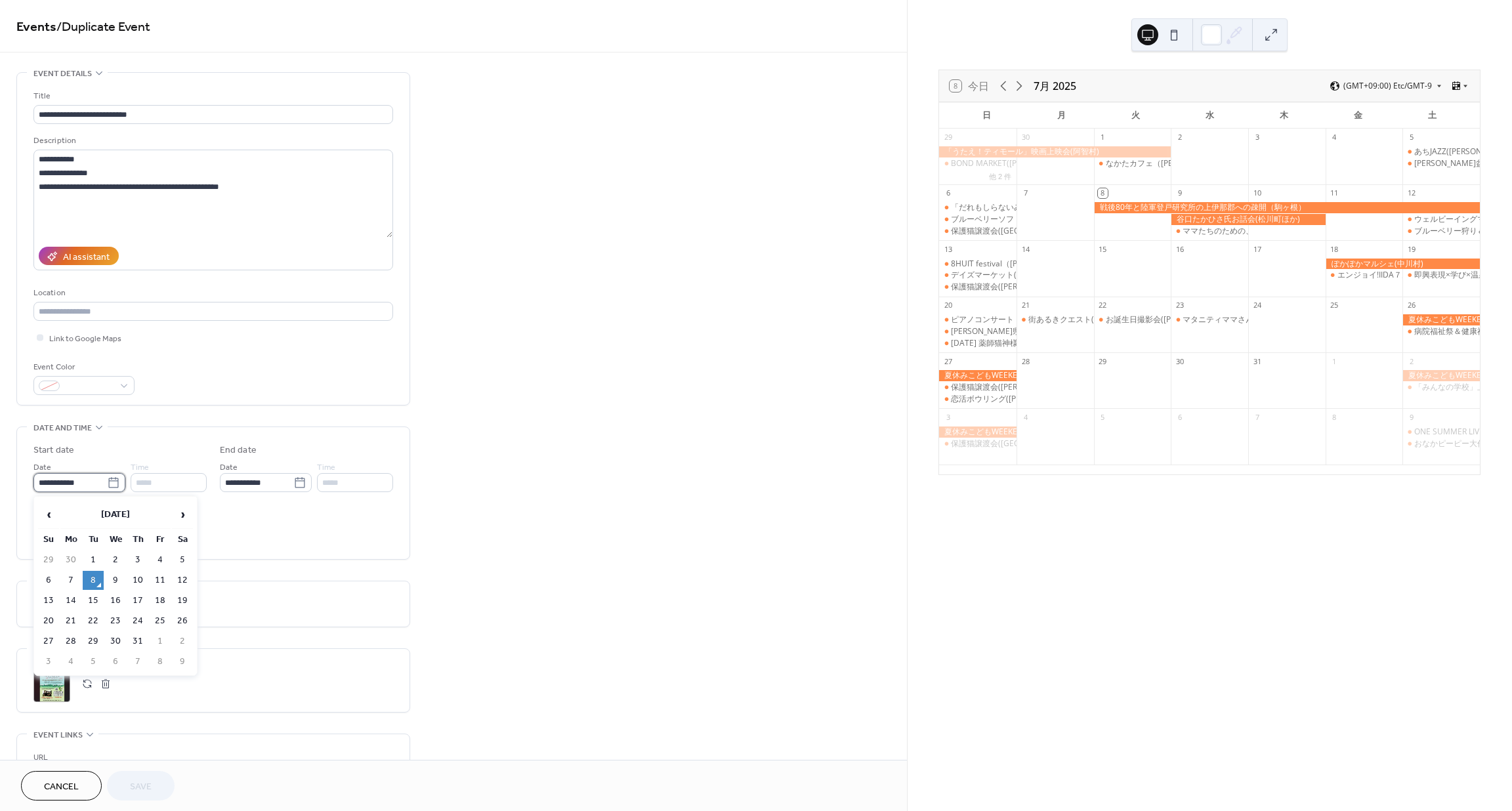 click on "**********" at bounding box center [70, 482] 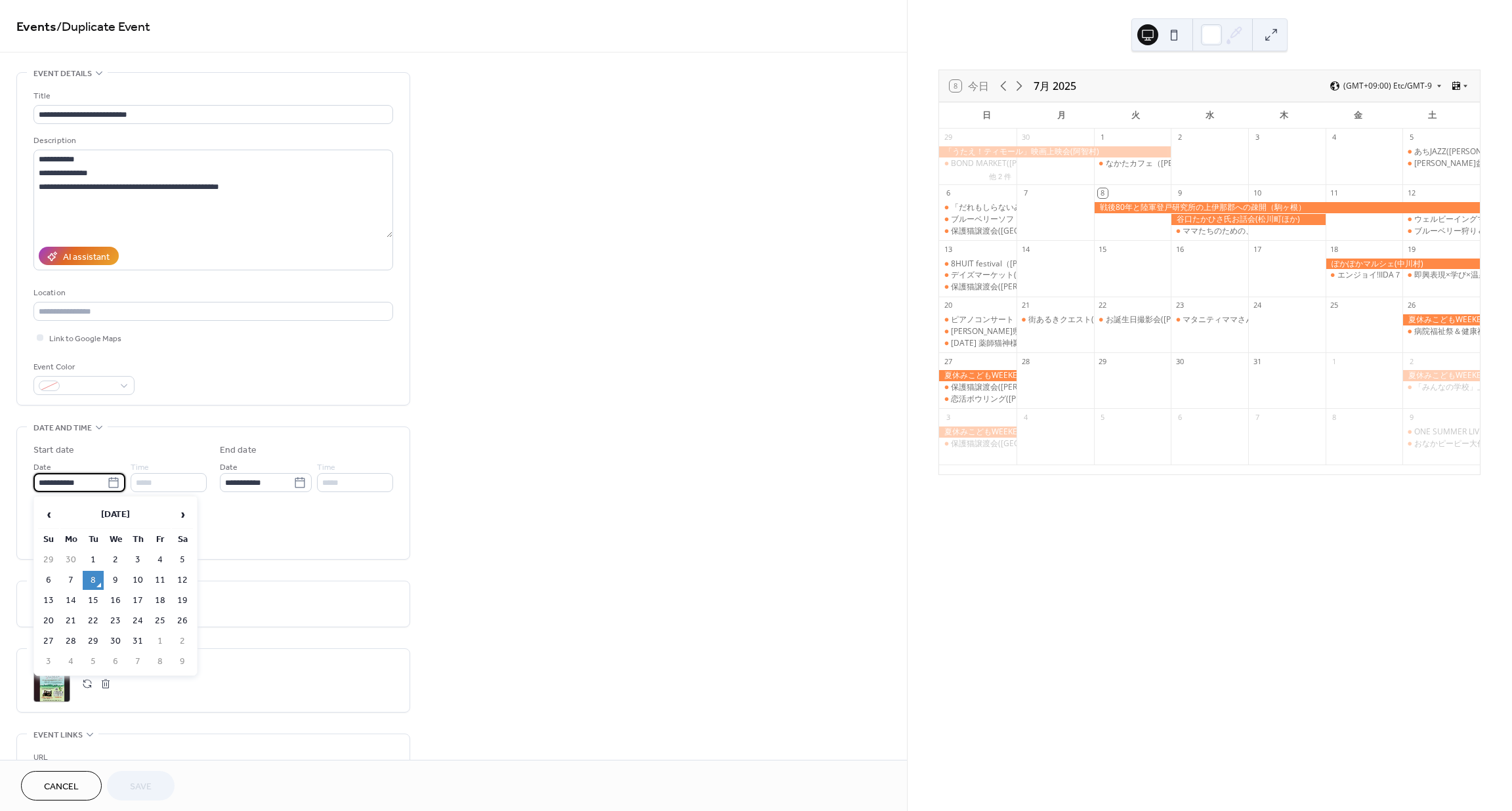 click 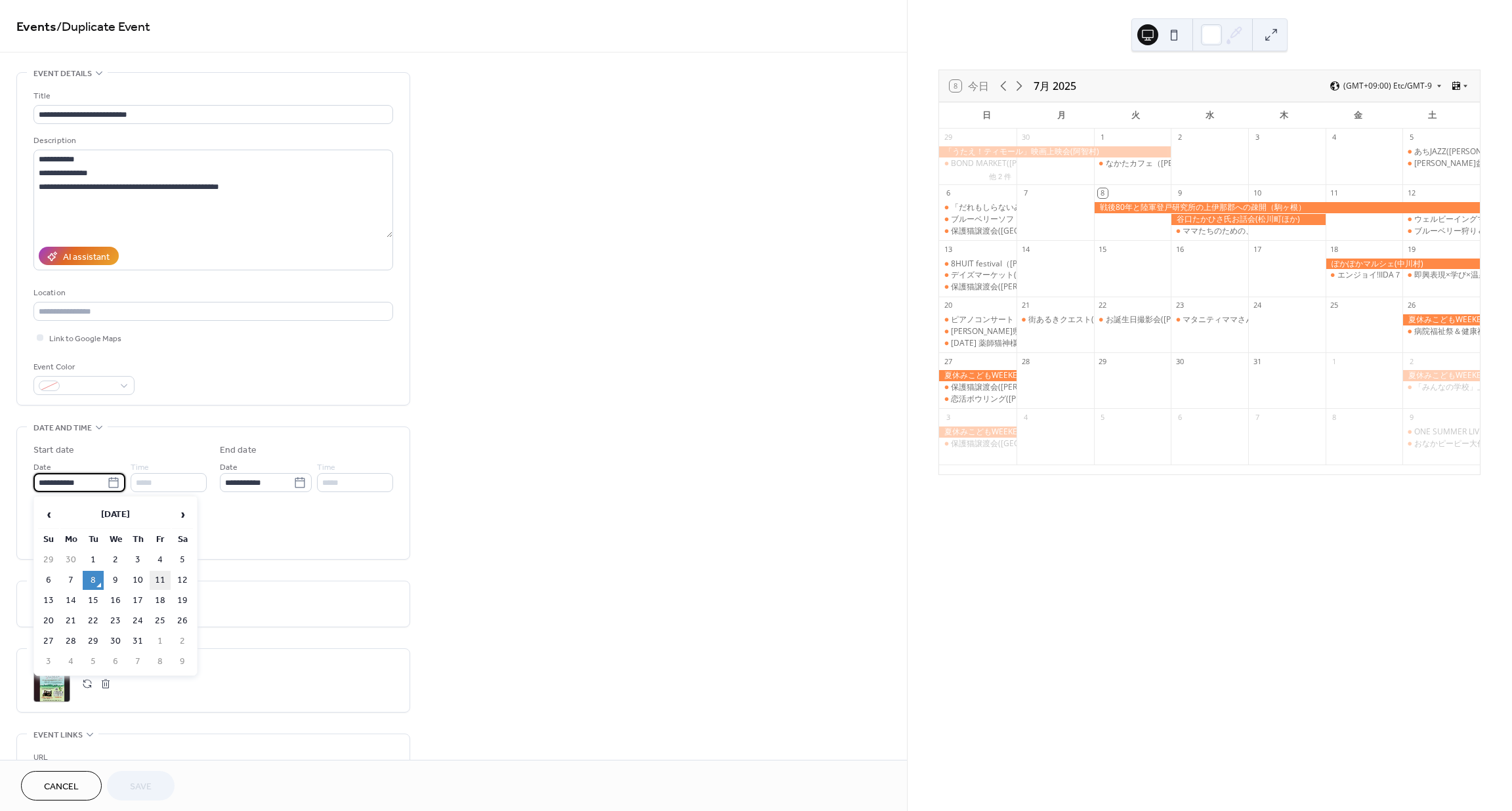 click on "11" at bounding box center (160, 580) 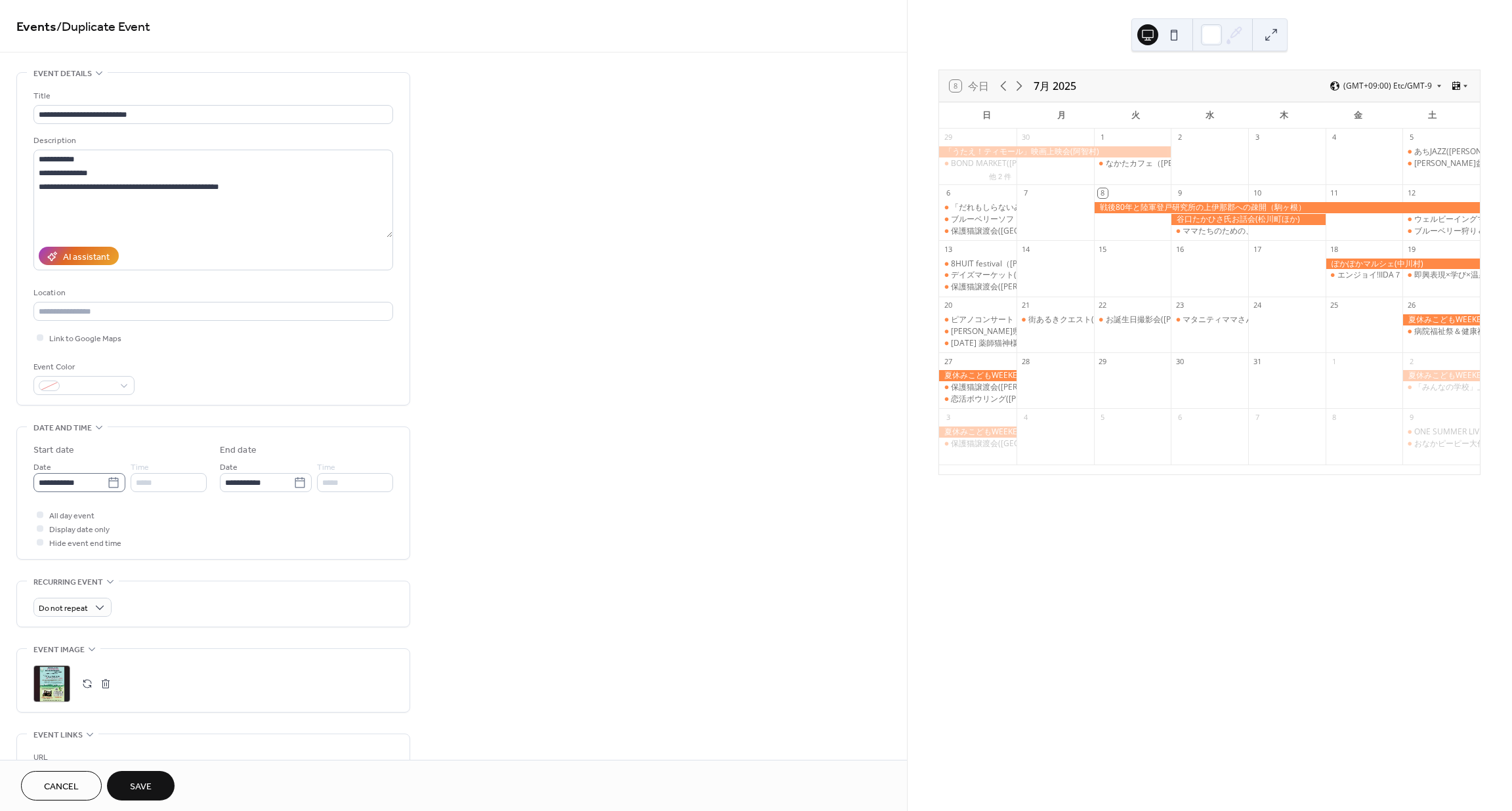 click on "**********" at bounding box center [79, 482] 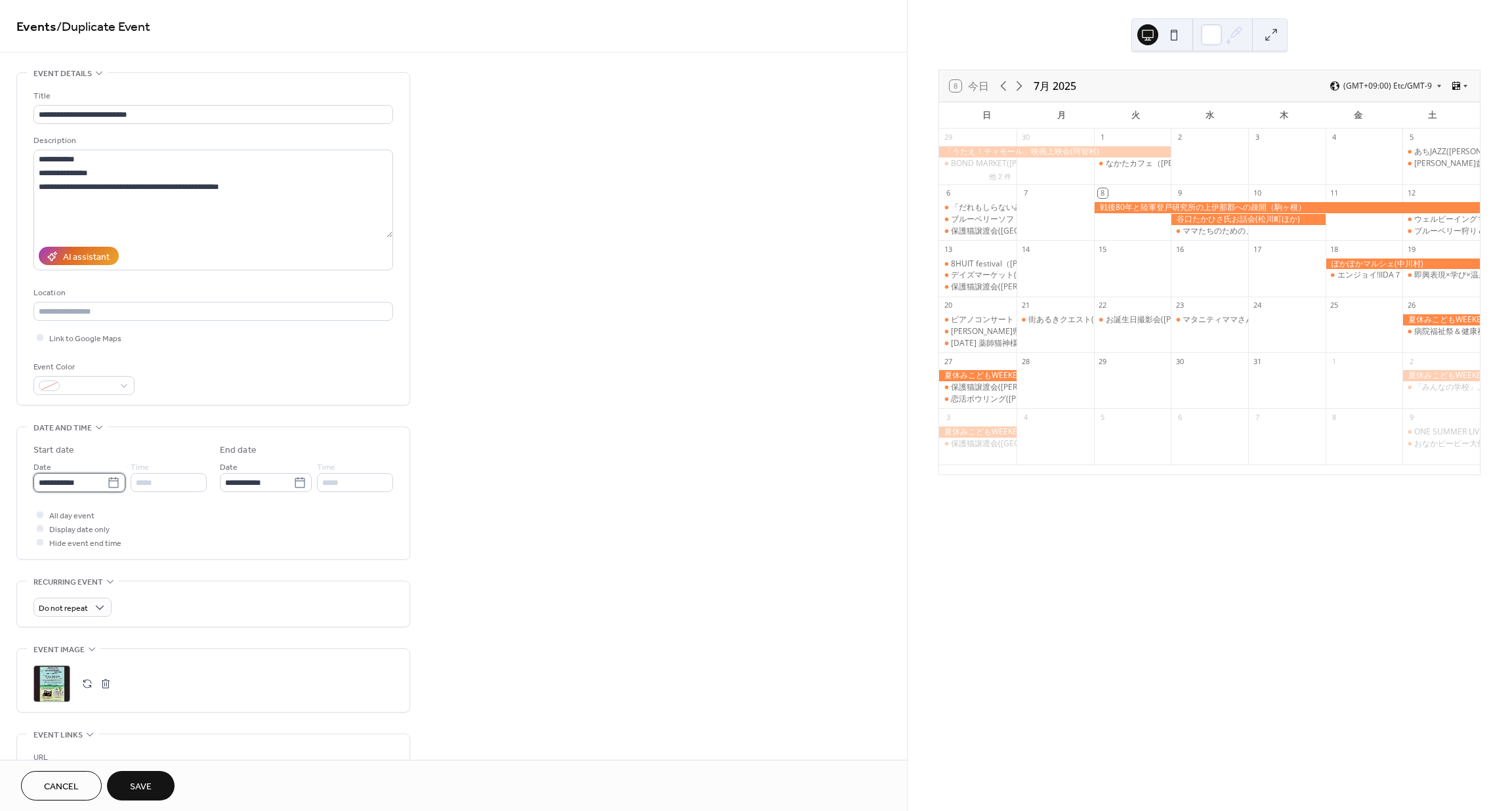 click on "**********" at bounding box center (70, 482) 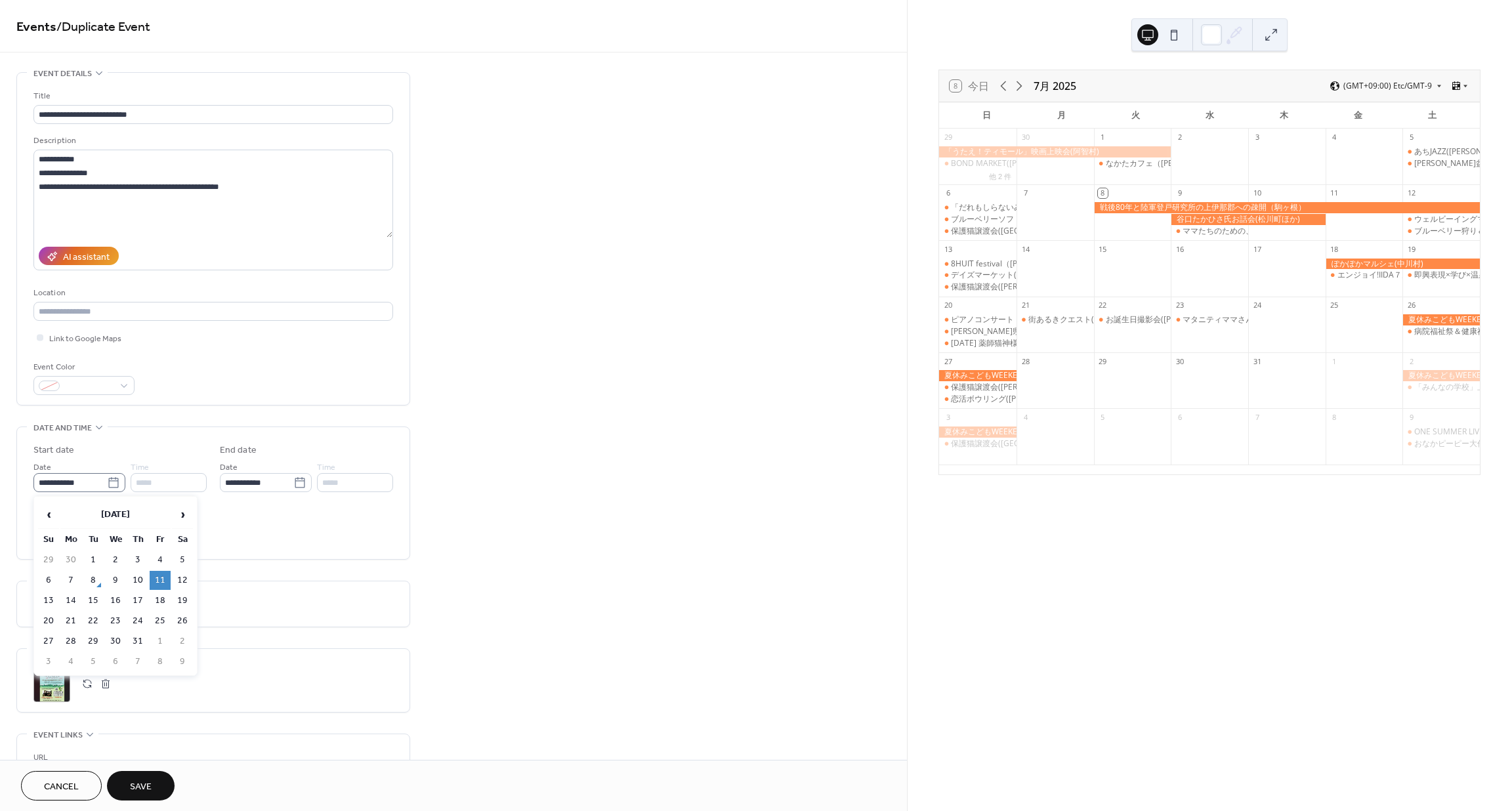 click 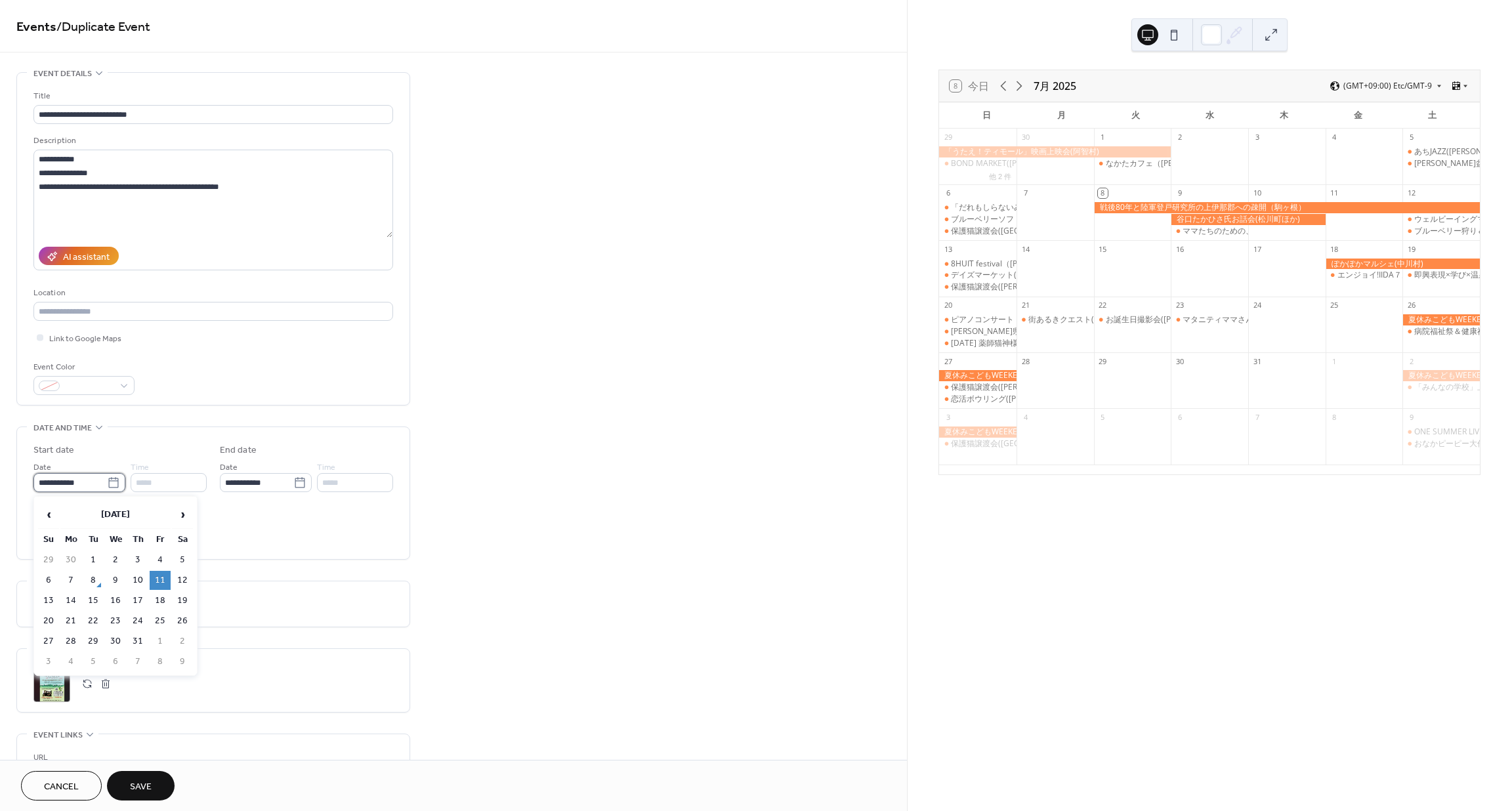 click on "**********" at bounding box center [70, 482] 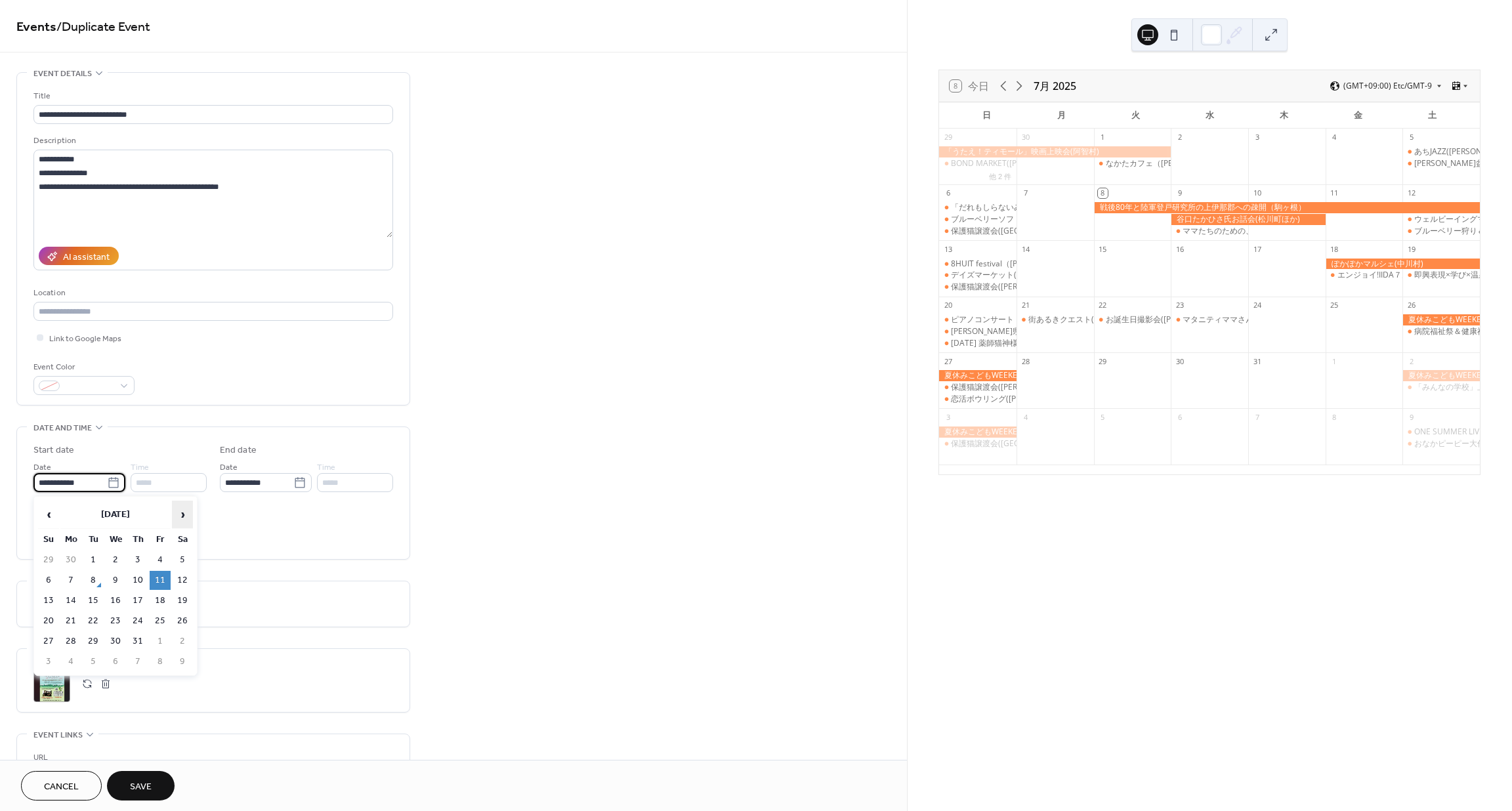 click on "›" at bounding box center (182, 514) 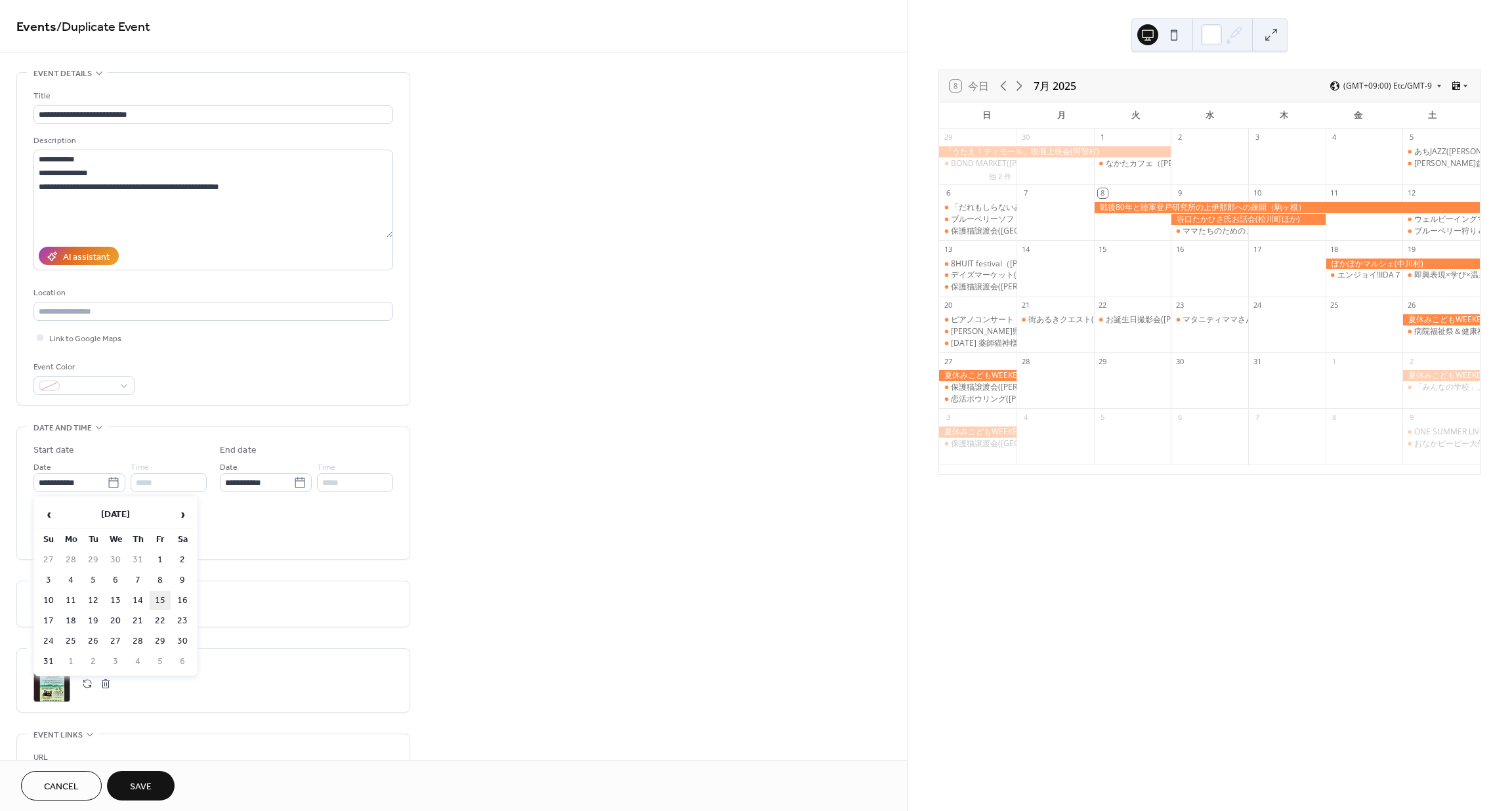 click on "15" at bounding box center (160, 600) 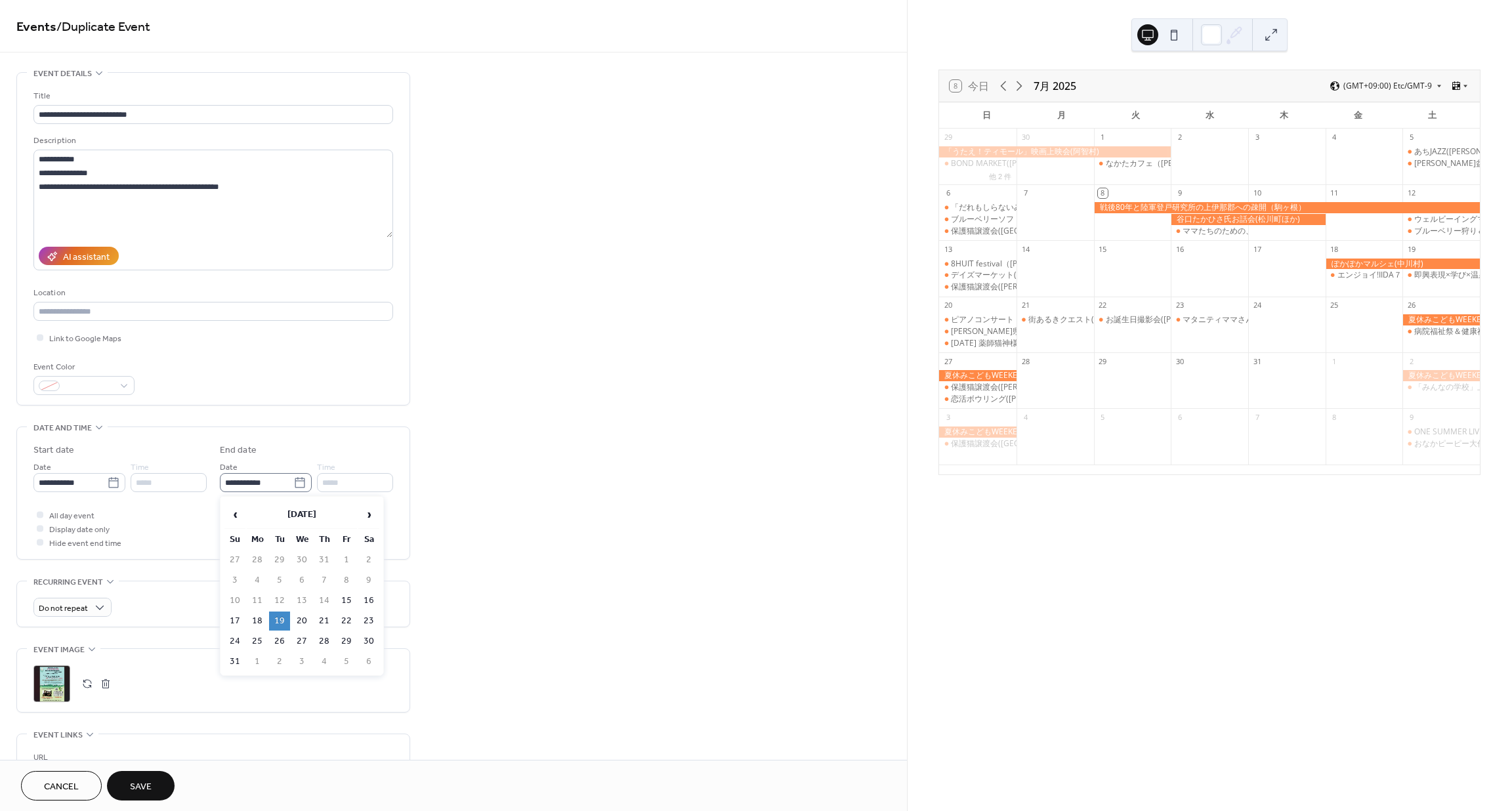 click 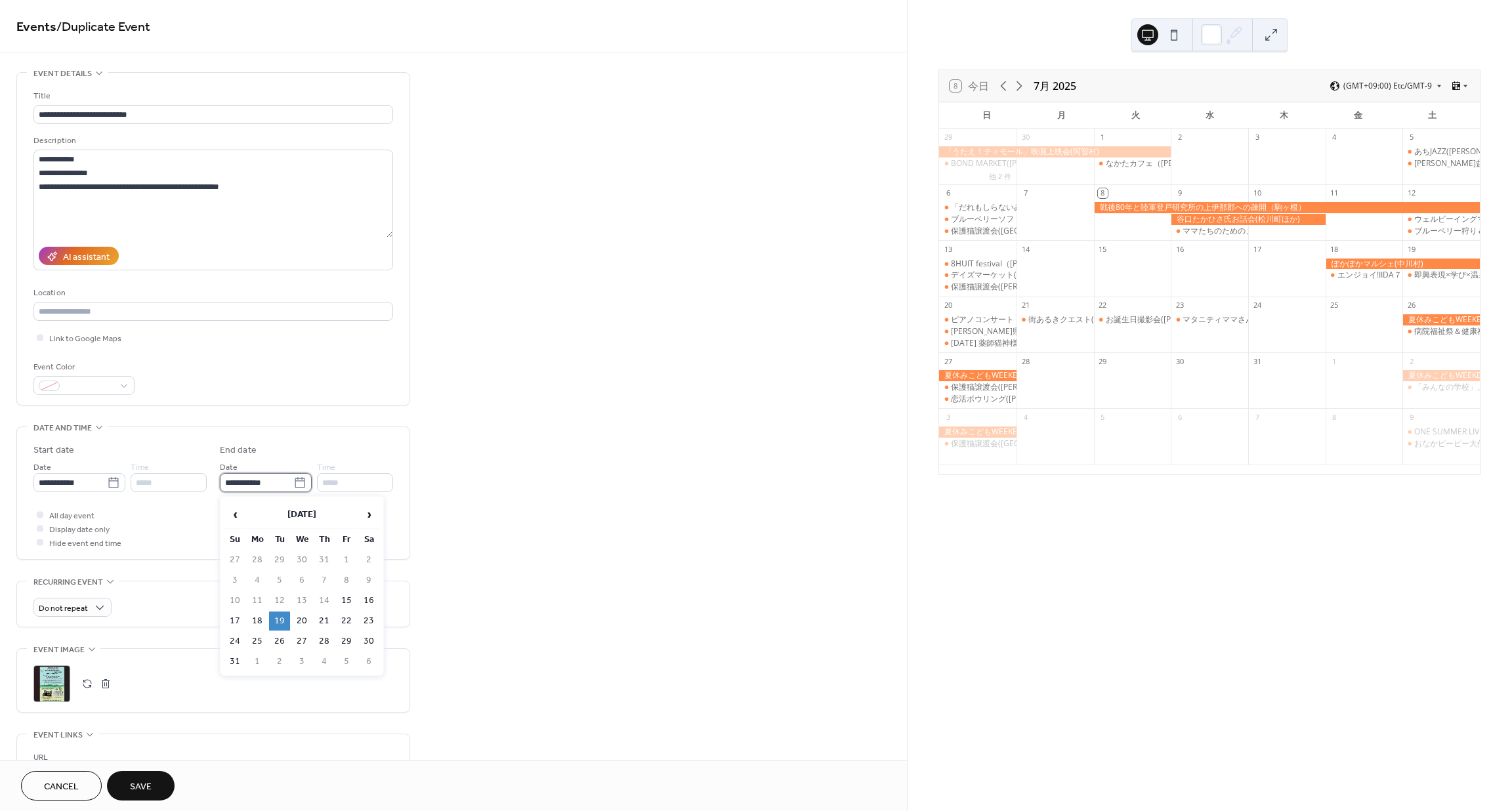 click on "**********" at bounding box center (257, 482) 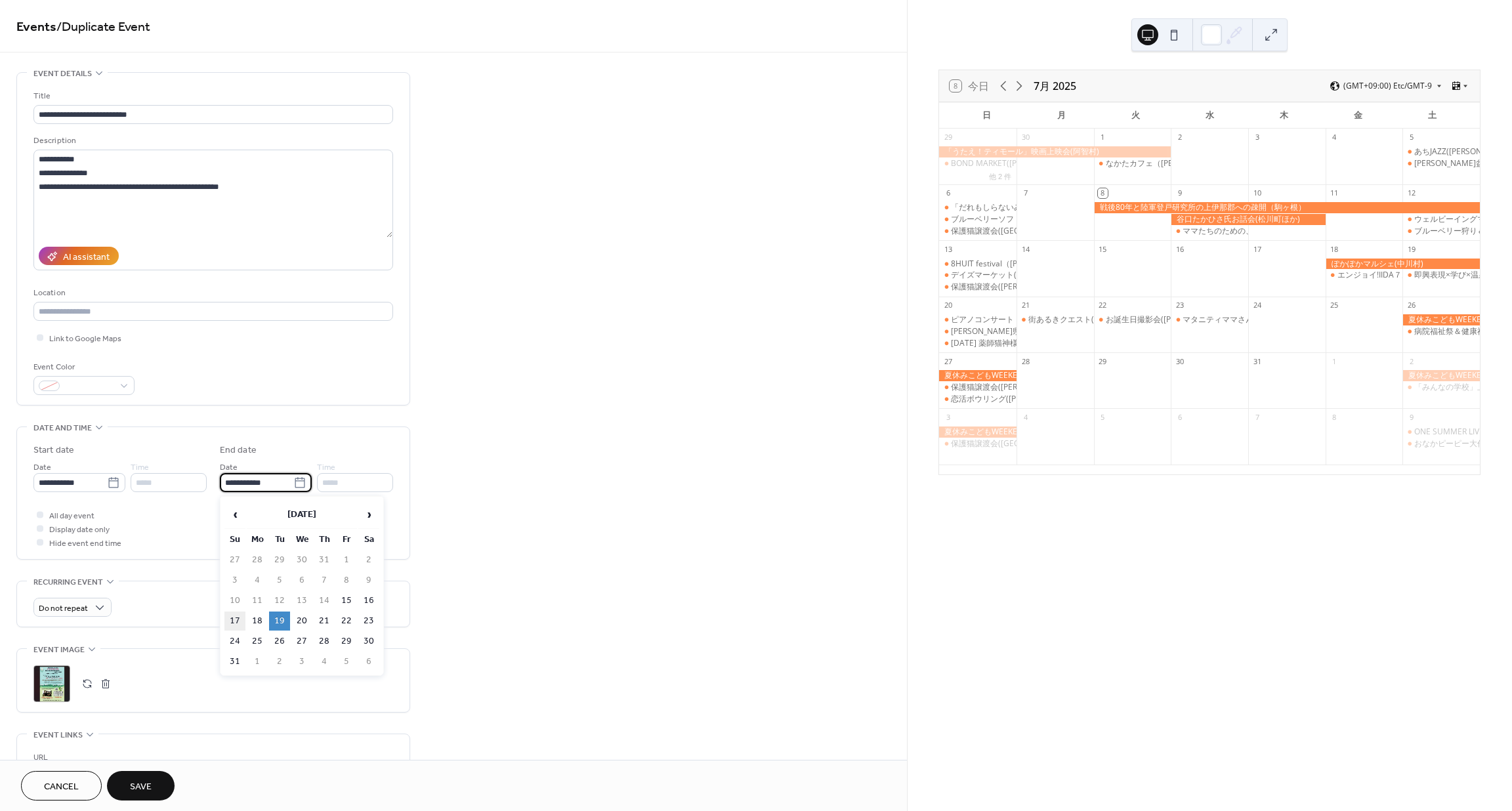 click on "17" at bounding box center [235, 621] 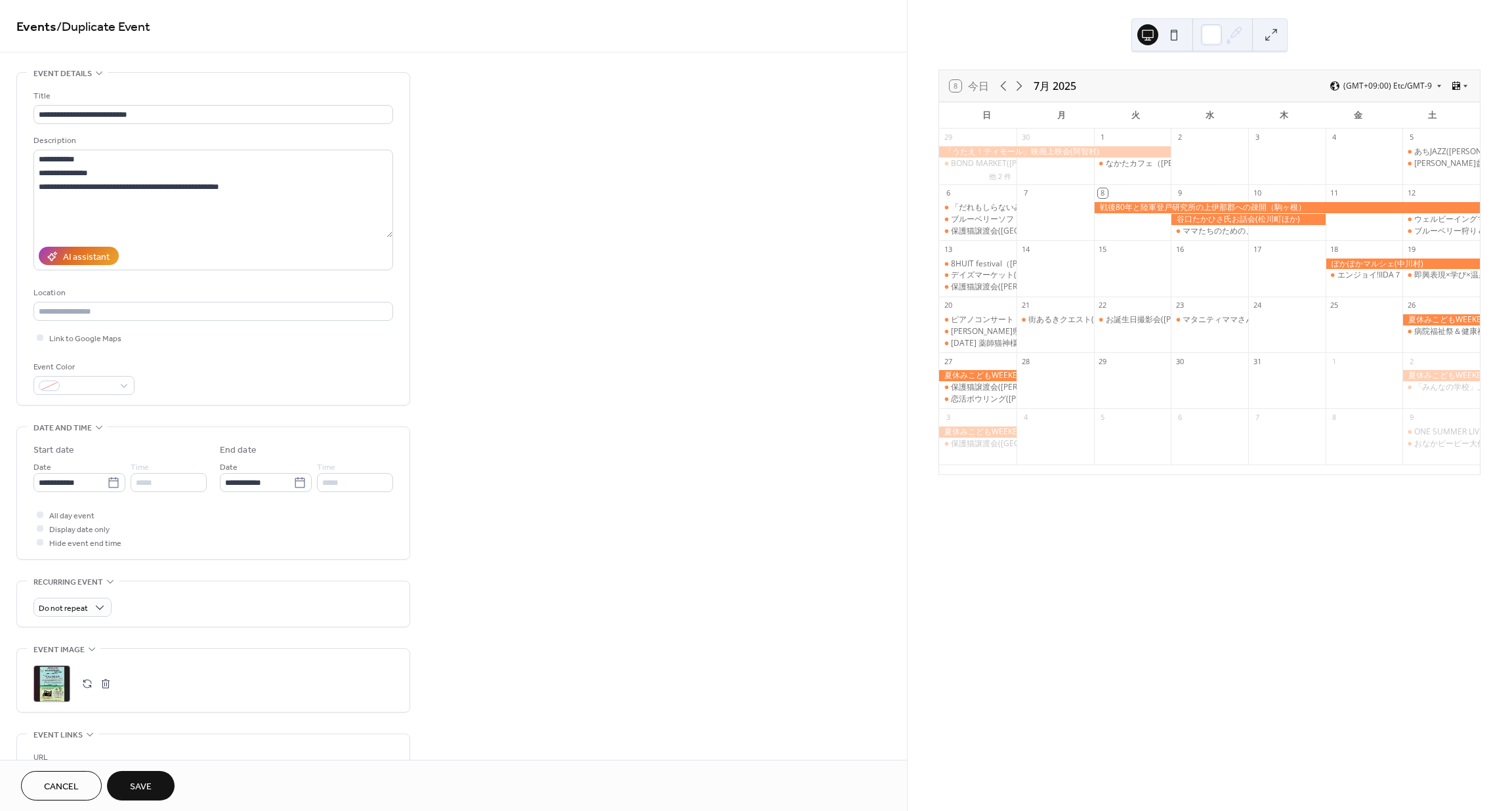 click on "Do not repeat" at bounding box center (213, 607) 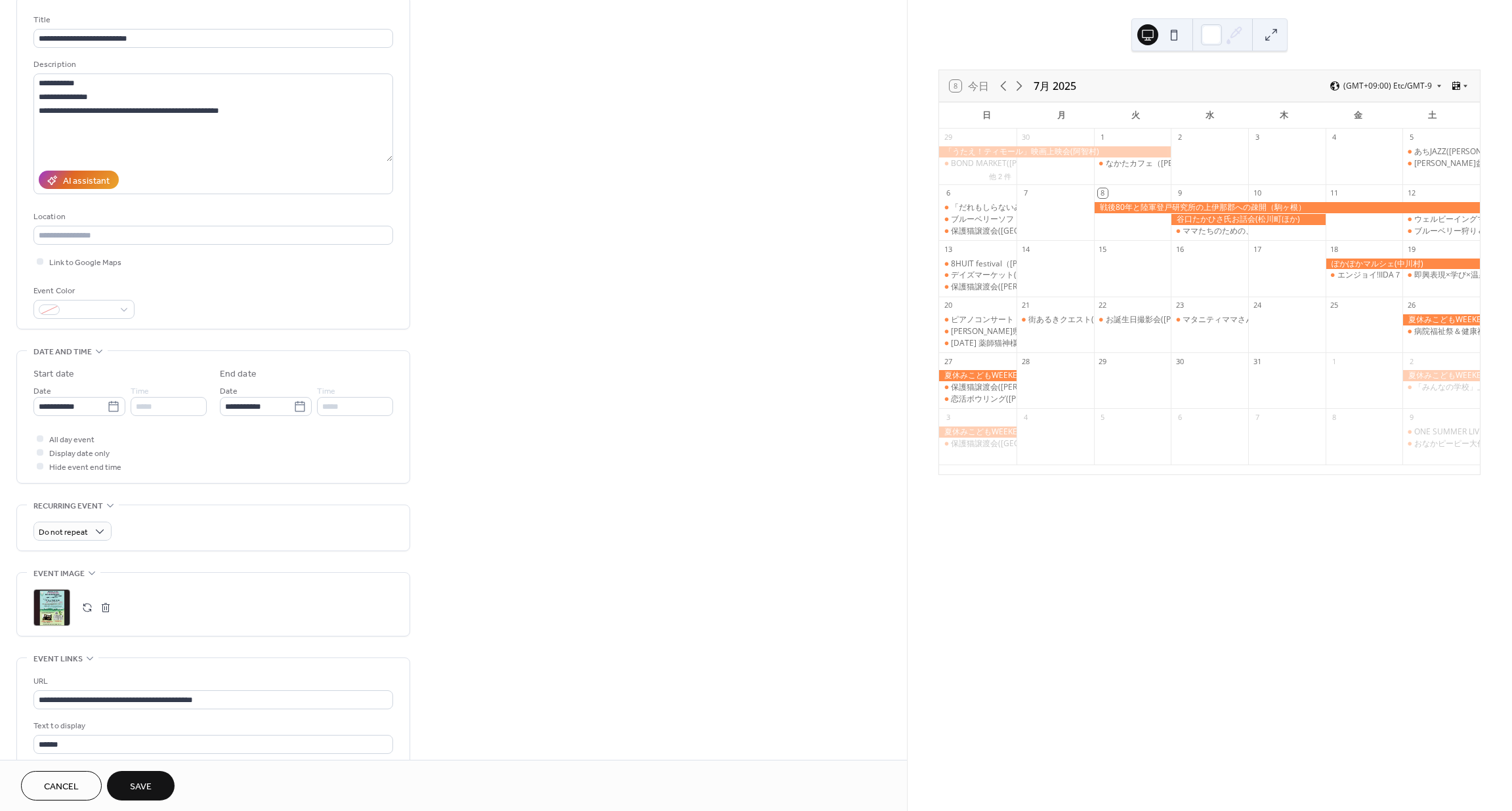 scroll, scrollTop: 116, scrollLeft: 0, axis: vertical 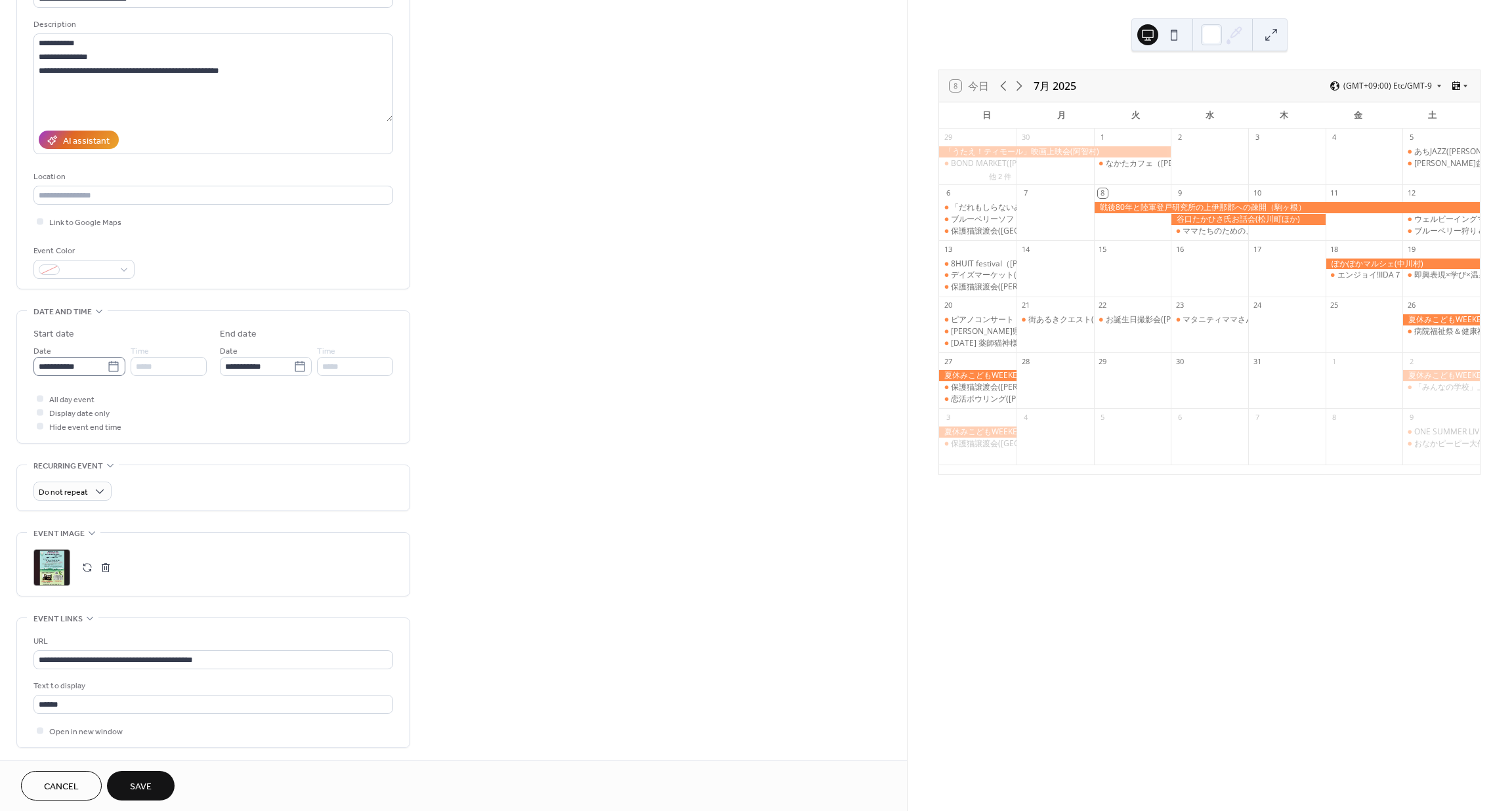 click on "**********" at bounding box center [79, 366] 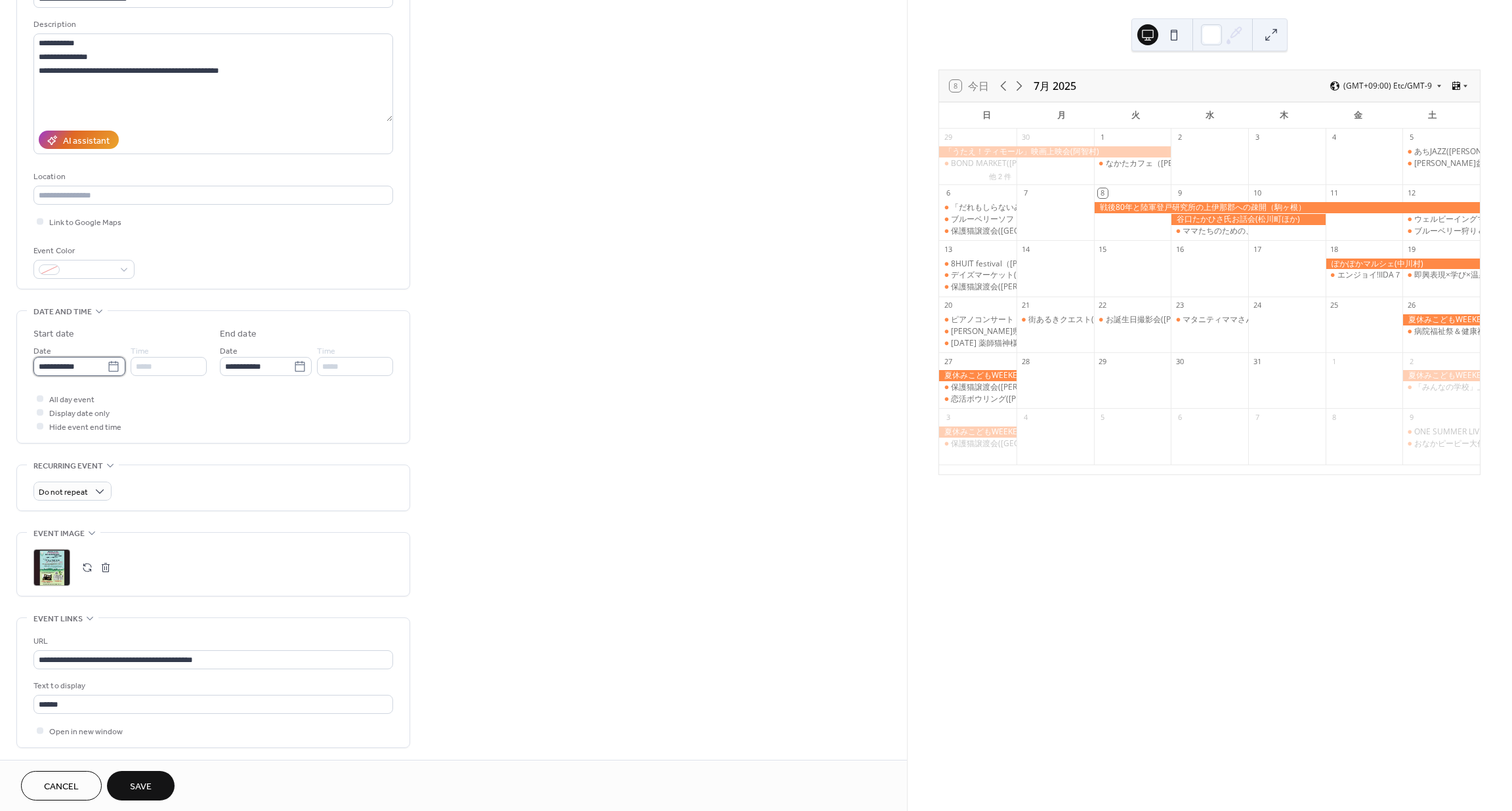 click on "**********" at bounding box center [70, 366] 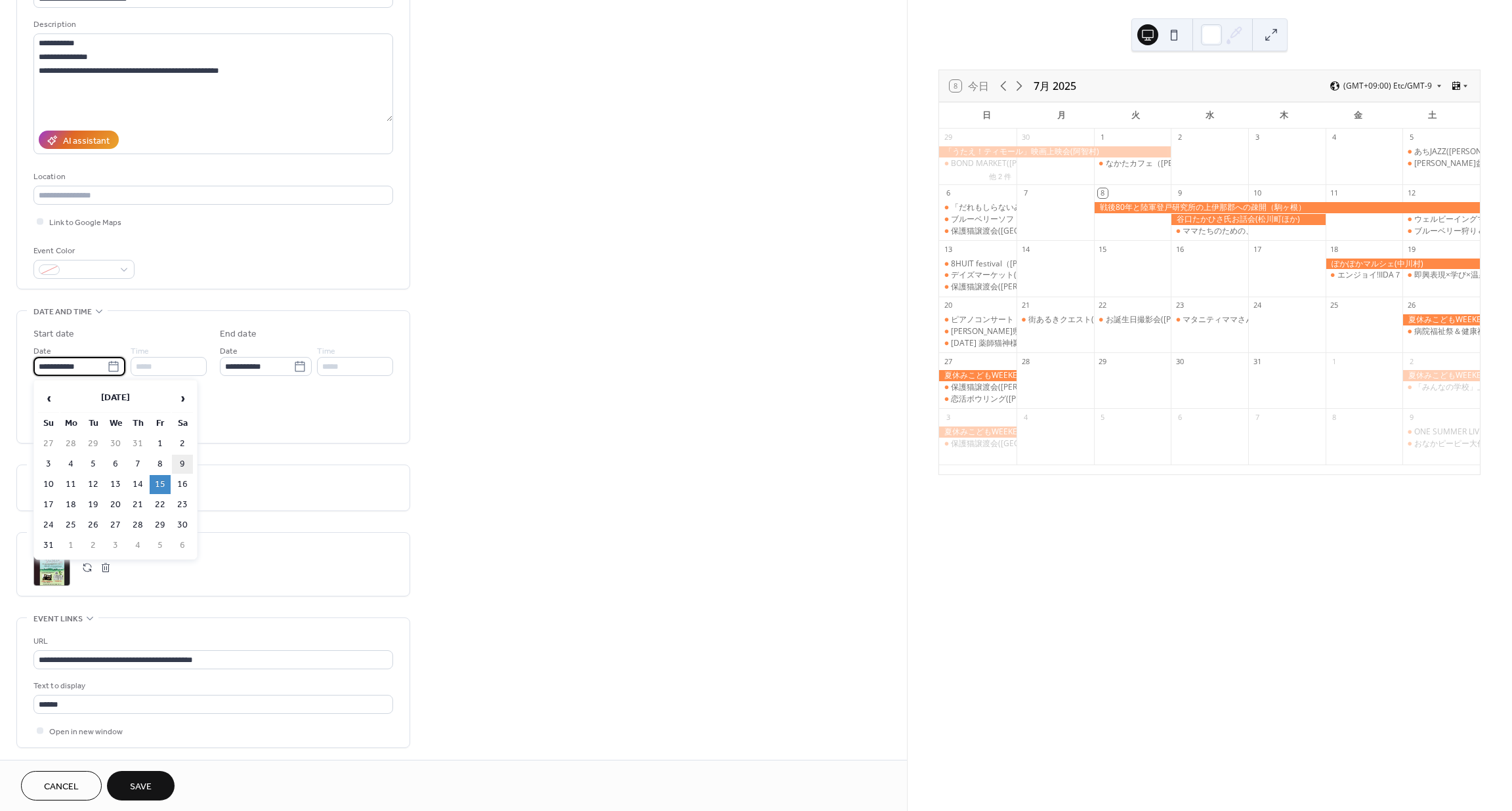 click on "9" at bounding box center (182, 464) 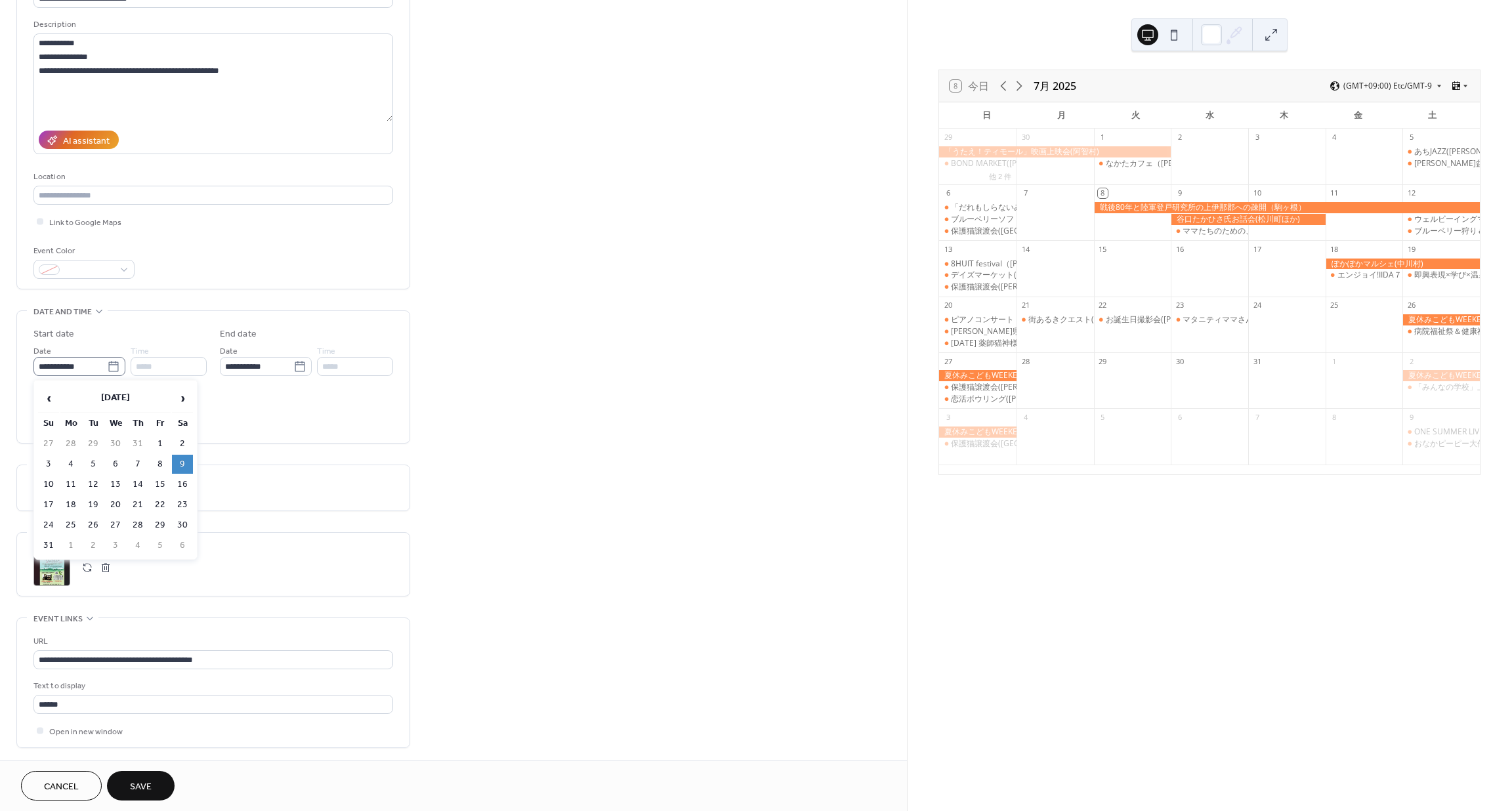 click 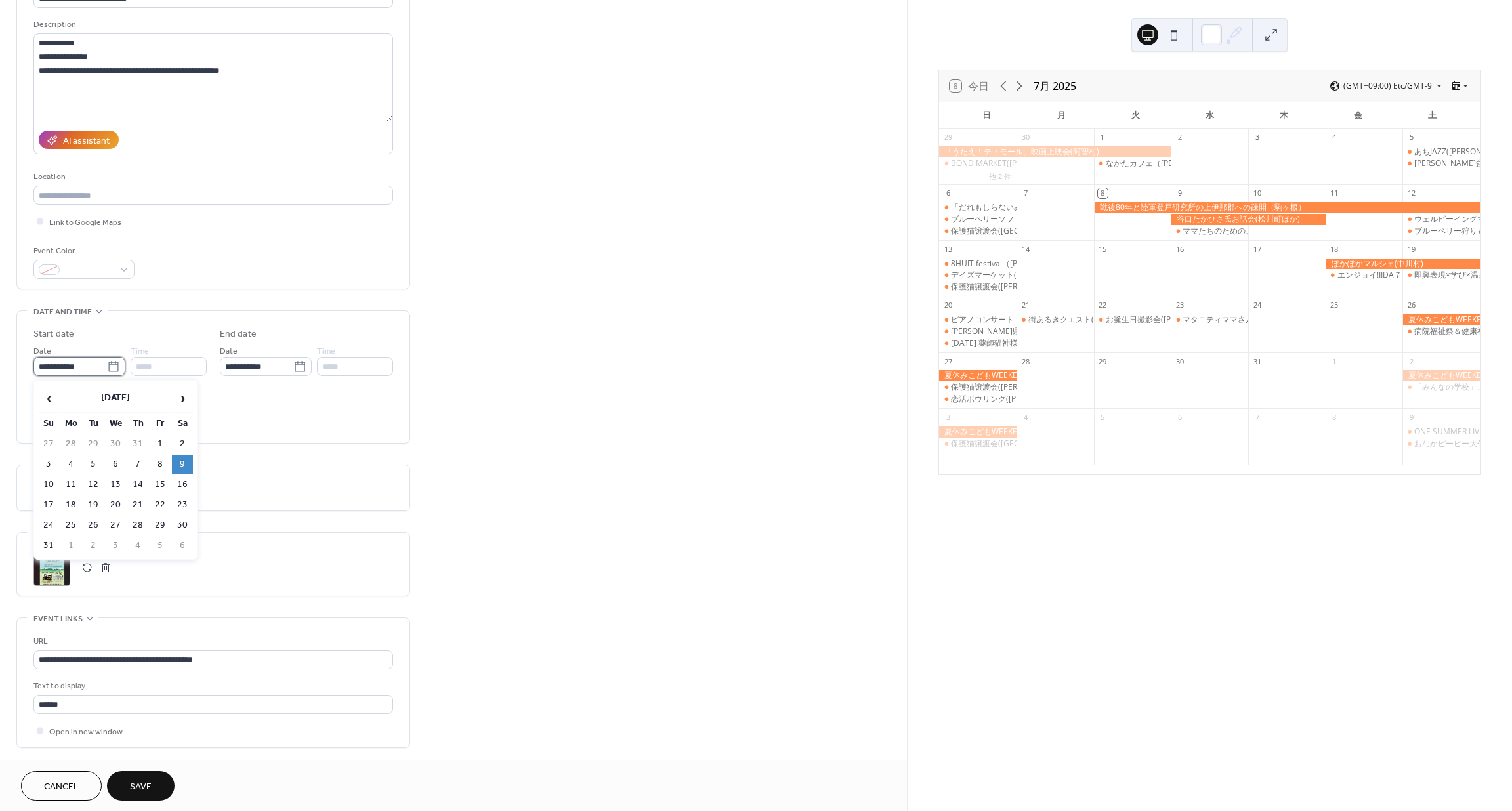 click on "**********" at bounding box center [70, 366] 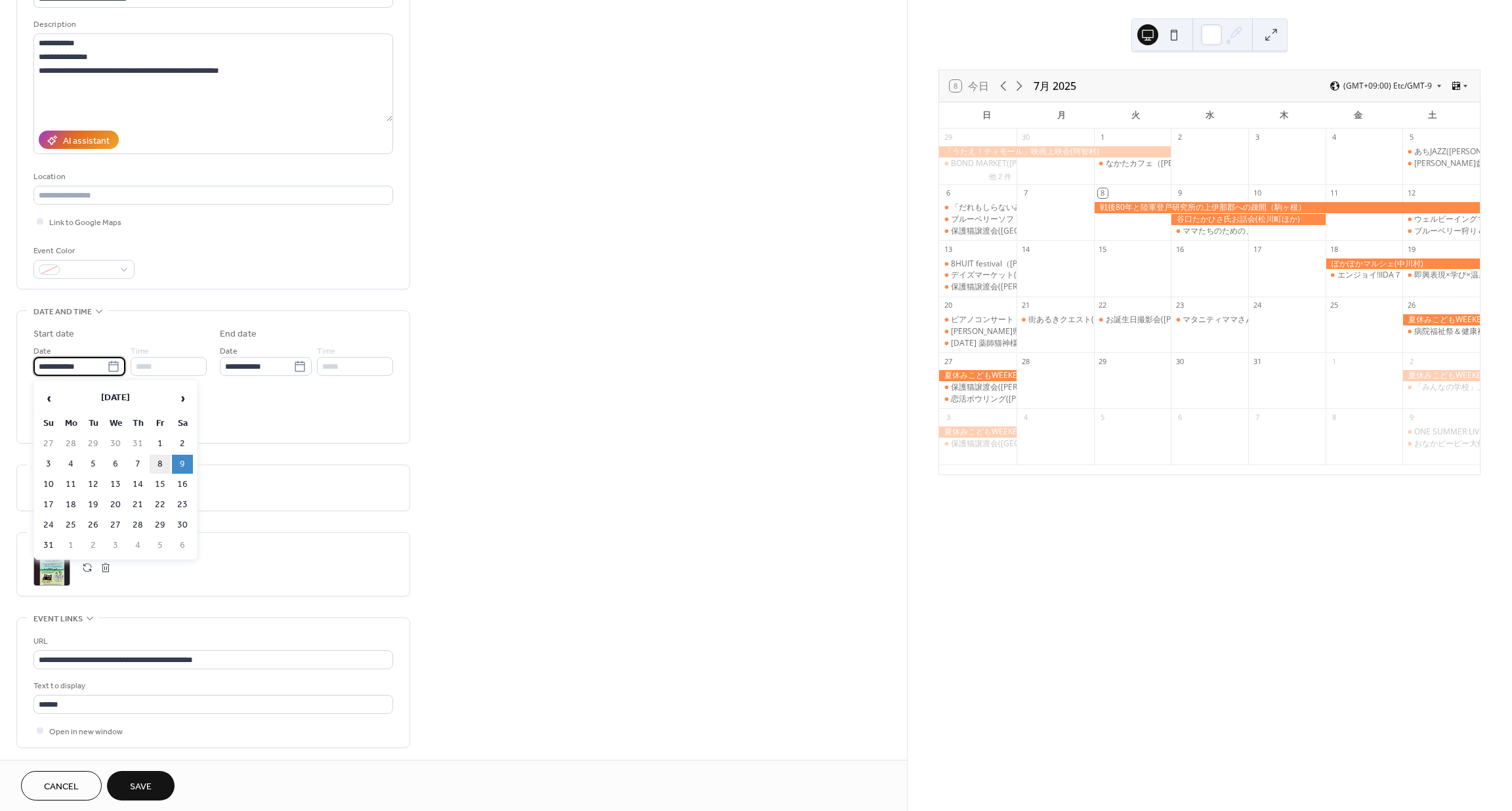 click on "8" at bounding box center (160, 464) 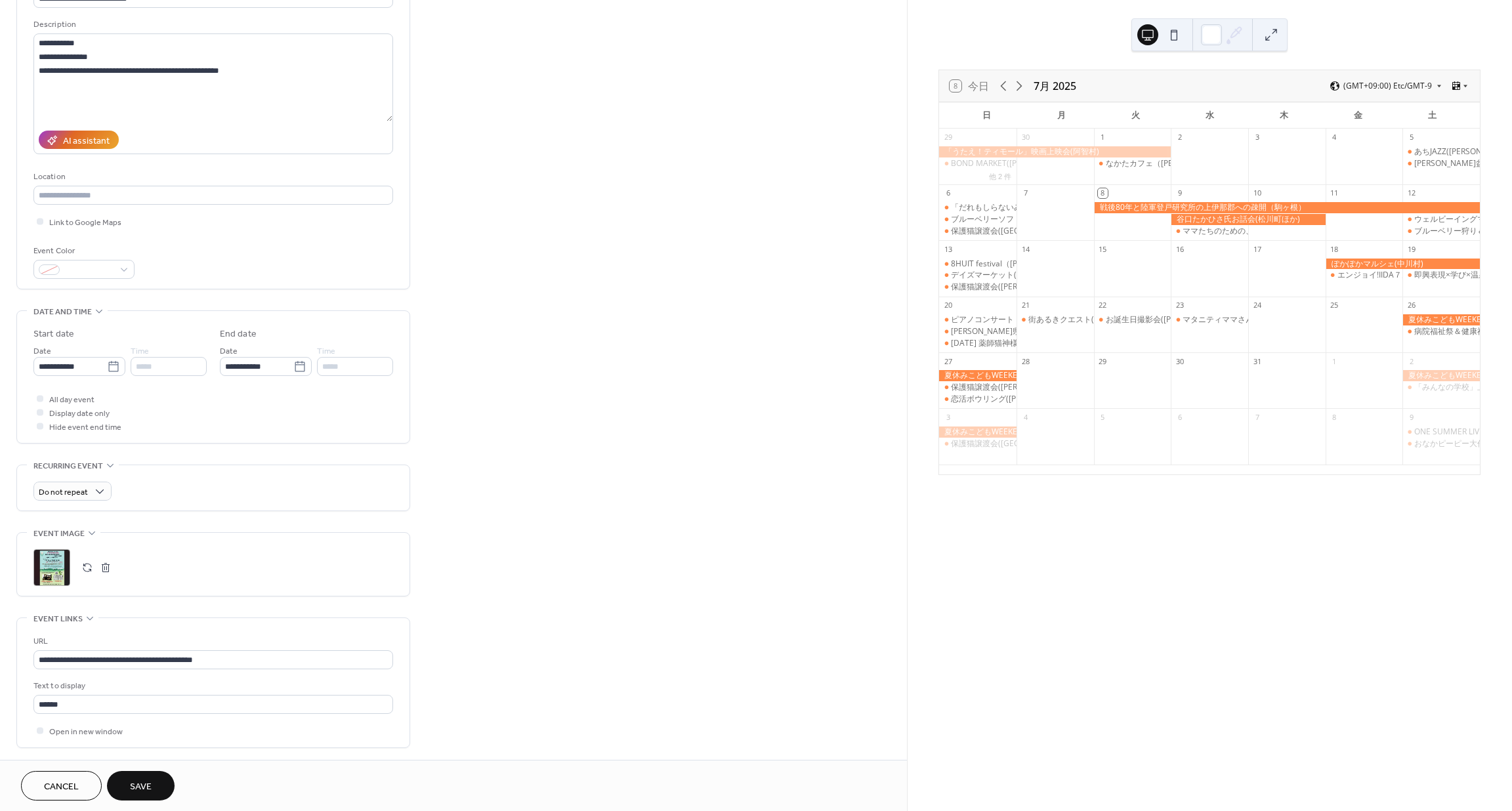 click on "**********" at bounding box center [213, 380] 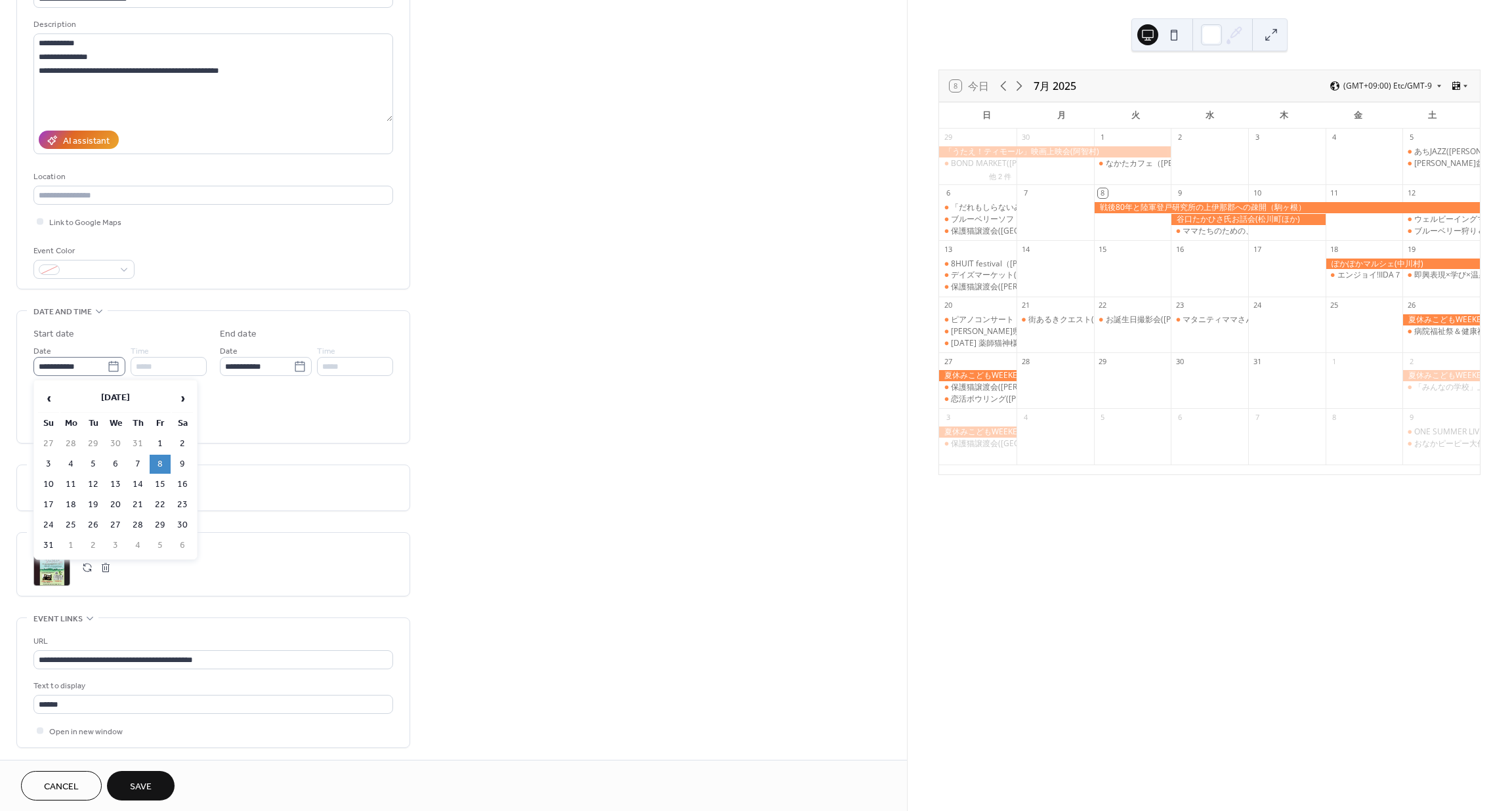 click 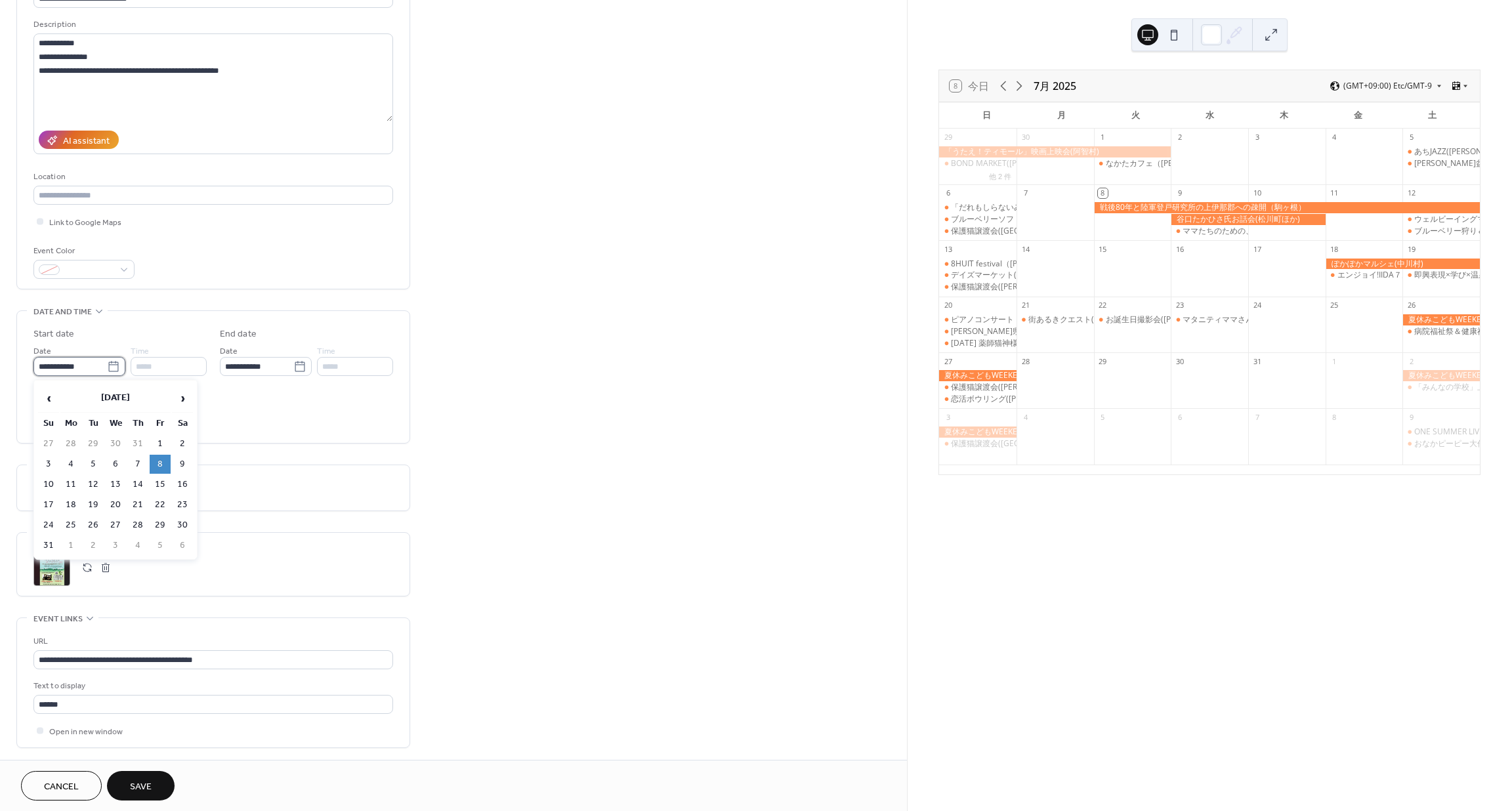 click on "**********" at bounding box center [70, 366] 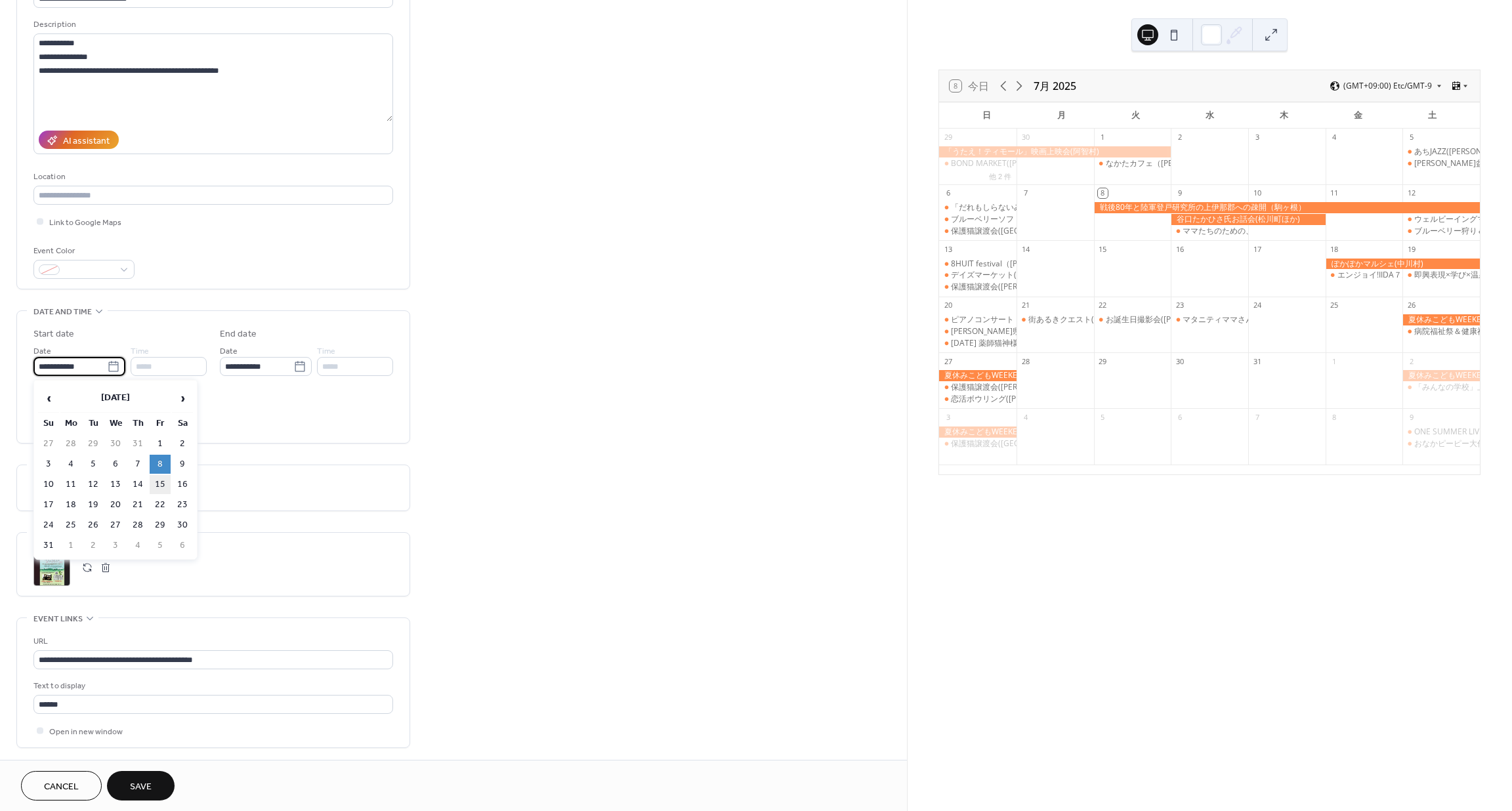 click on "15" at bounding box center [160, 484] 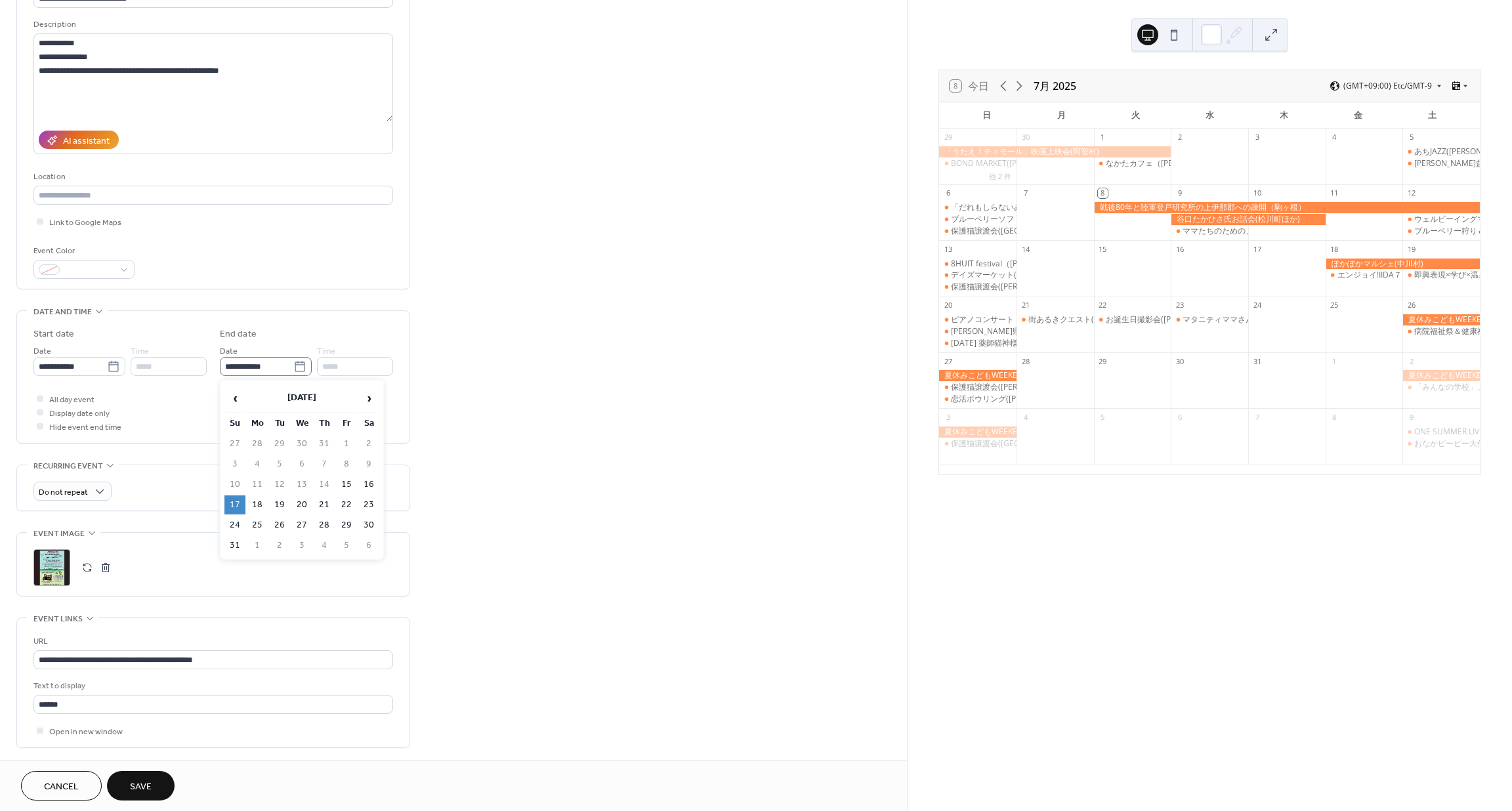click 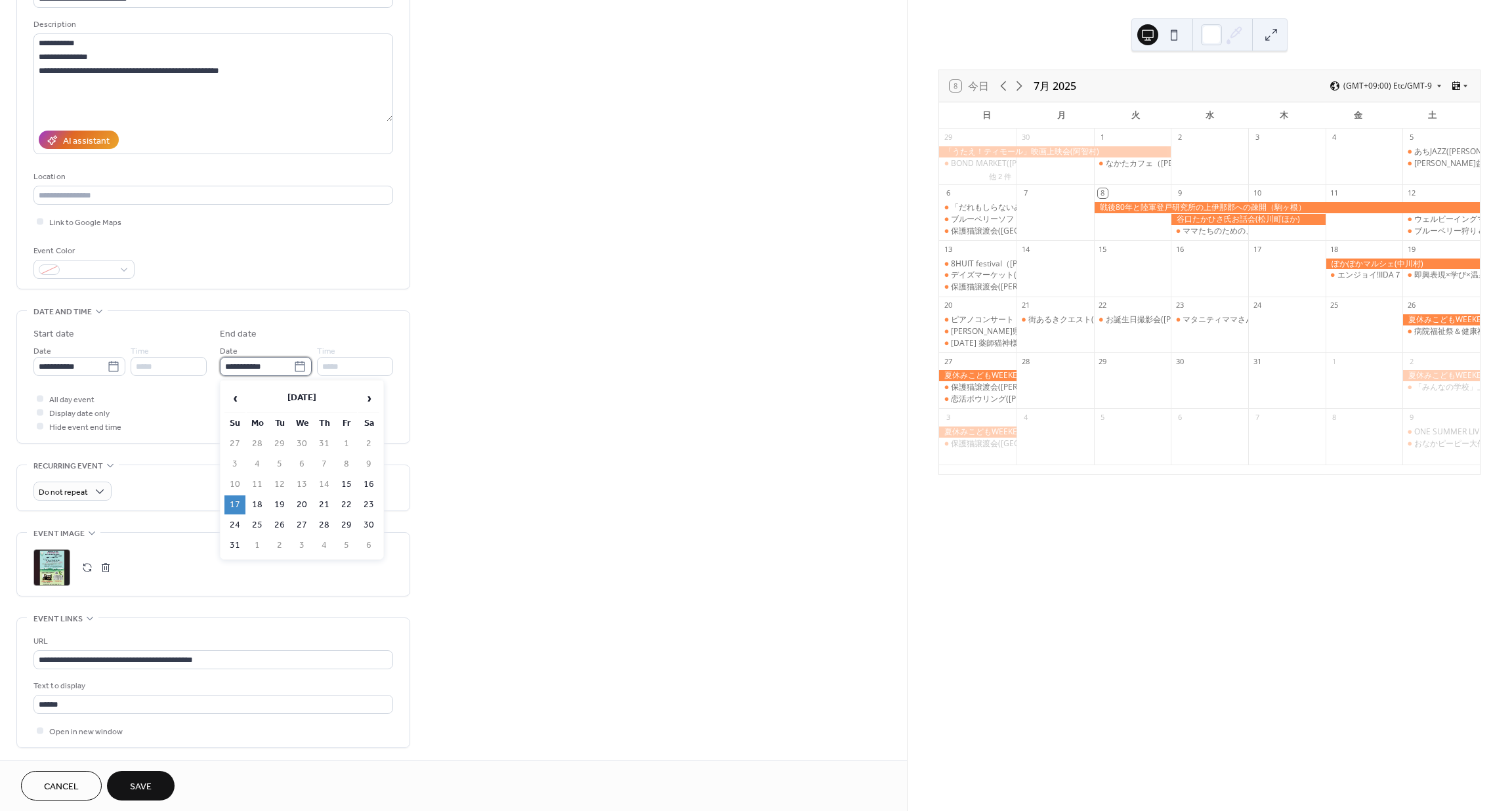 click on "**********" at bounding box center (257, 366) 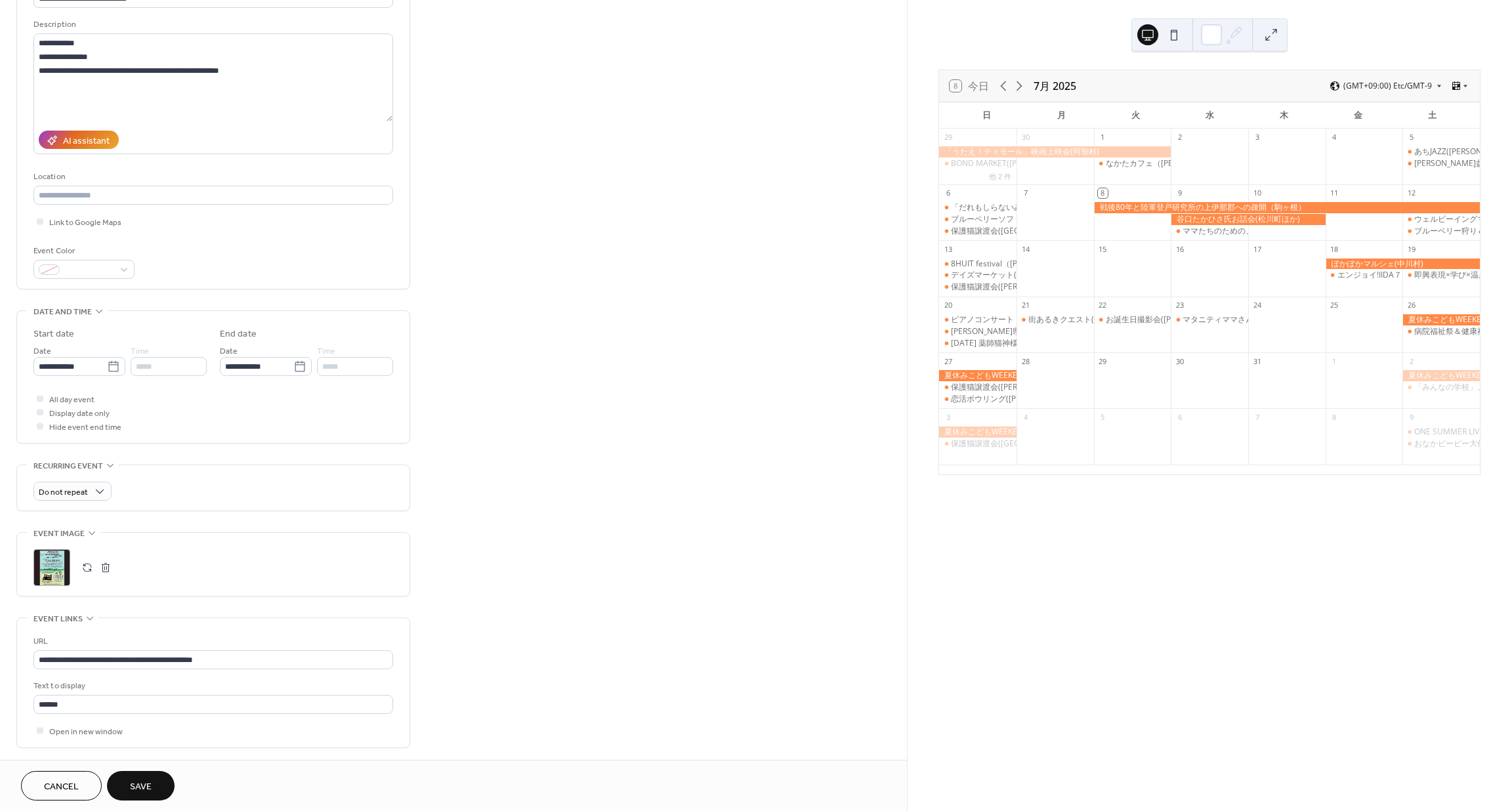 click on "**********" at bounding box center [453, 434] 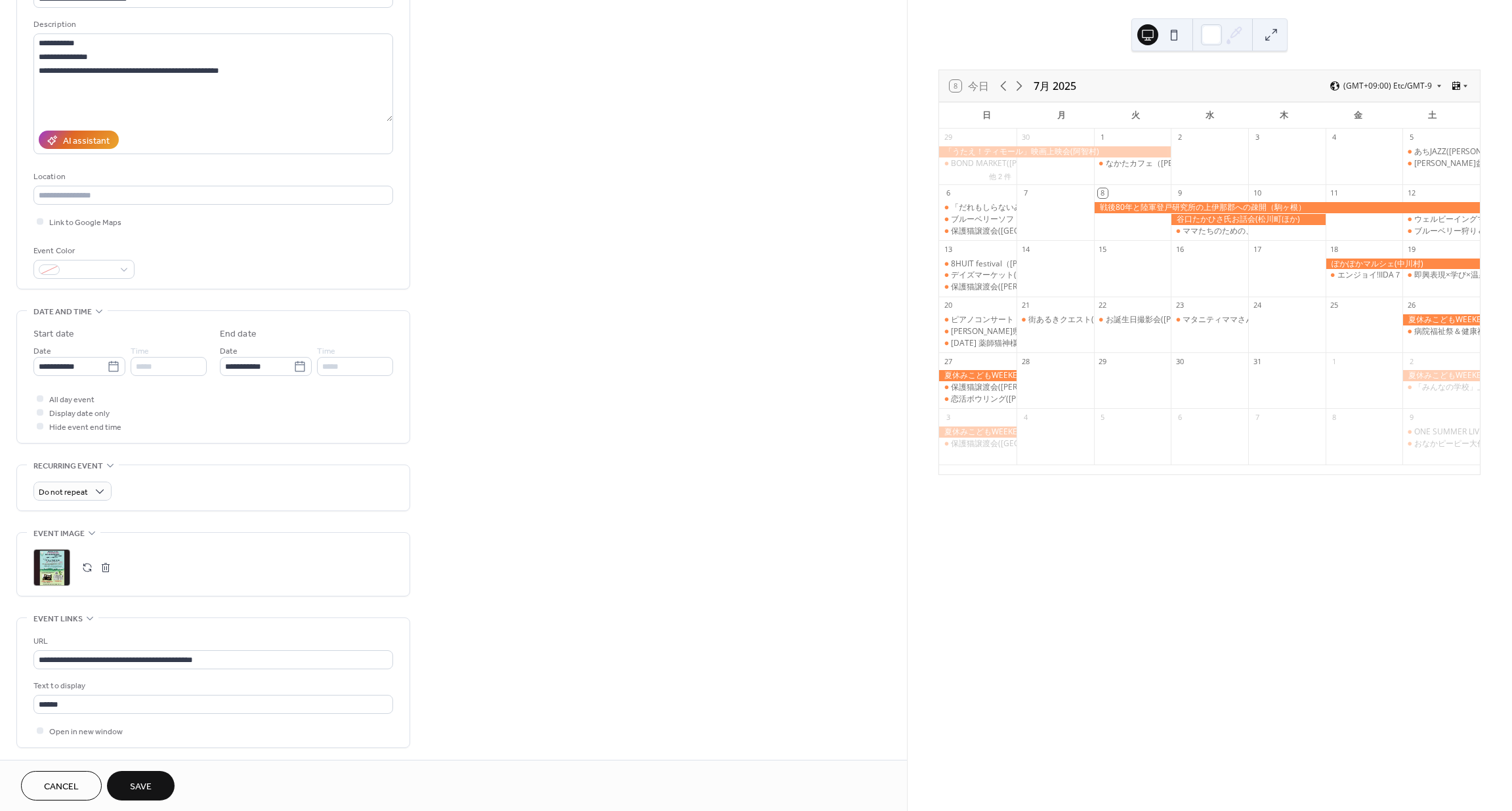 click on "Save" at bounding box center (140, 787) 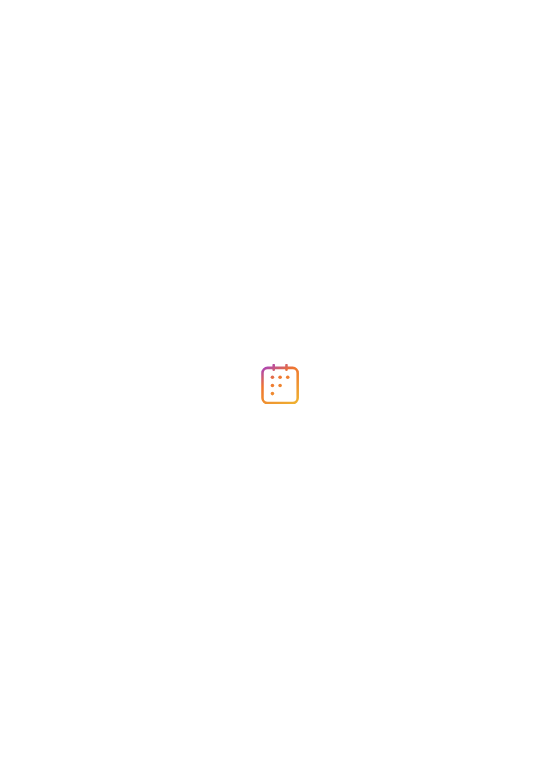 scroll, scrollTop: 0, scrollLeft: 0, axis: both 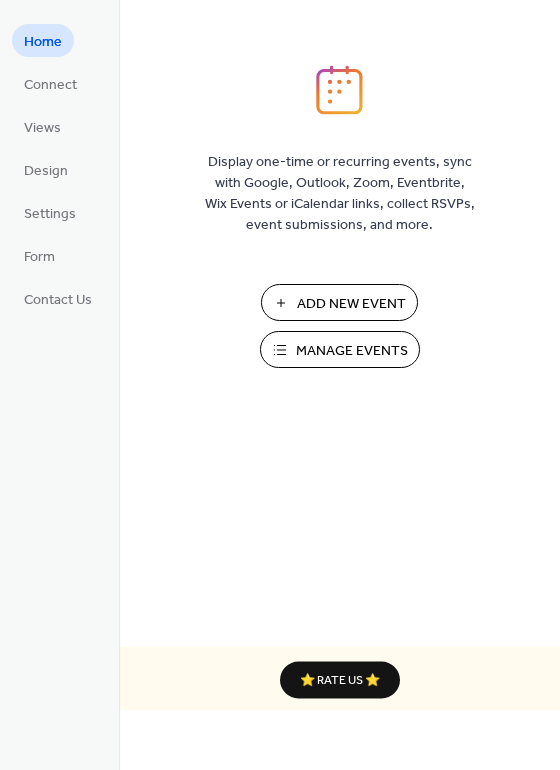 click on "Add New Event" at bounding box center [351, 304] 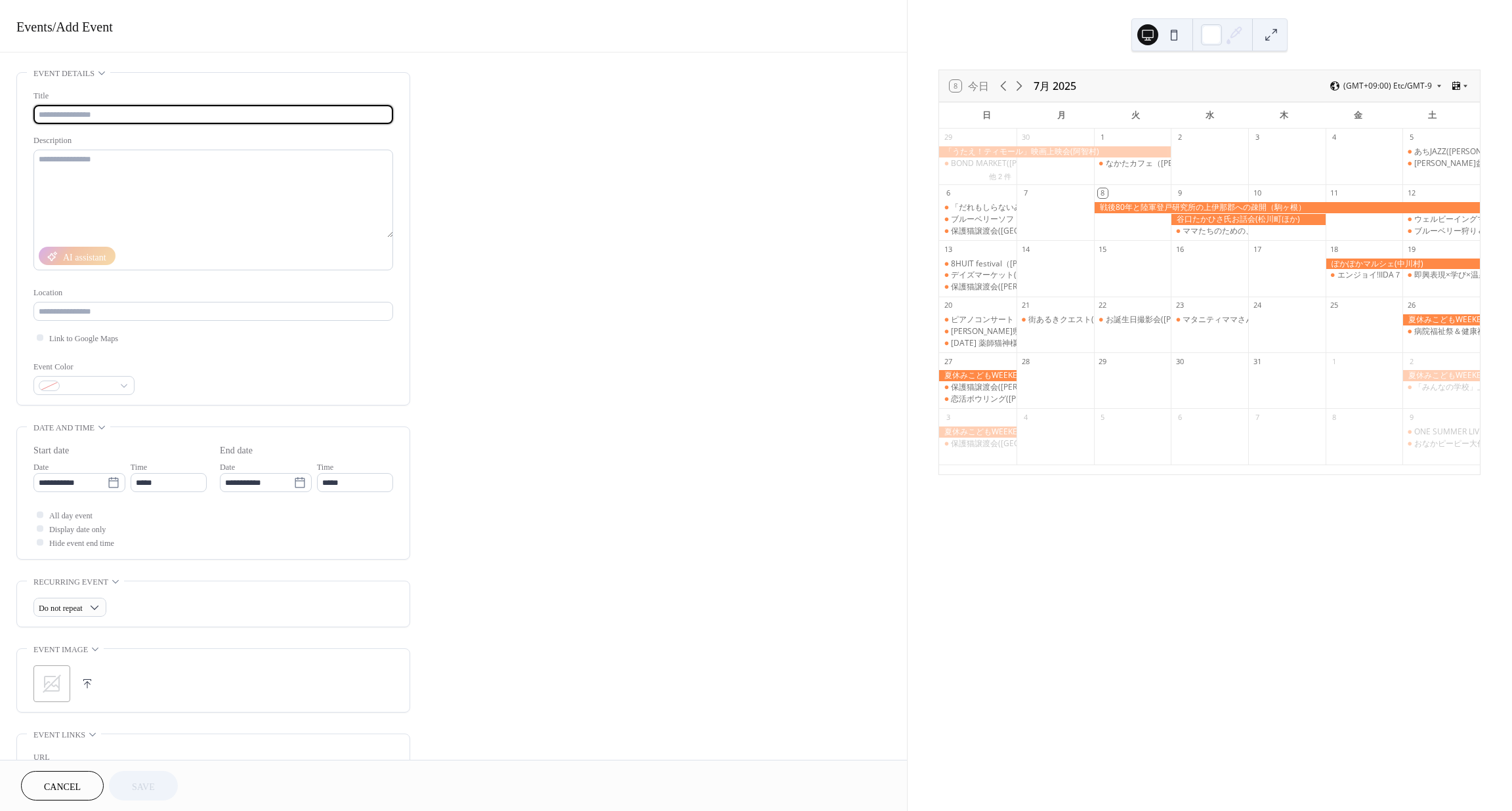 scroll, scrollTop: 0, scrollLeft: 0, axis: both 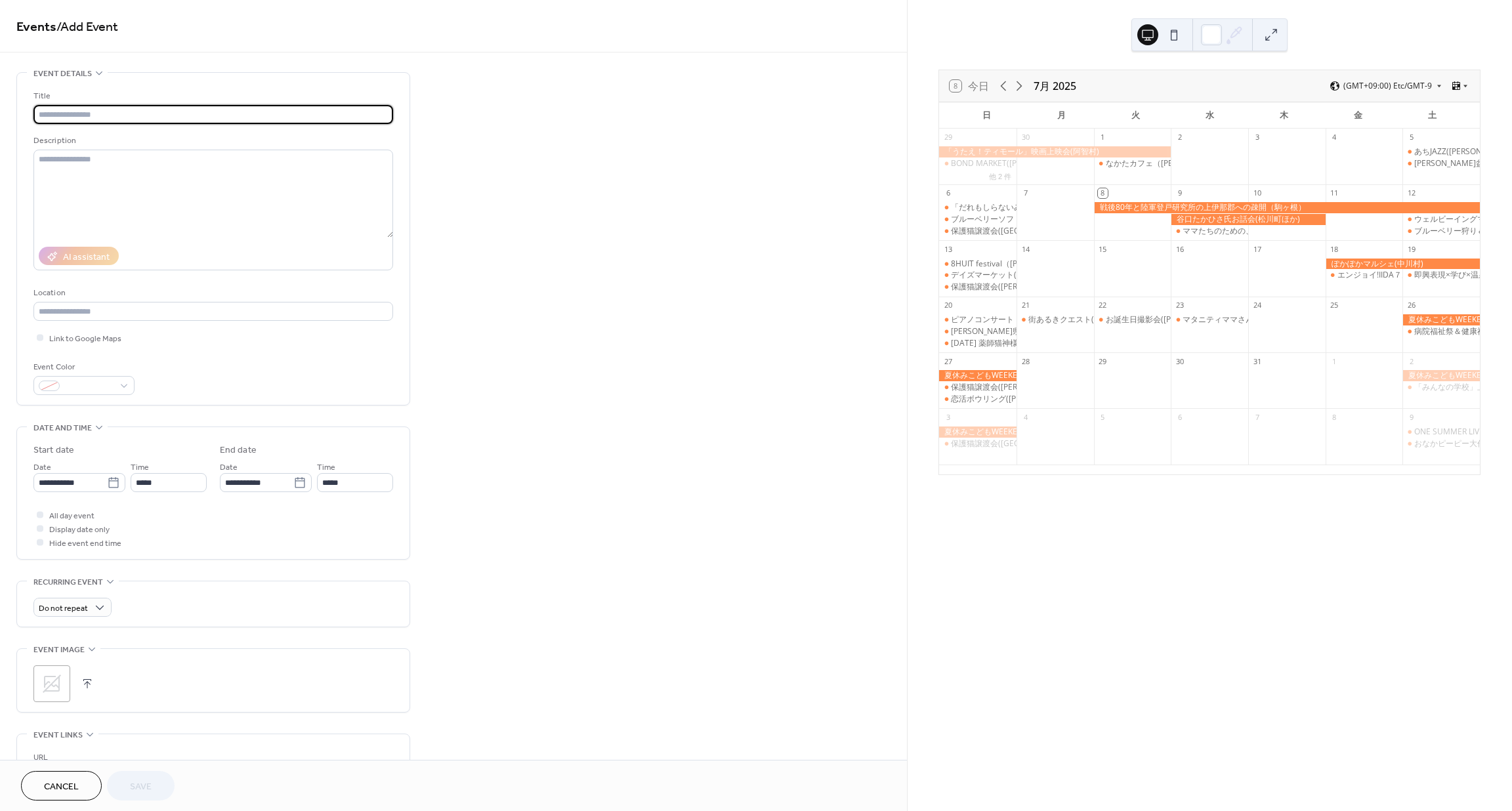 click on ";" at bounding box center (52, 684) 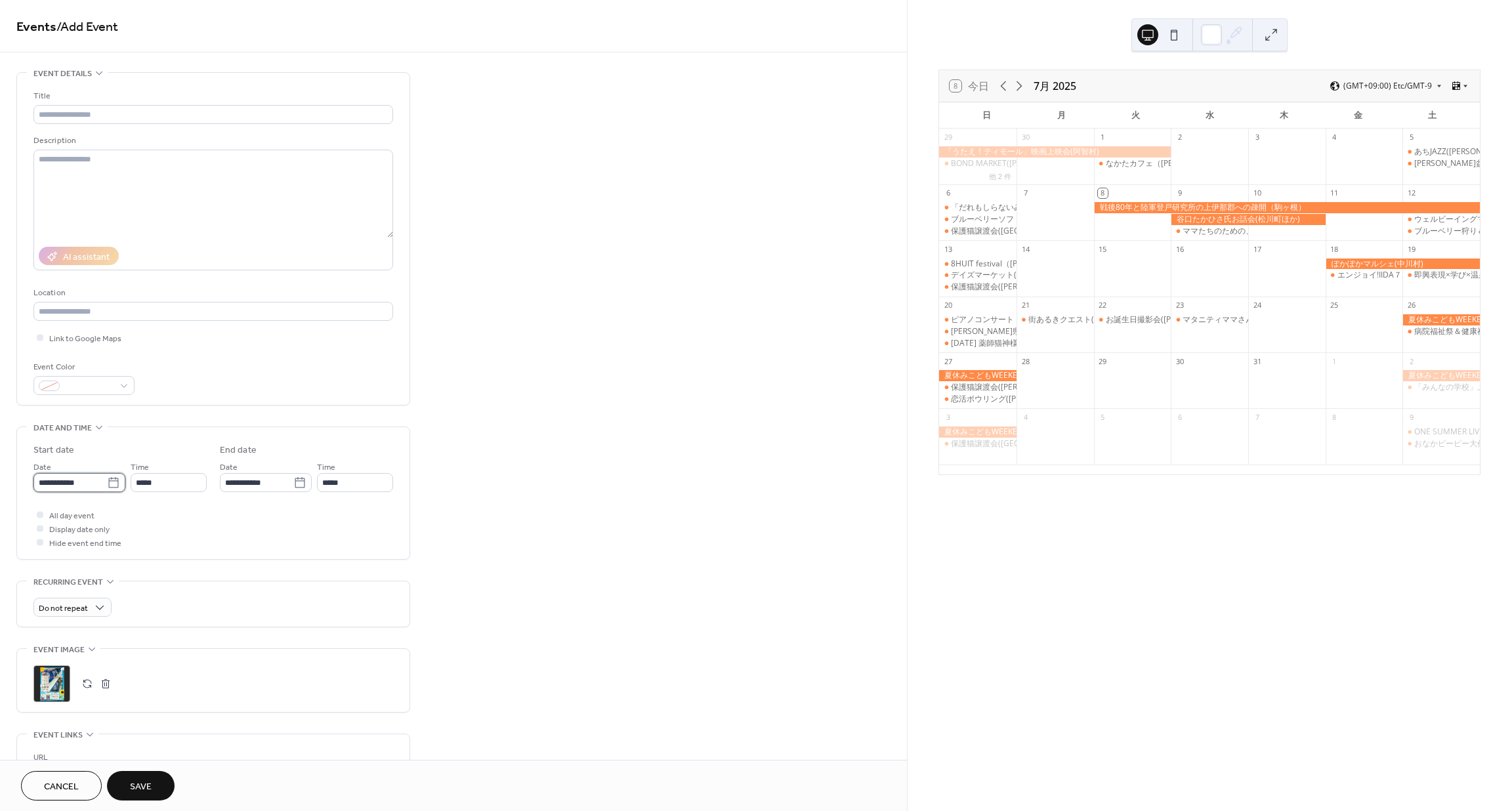 click on "**********" at bounding box center (70, 482) 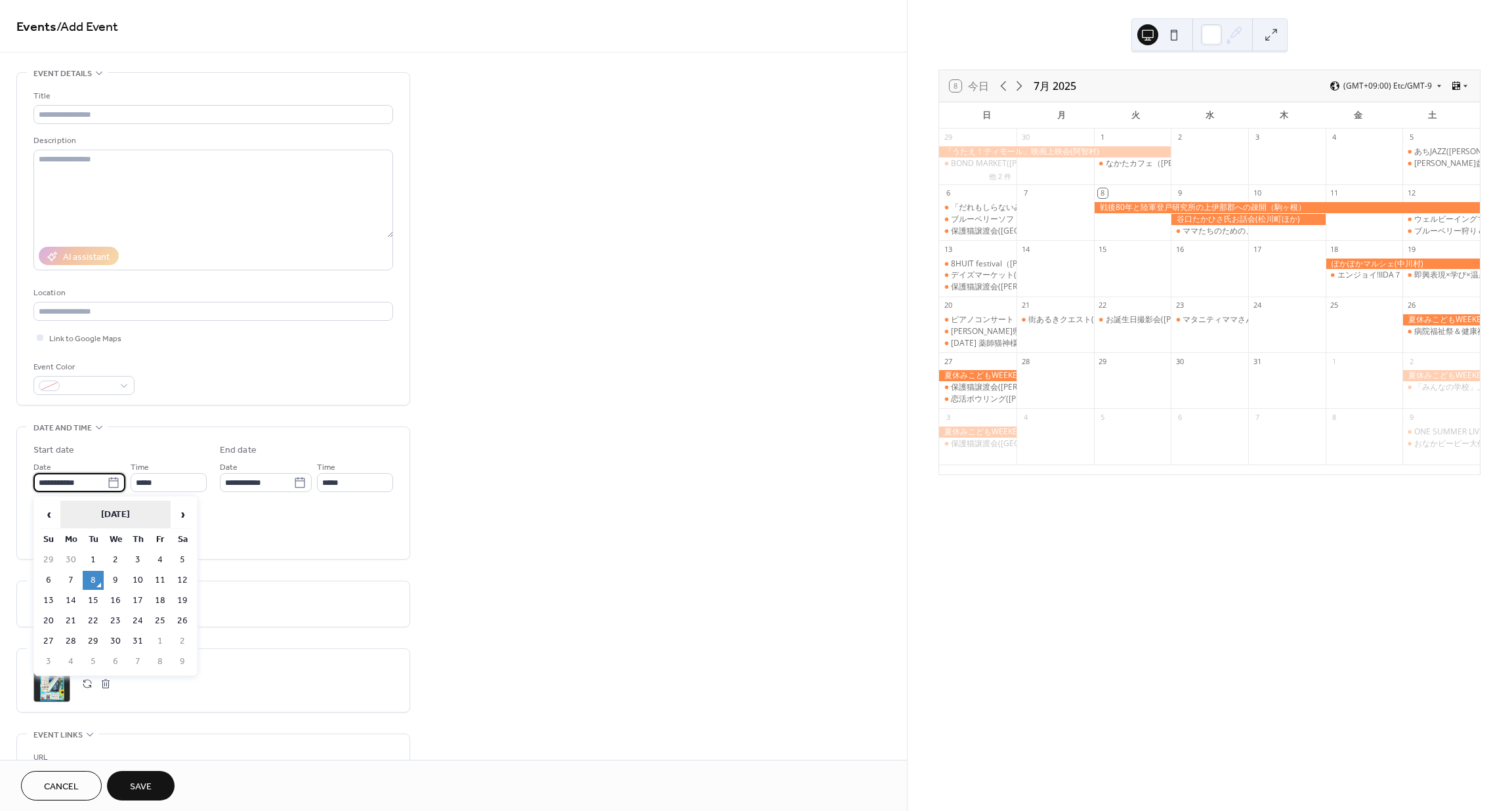 click on "[DATE]" at bounding box center [116, 514] 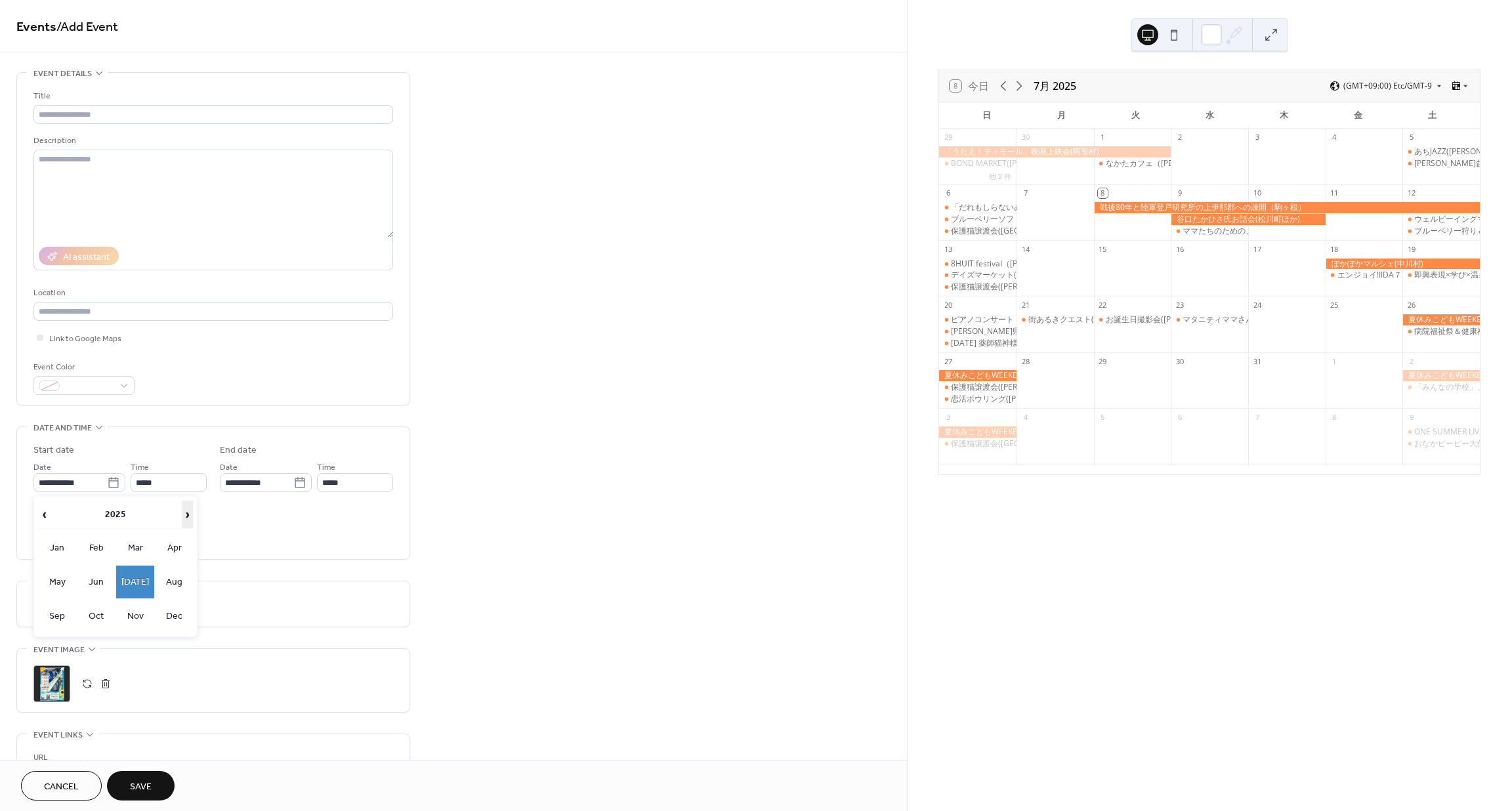 click on "›" at bounding box center [188, 514] 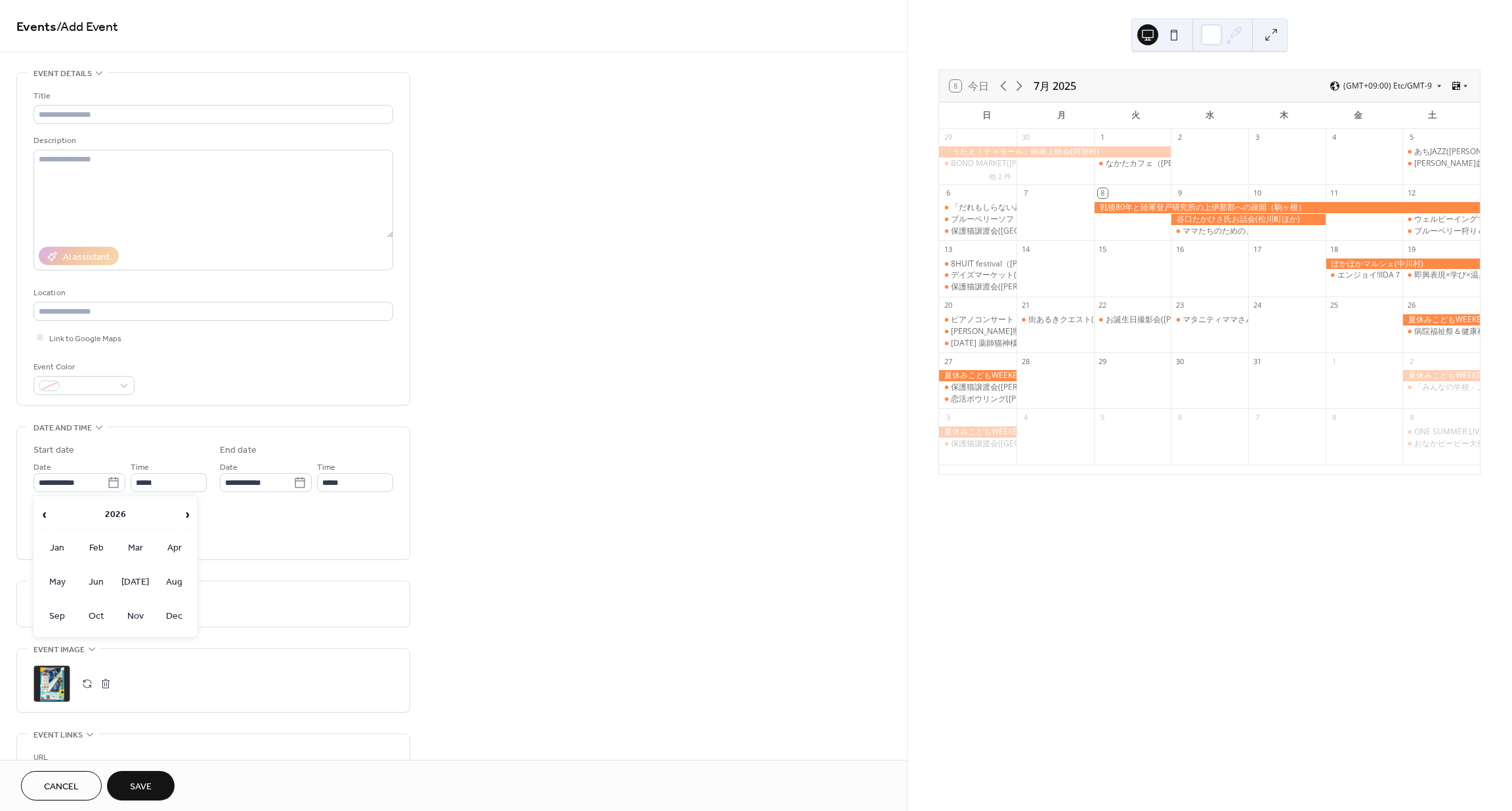 click on "‹ [DATE] › Jan Feb Mar Apr May Jun [DATE] Aug Sep Oct Nov Dec" at bounding box center (116, 566) 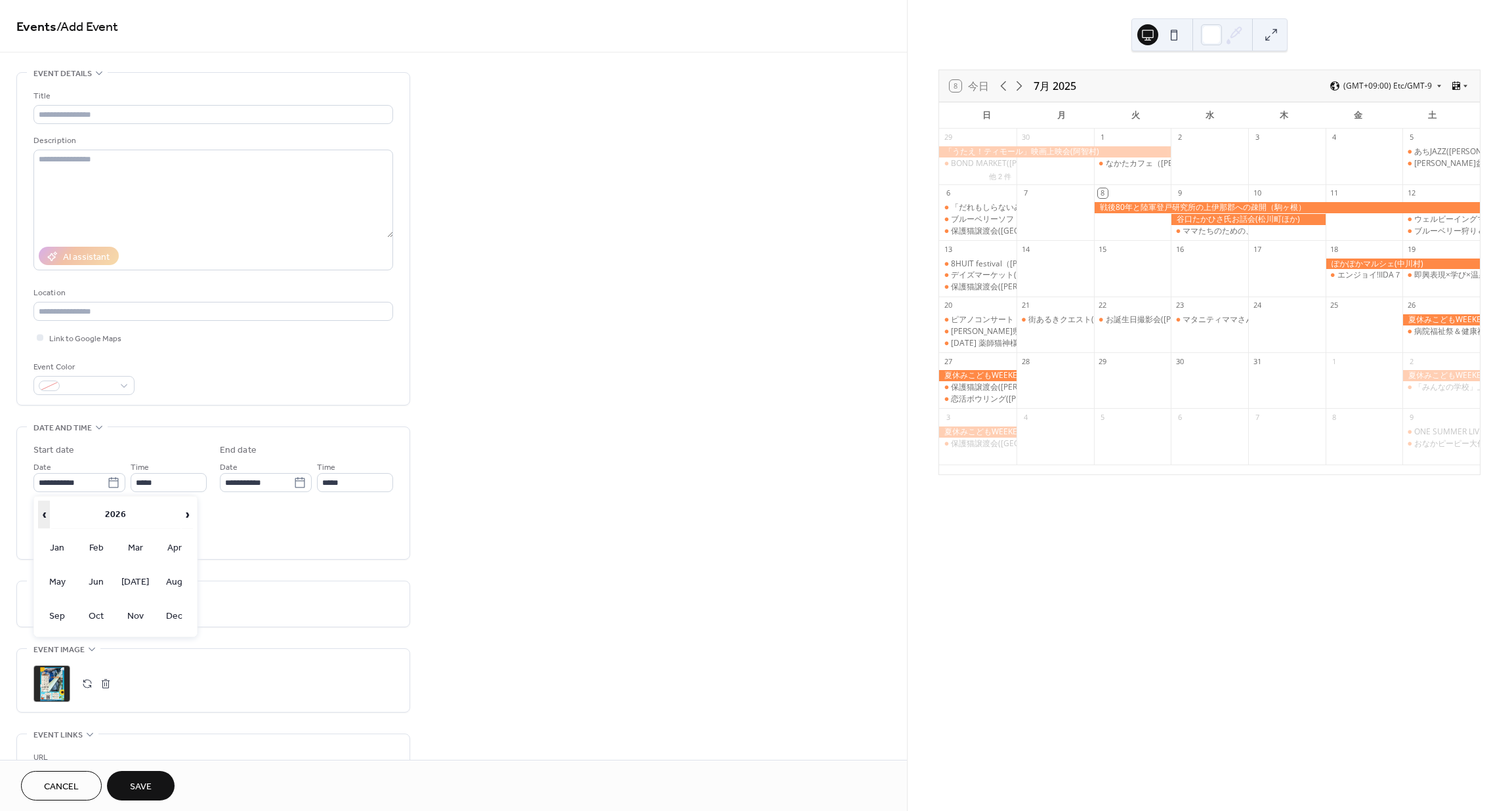 click on "‹" at bounding box center (44, 514) 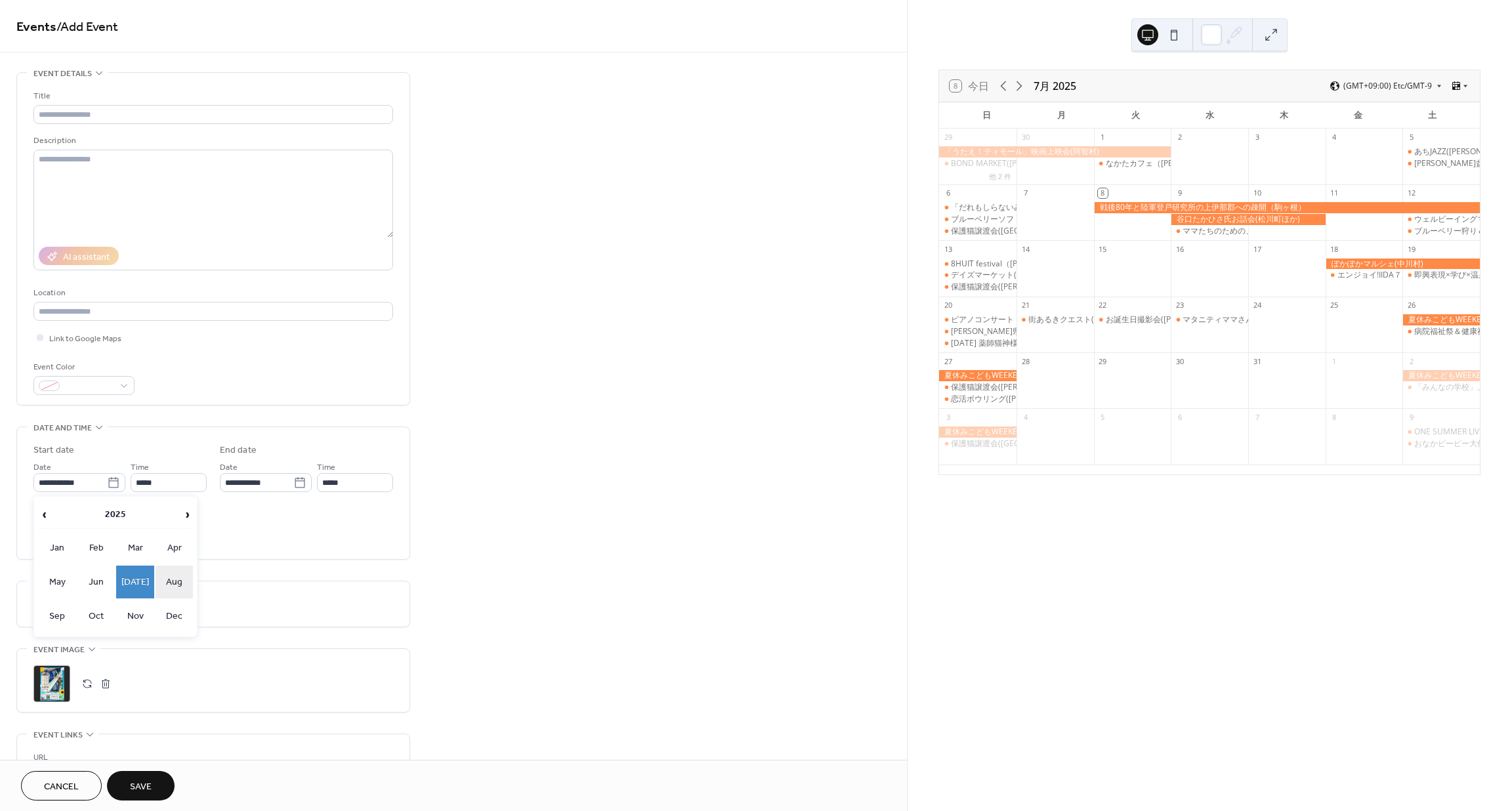 click on "Aug" at bounding box center [175, 582] 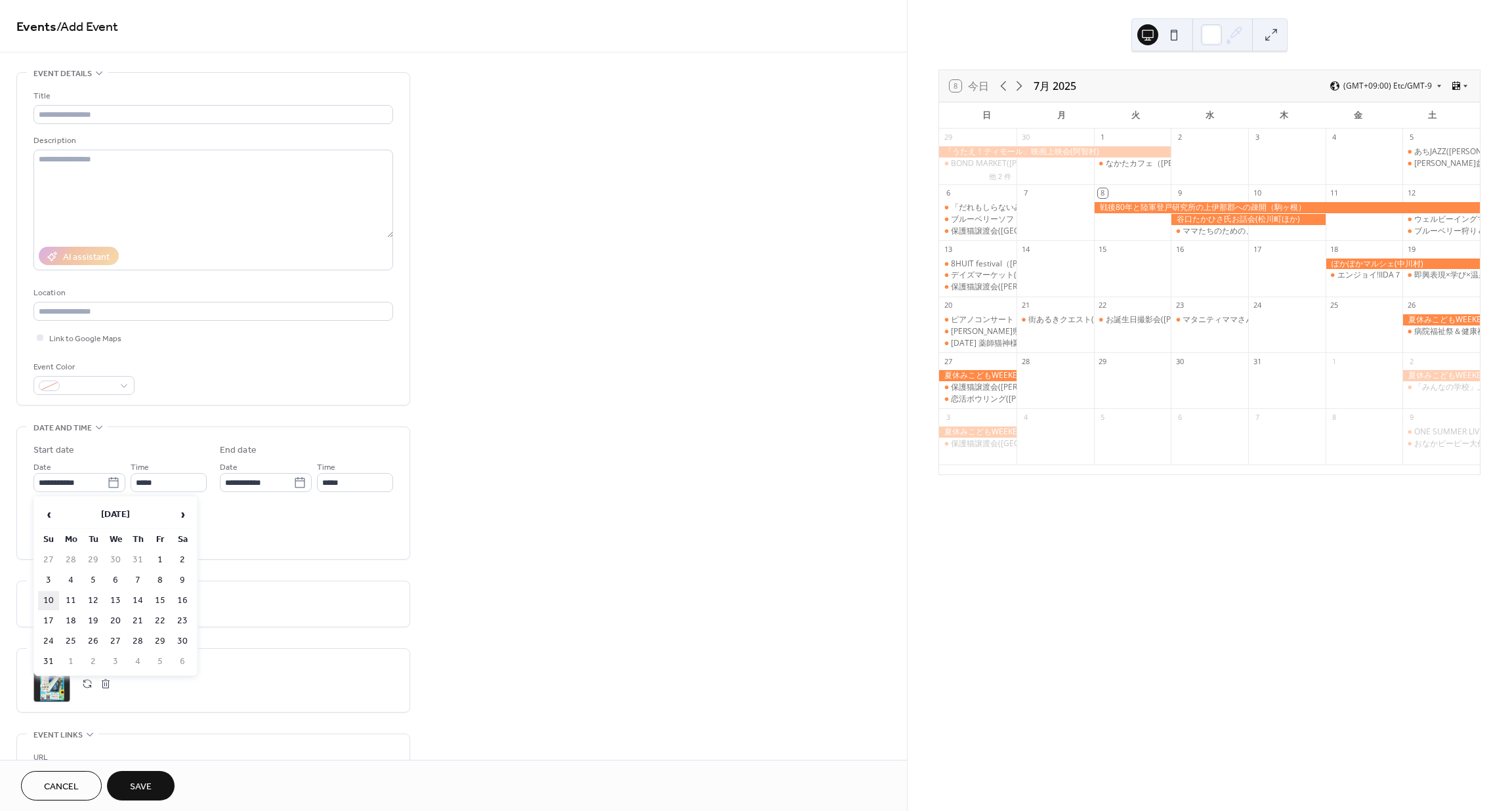 click on "10" at bounding box center (49, 600) 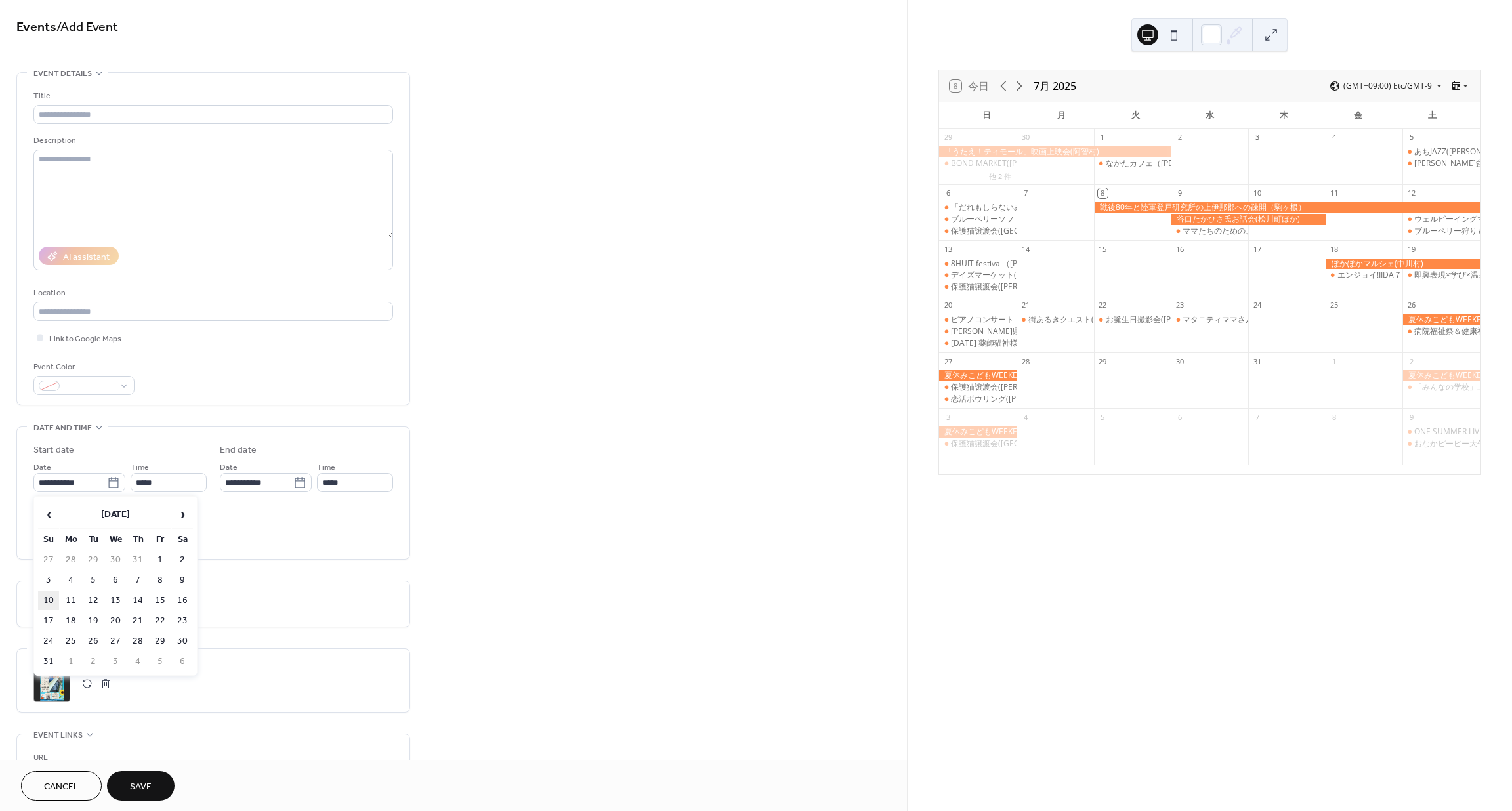 type on "**********" 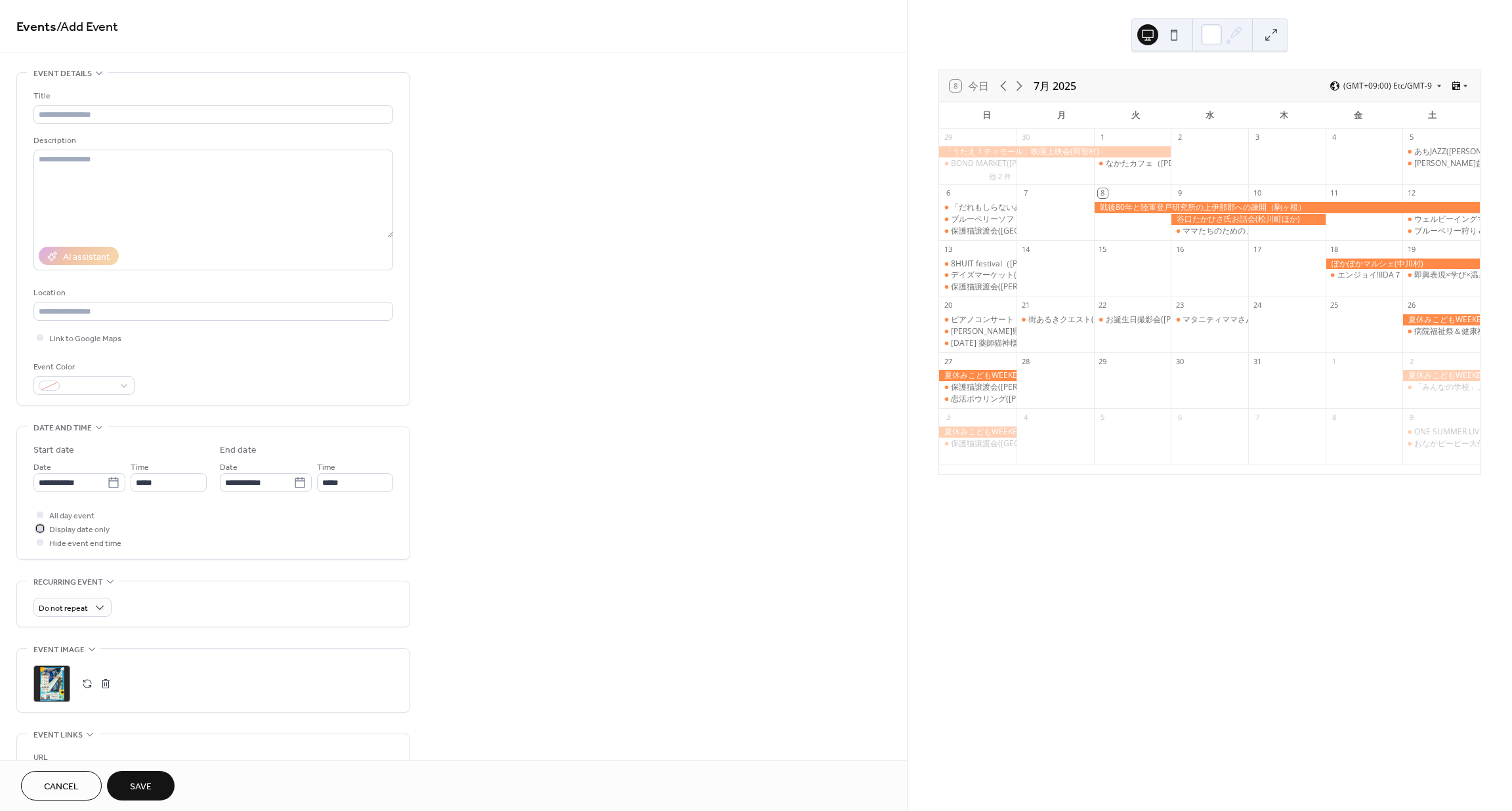click on "Display date only" at bounding box center (79, 530) 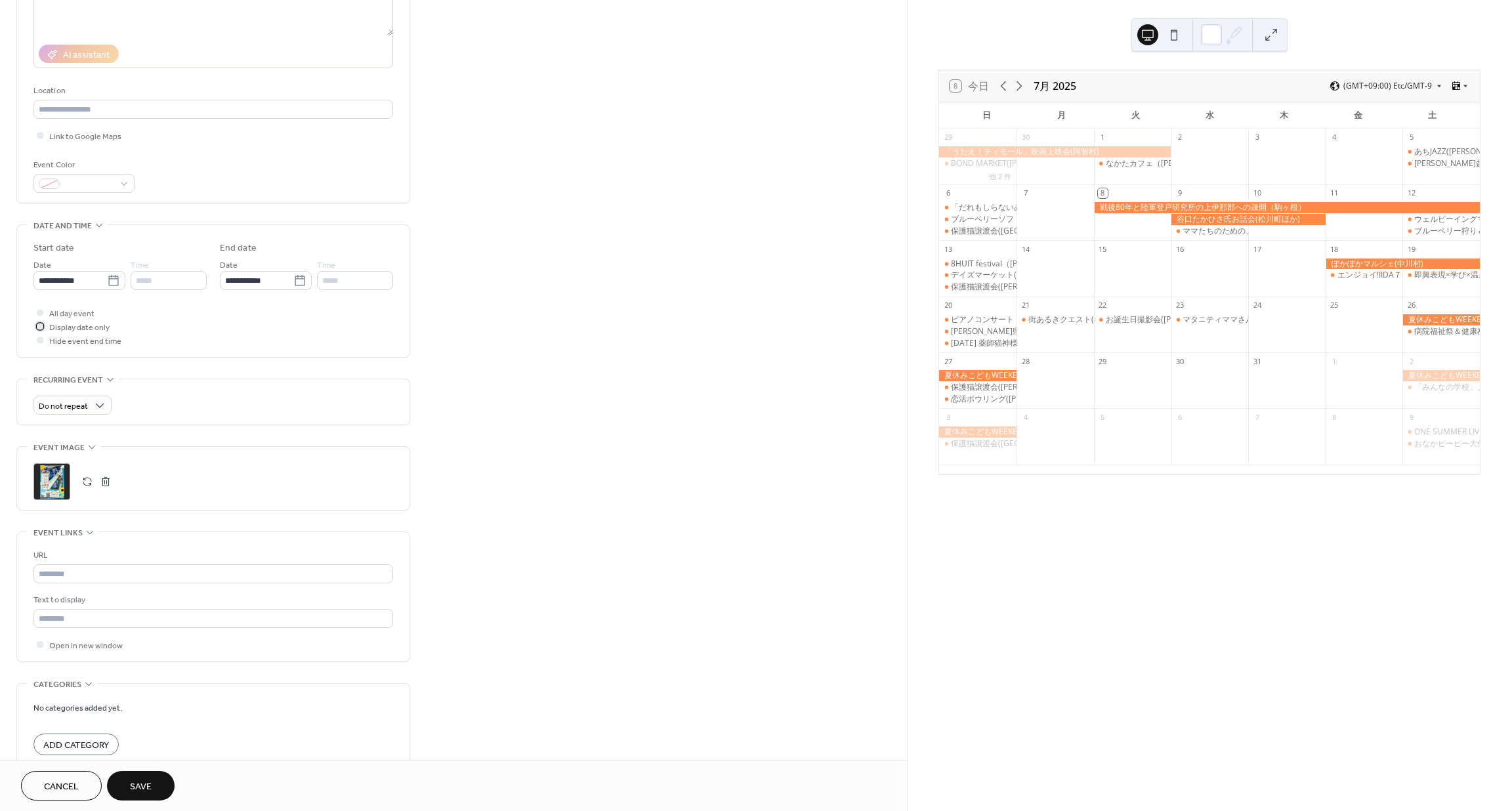 scroll, scrollTop: 274, scrollLeft: 0, axis: vertical 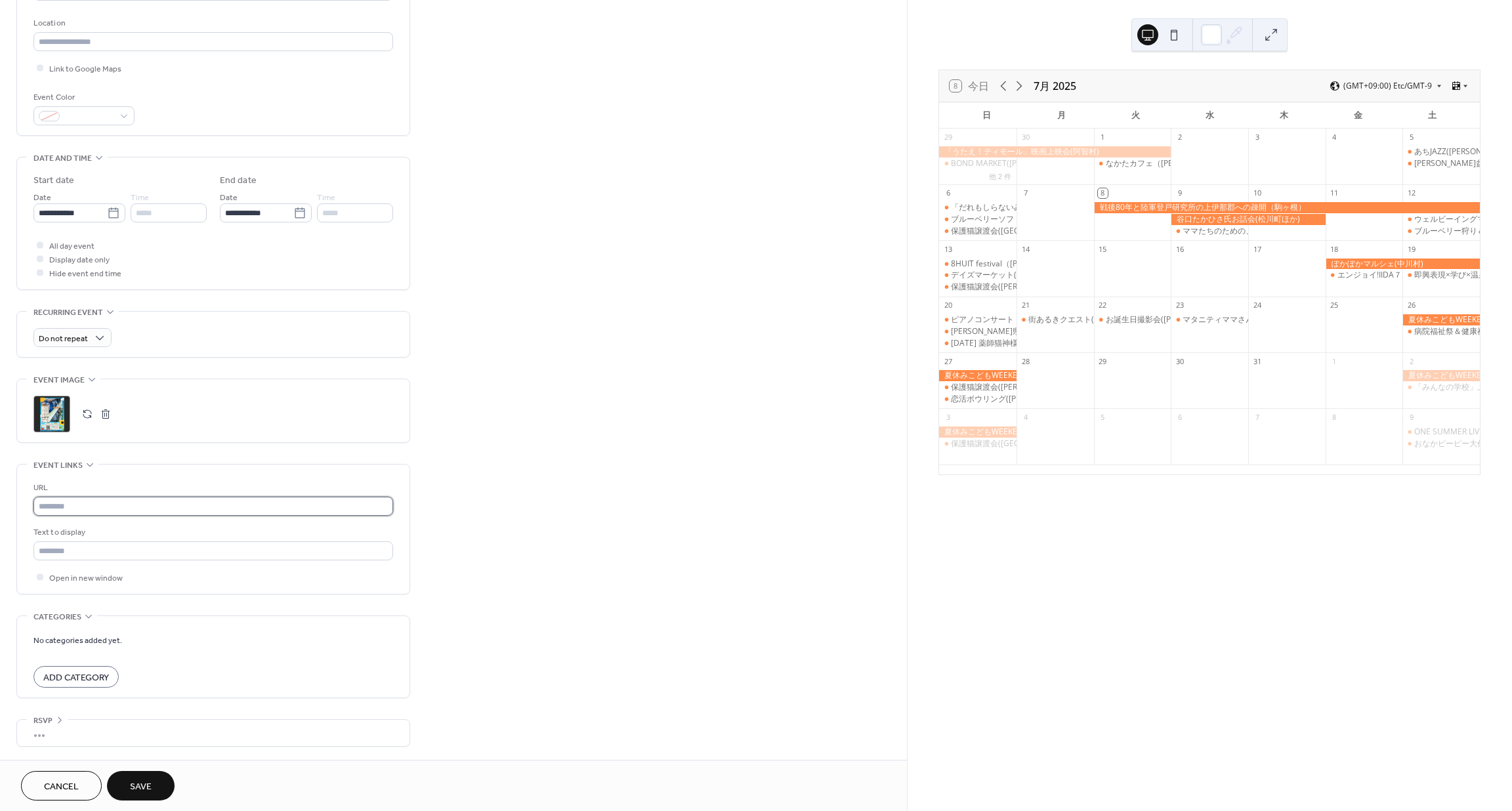 click at bounding box center (213, 506) 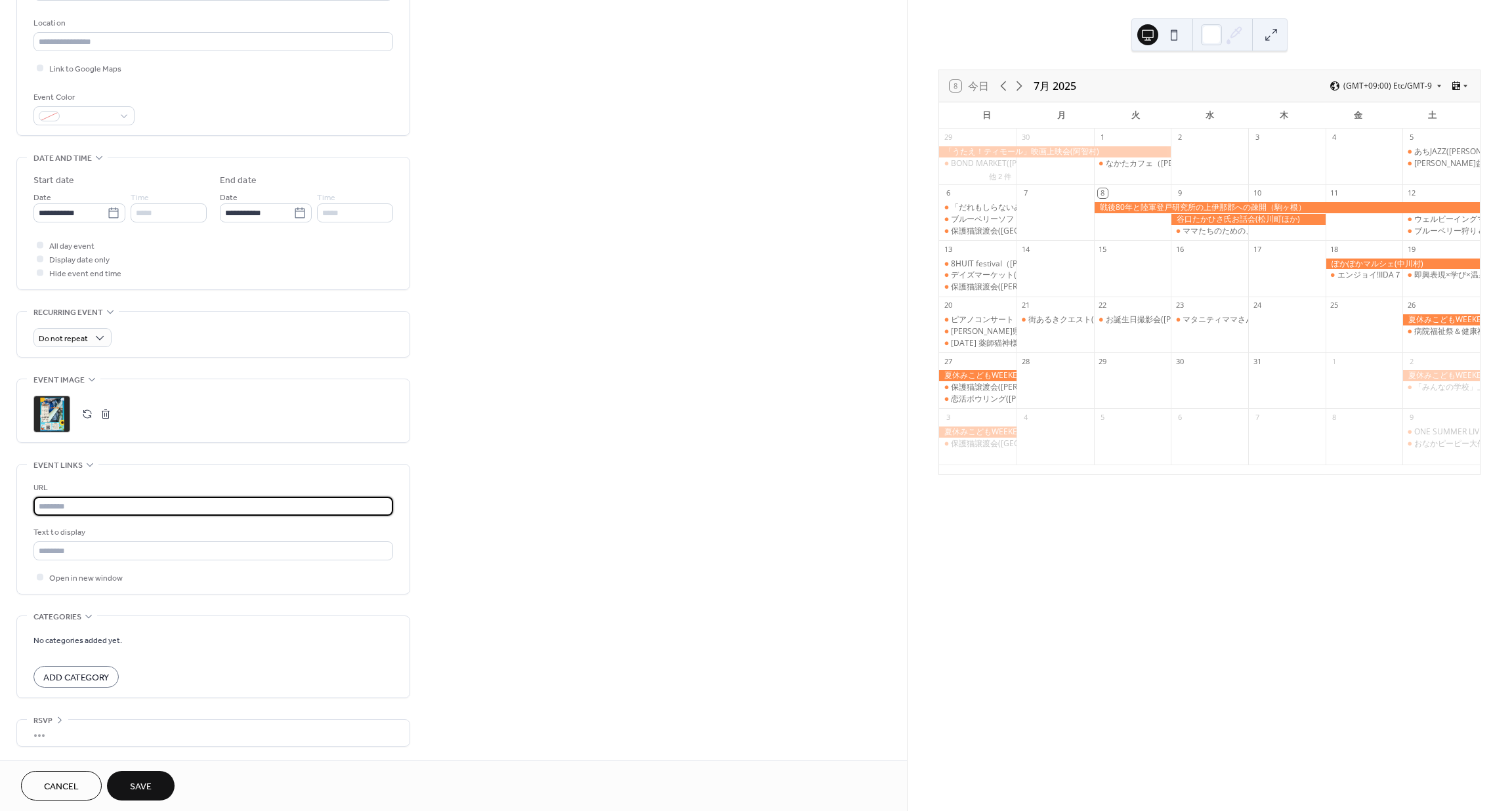 paste on "**********" 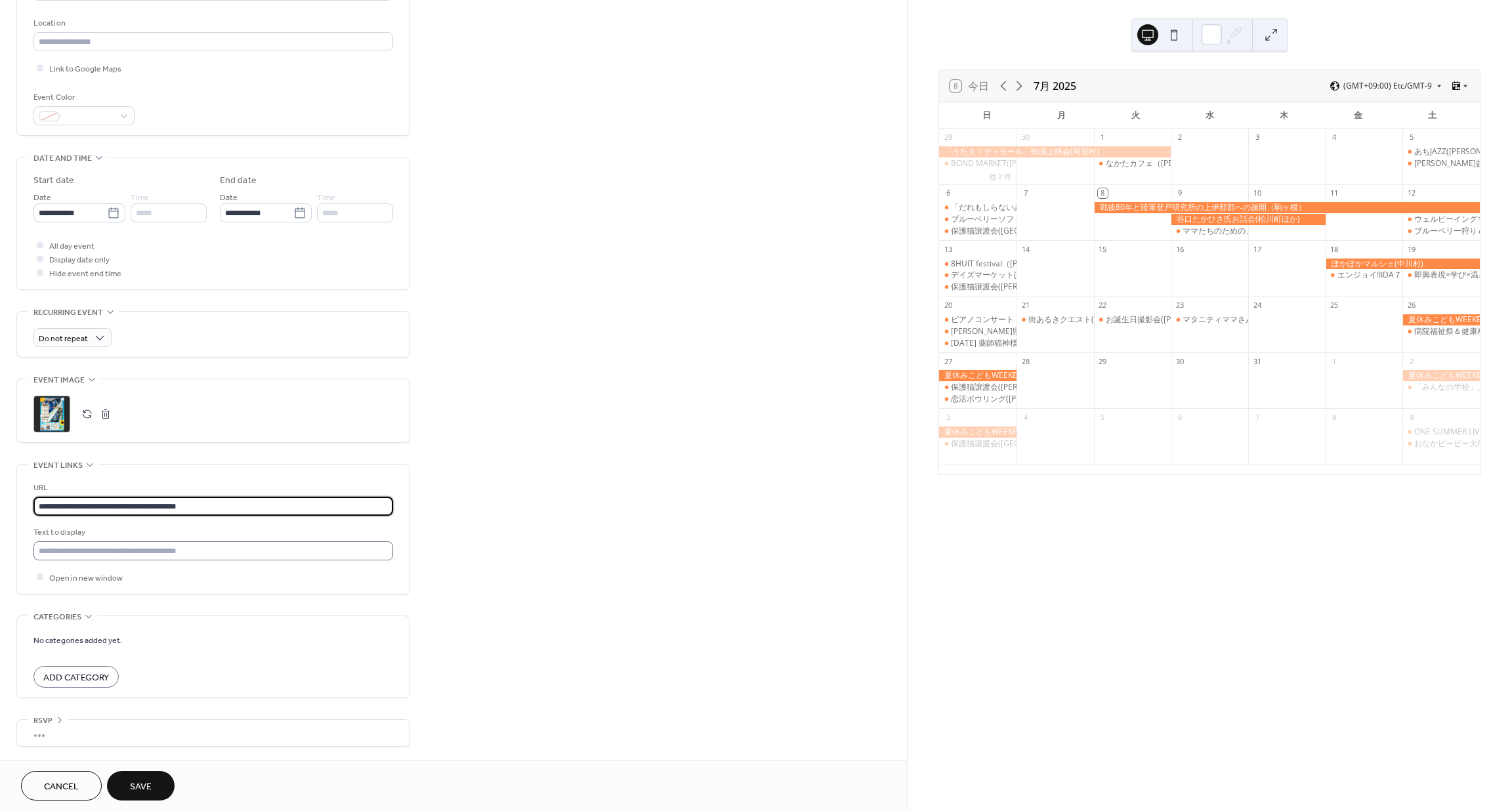 type on "**********" 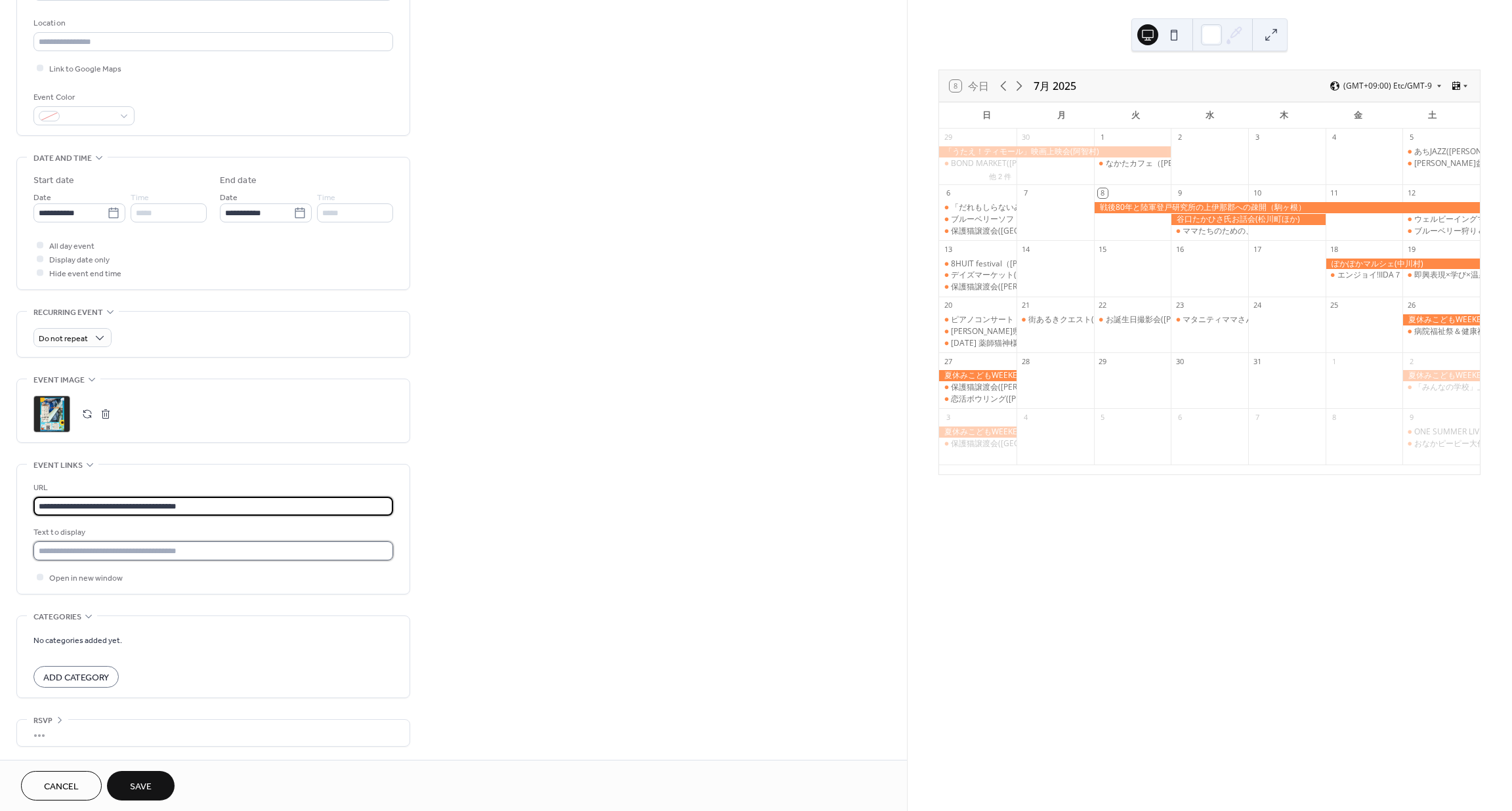 click at bounding box center (213, 551) 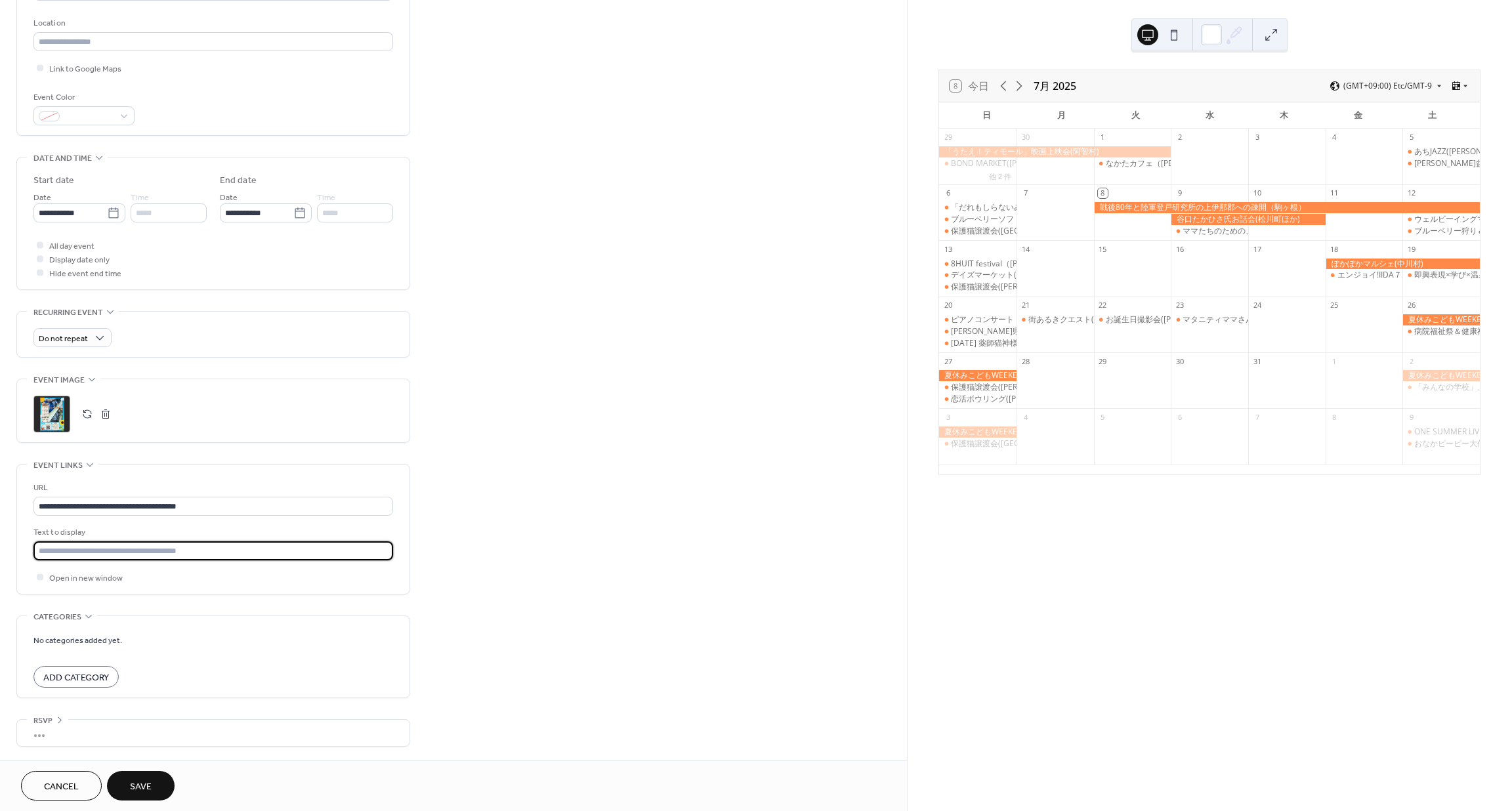 type on "******" 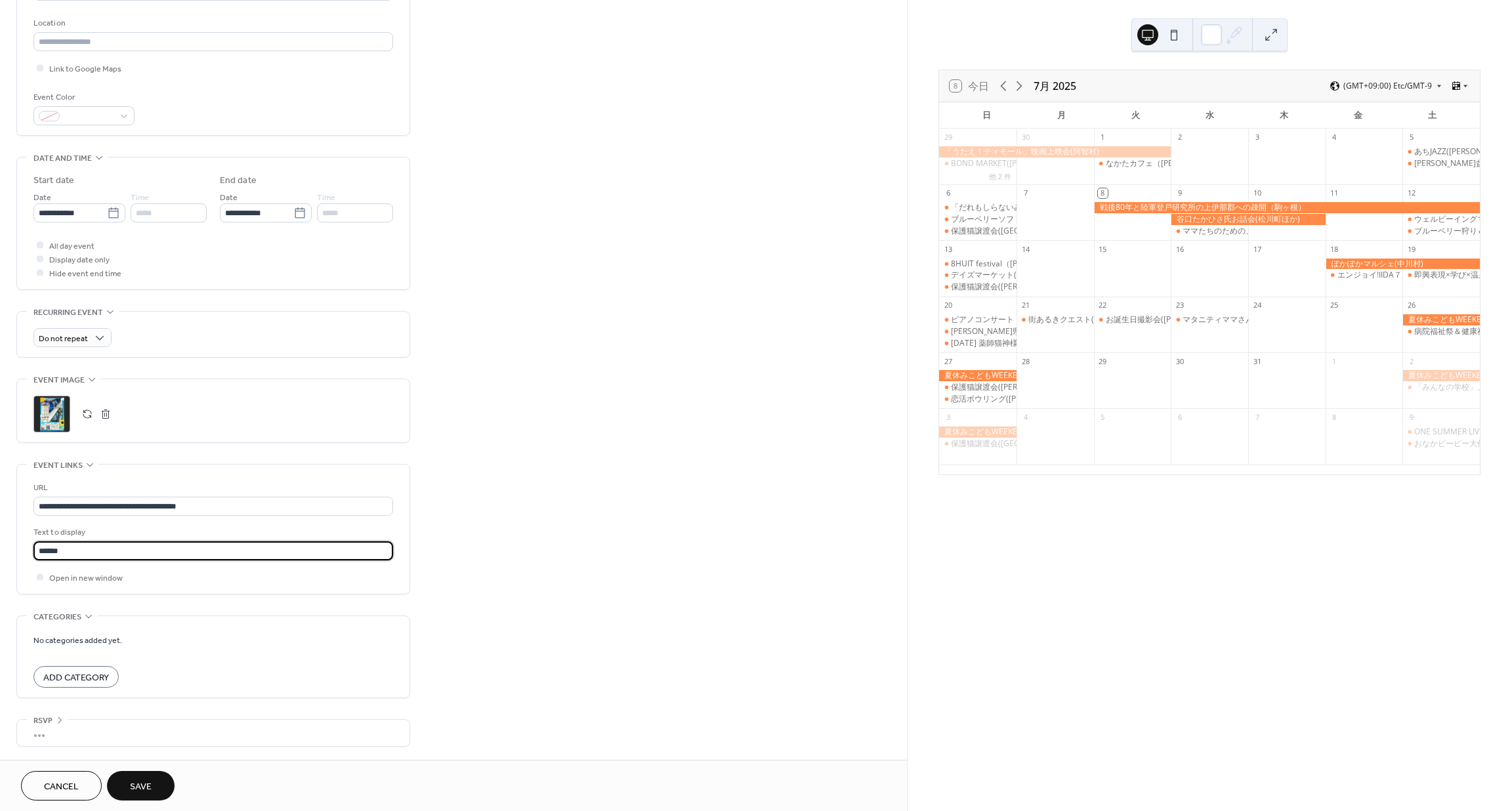click on "No categories added yet. Add Category" at bounding box center [213, 660] 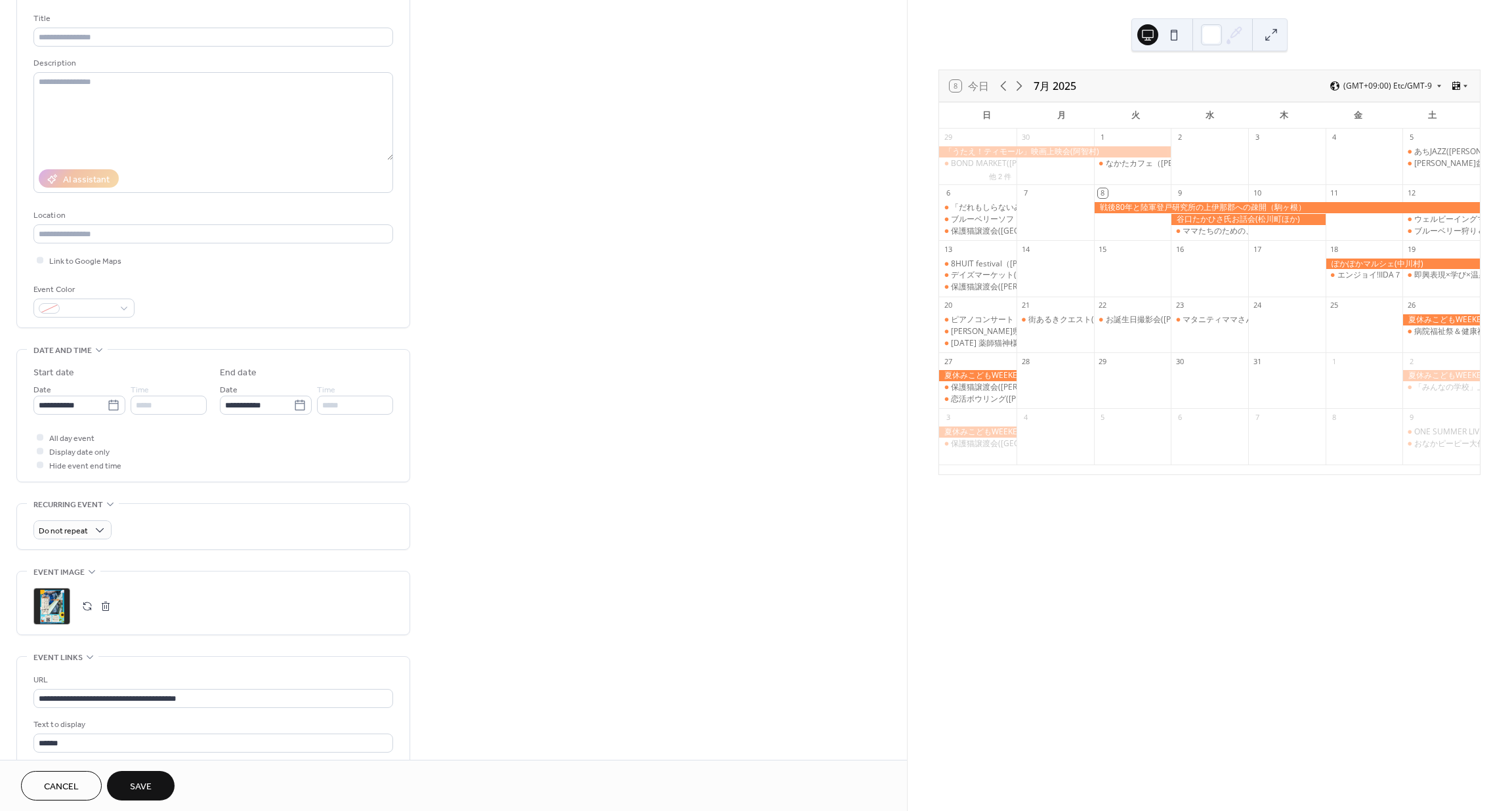 scroll, scrollTop: 40, scrollLeft: 0, axis: vertical 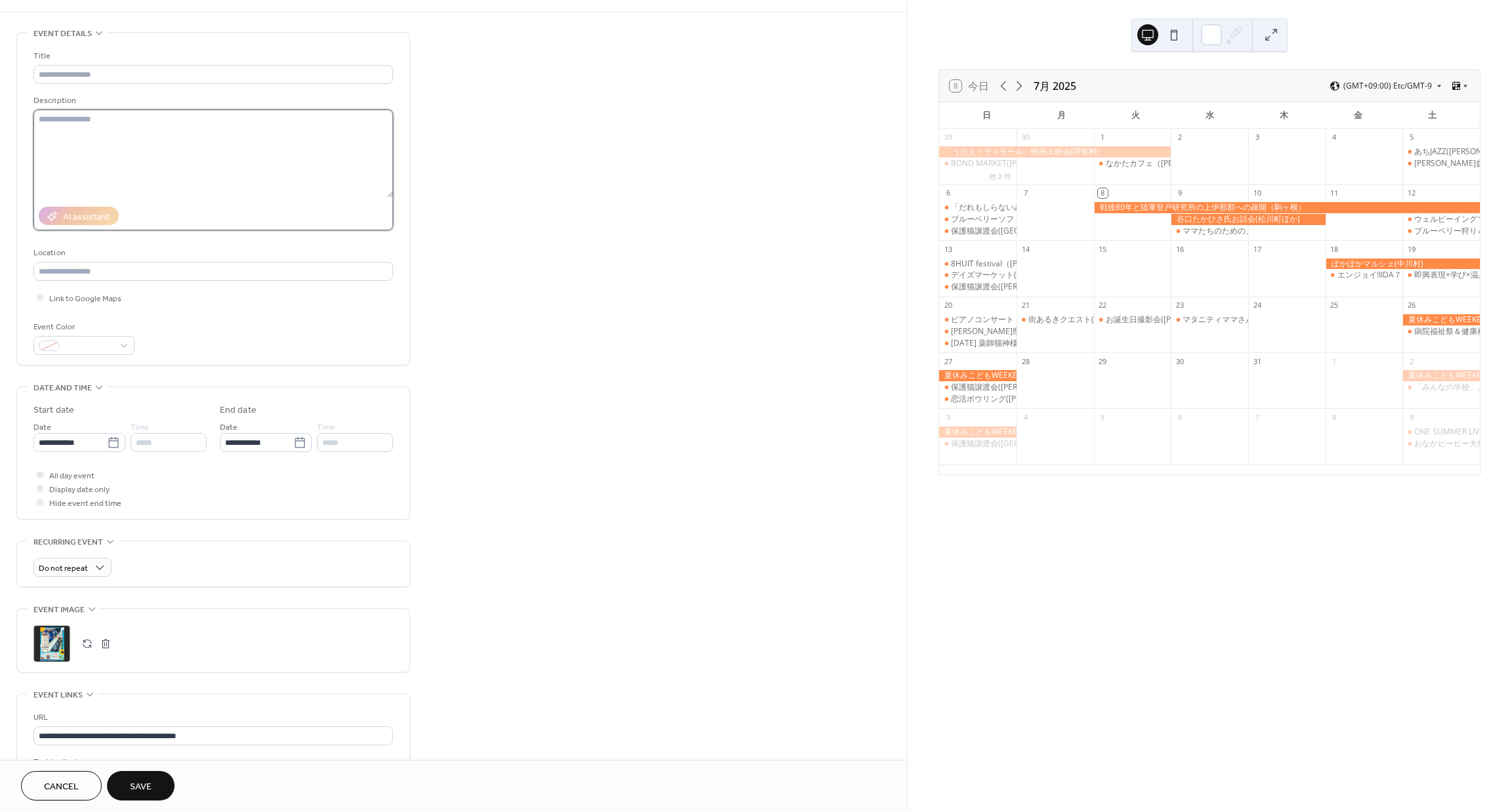 click at bounding box center [213, 154] 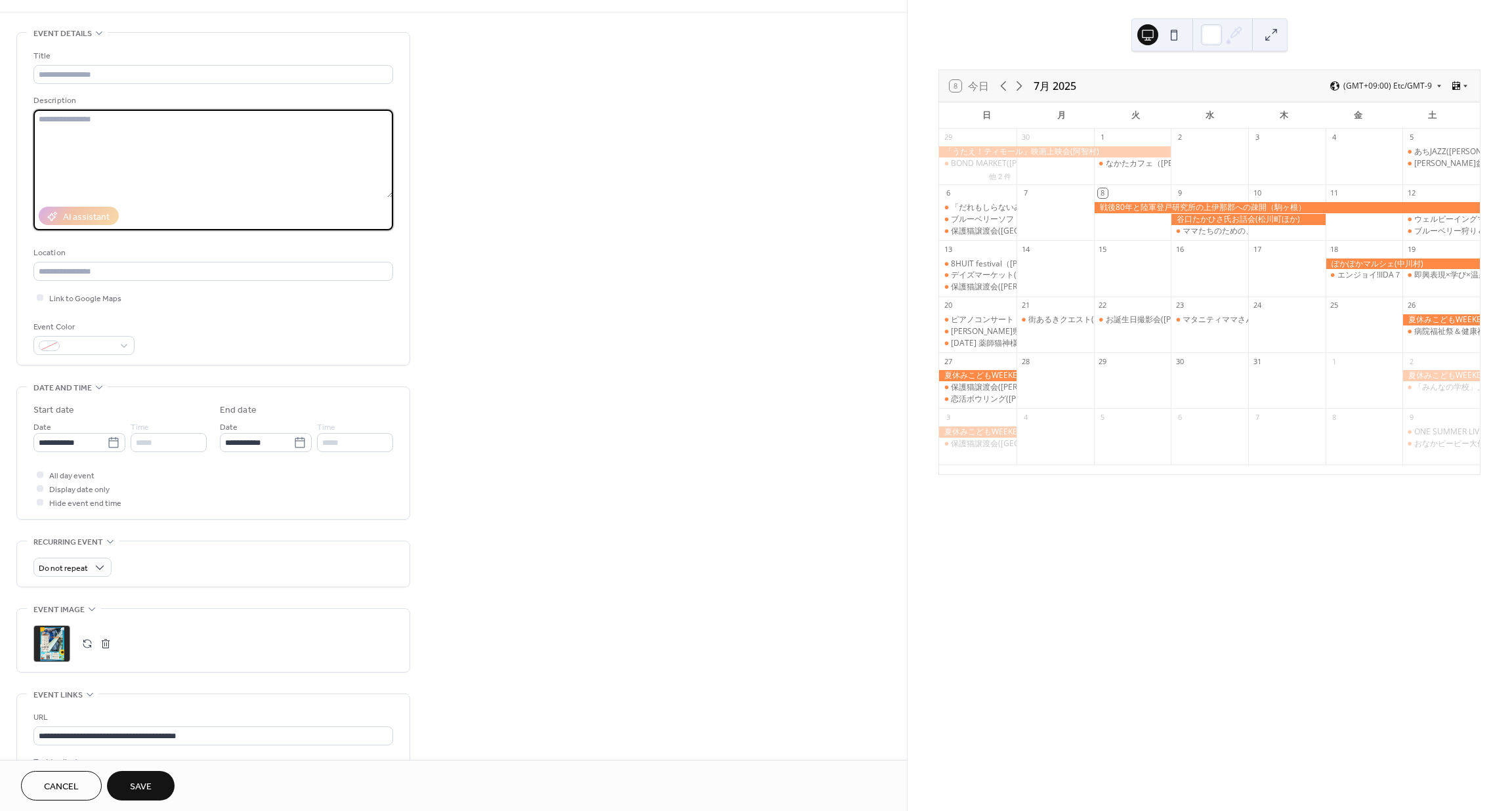 paste on "**********" 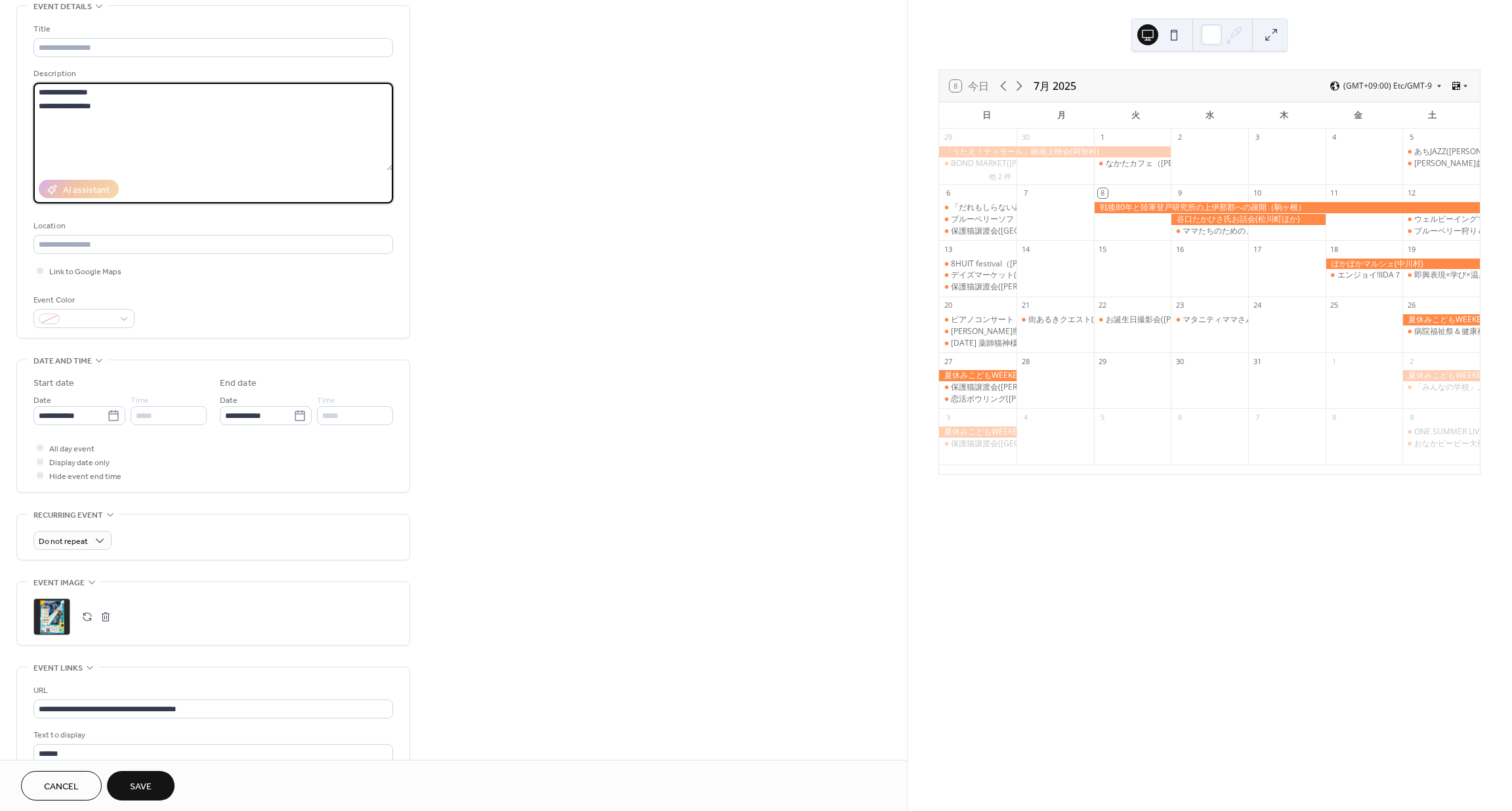 scroll, scrollTop: 215, scrollLeft: 0, axis: vertical 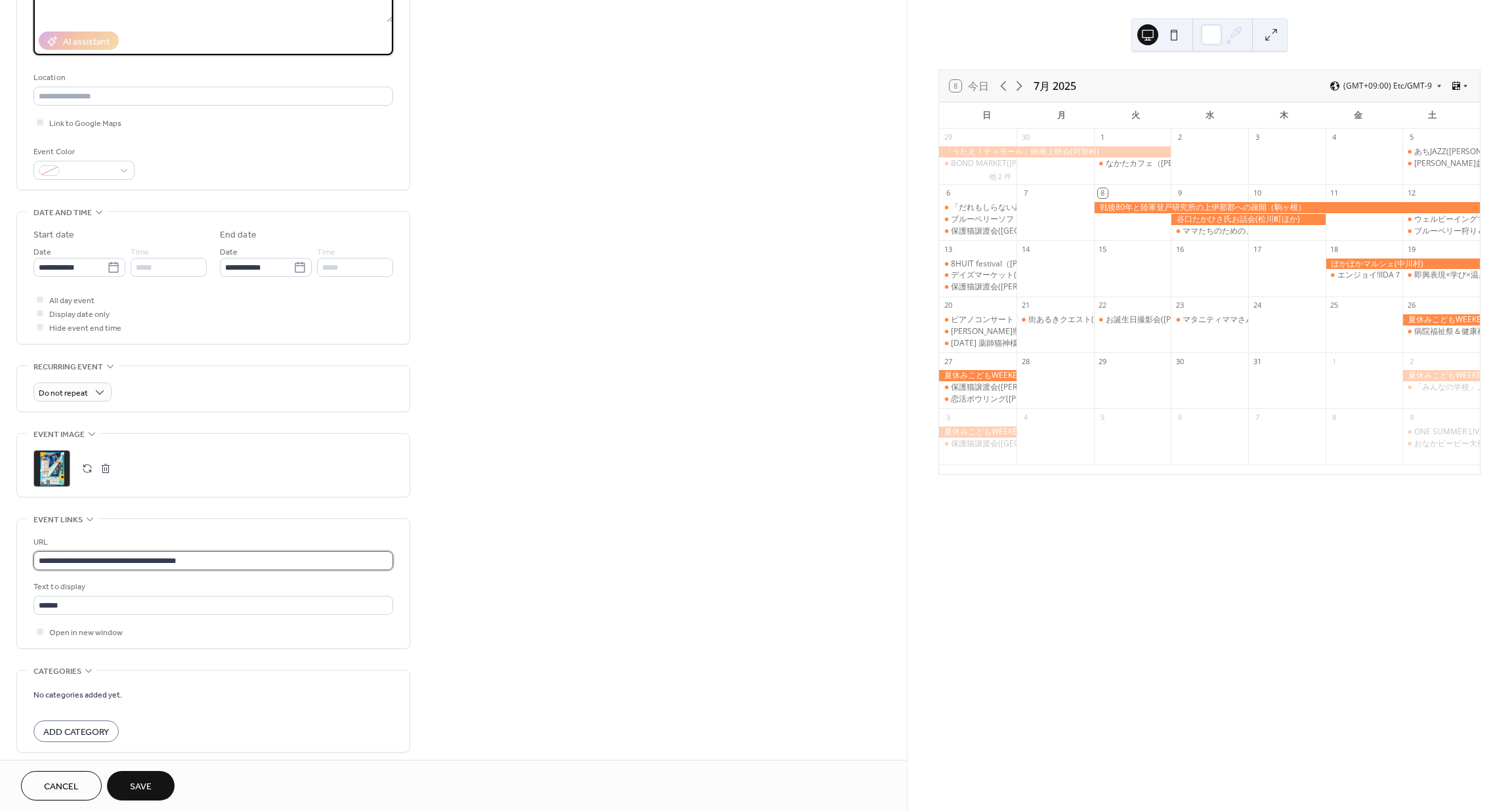 click on "**********" at bounding box center [213, 560] 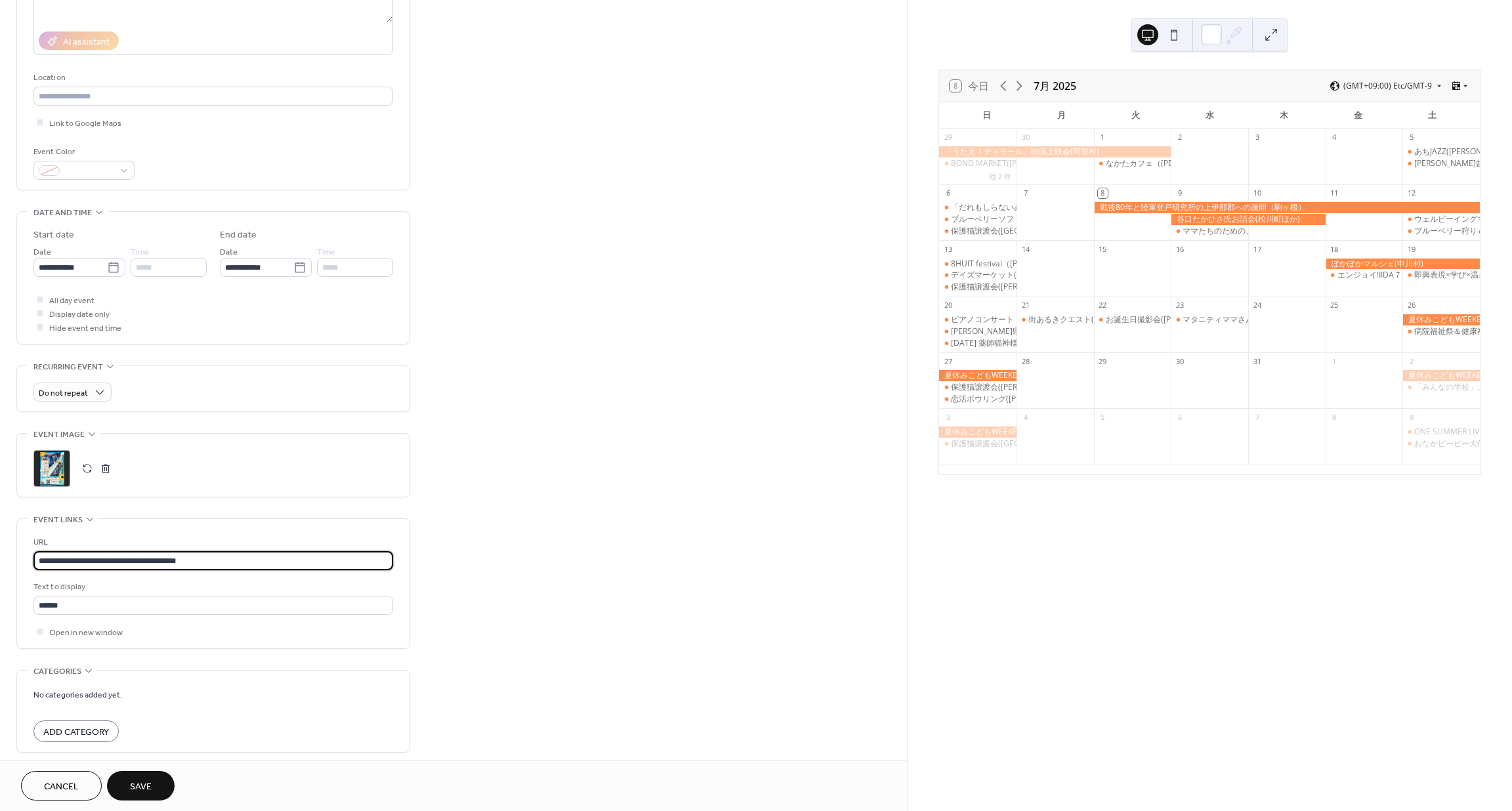 drag, startPoint x: 230, startPoint y: 562, endPoint x: -41, endPoint y: 570, distance: 271.1181 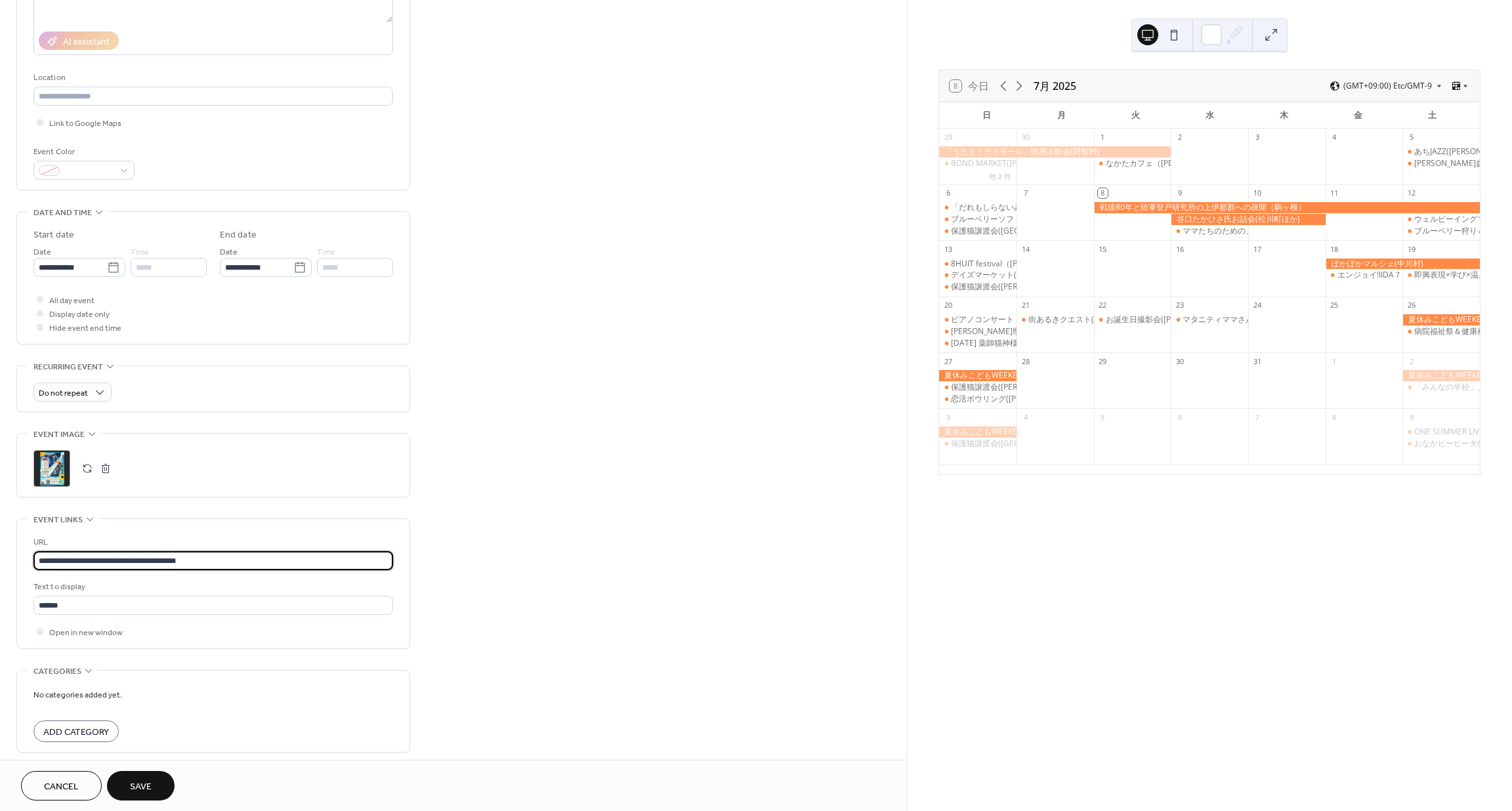 click on "**********" at bounding box center (756, 406) 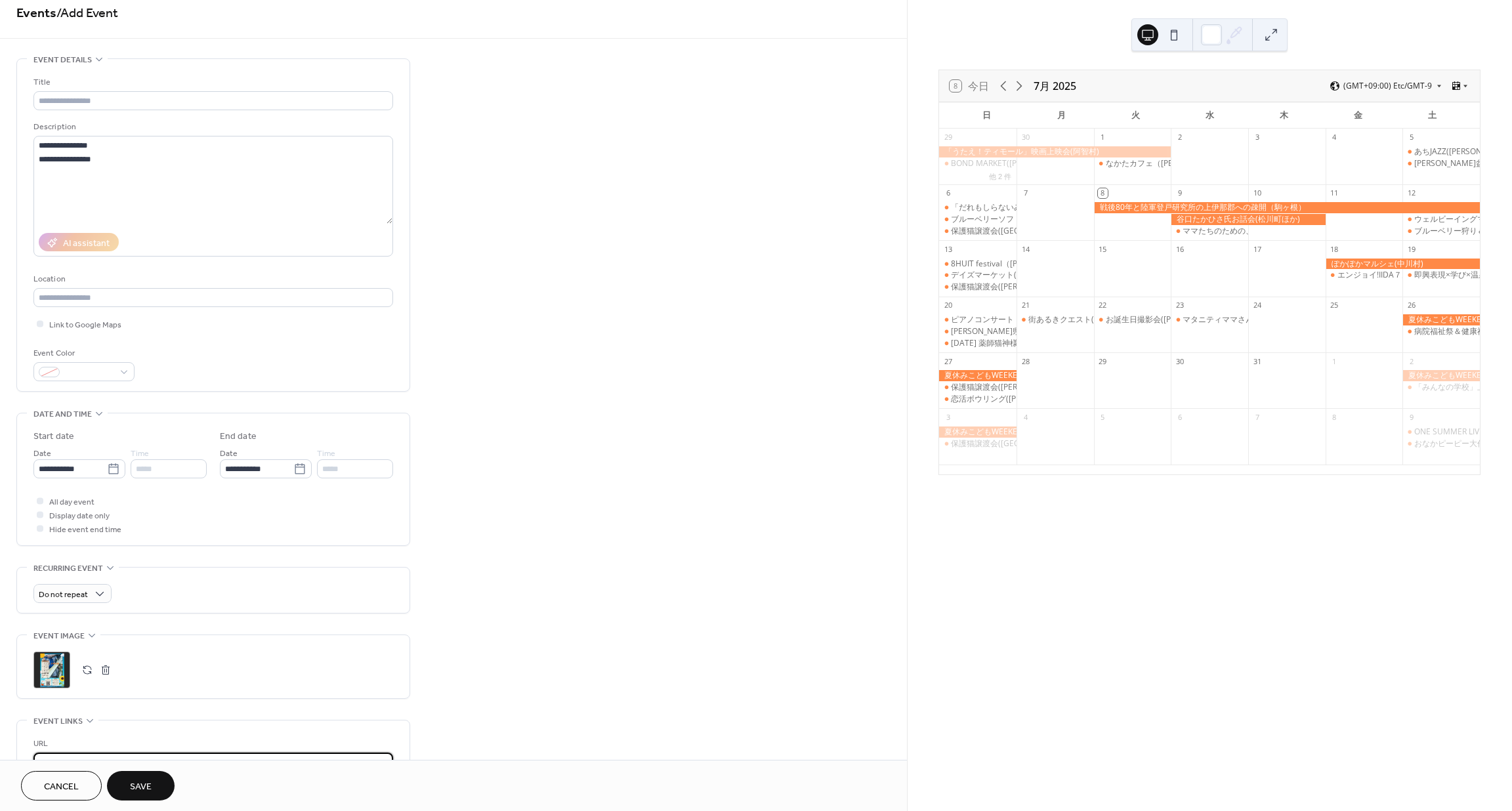 scroll, scrollTop: 0, scrollLeft: 0, axis: both 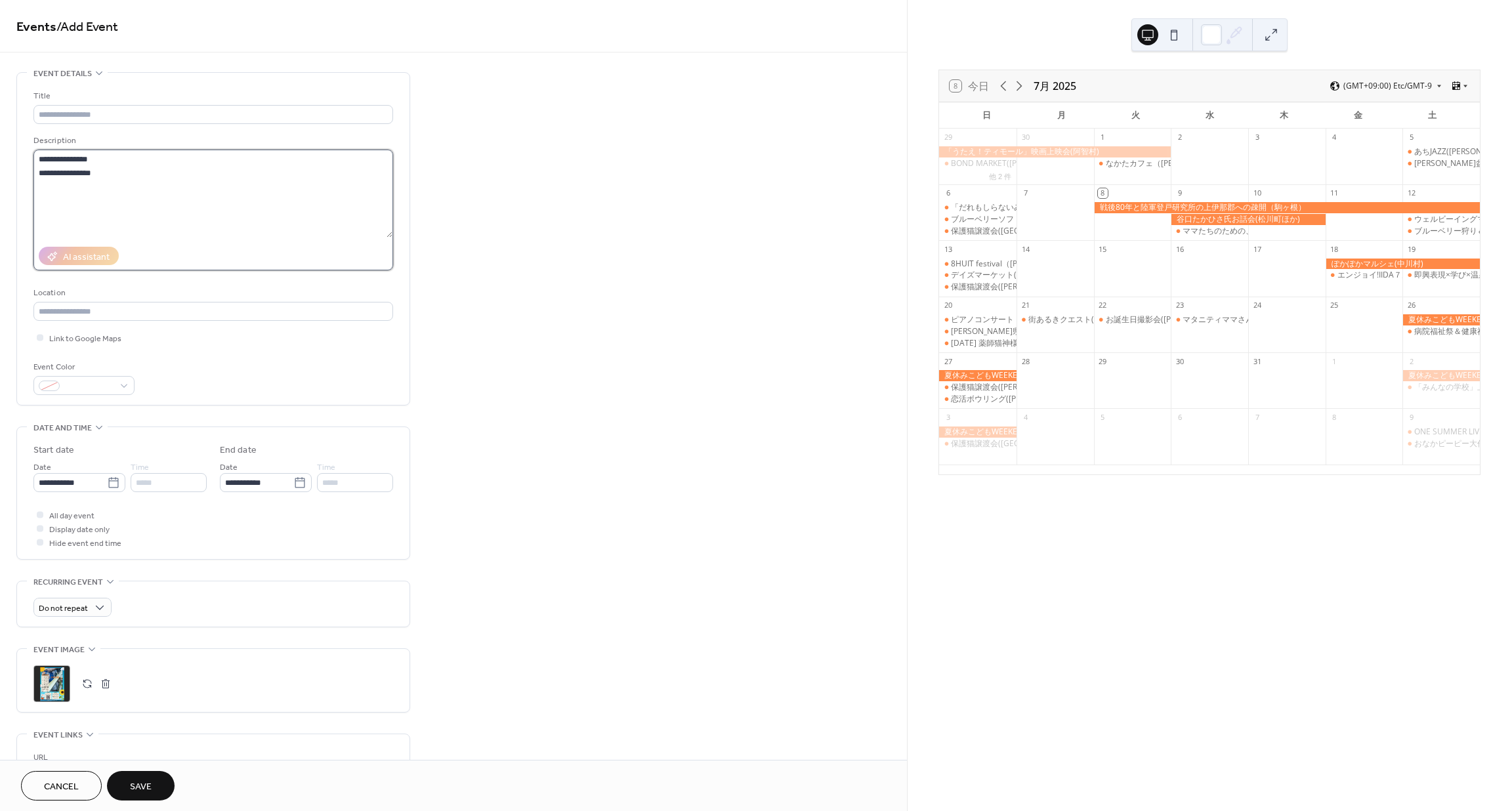 click on "**********" at bounding box center [213, 194] 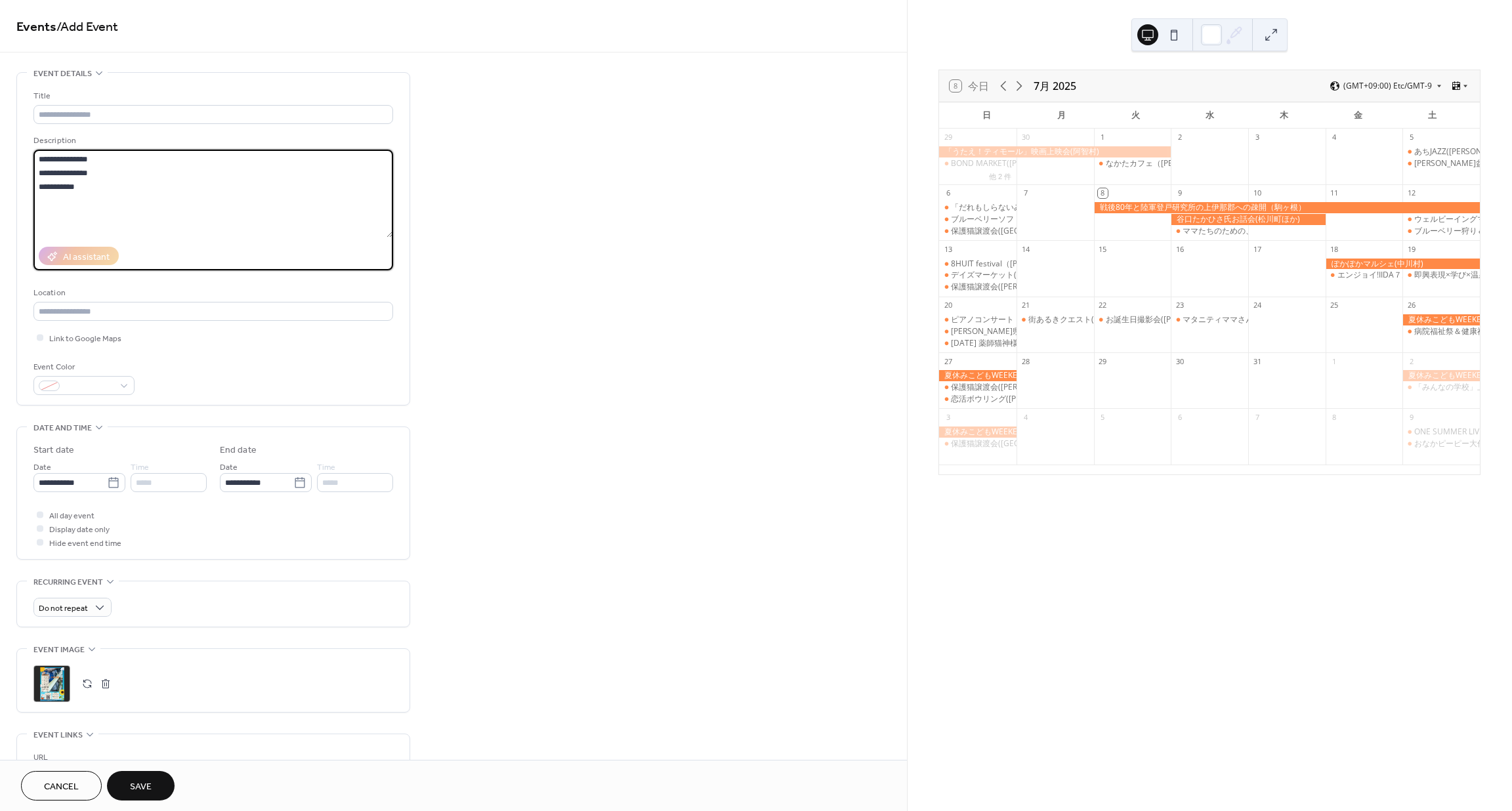 paste on "**********" 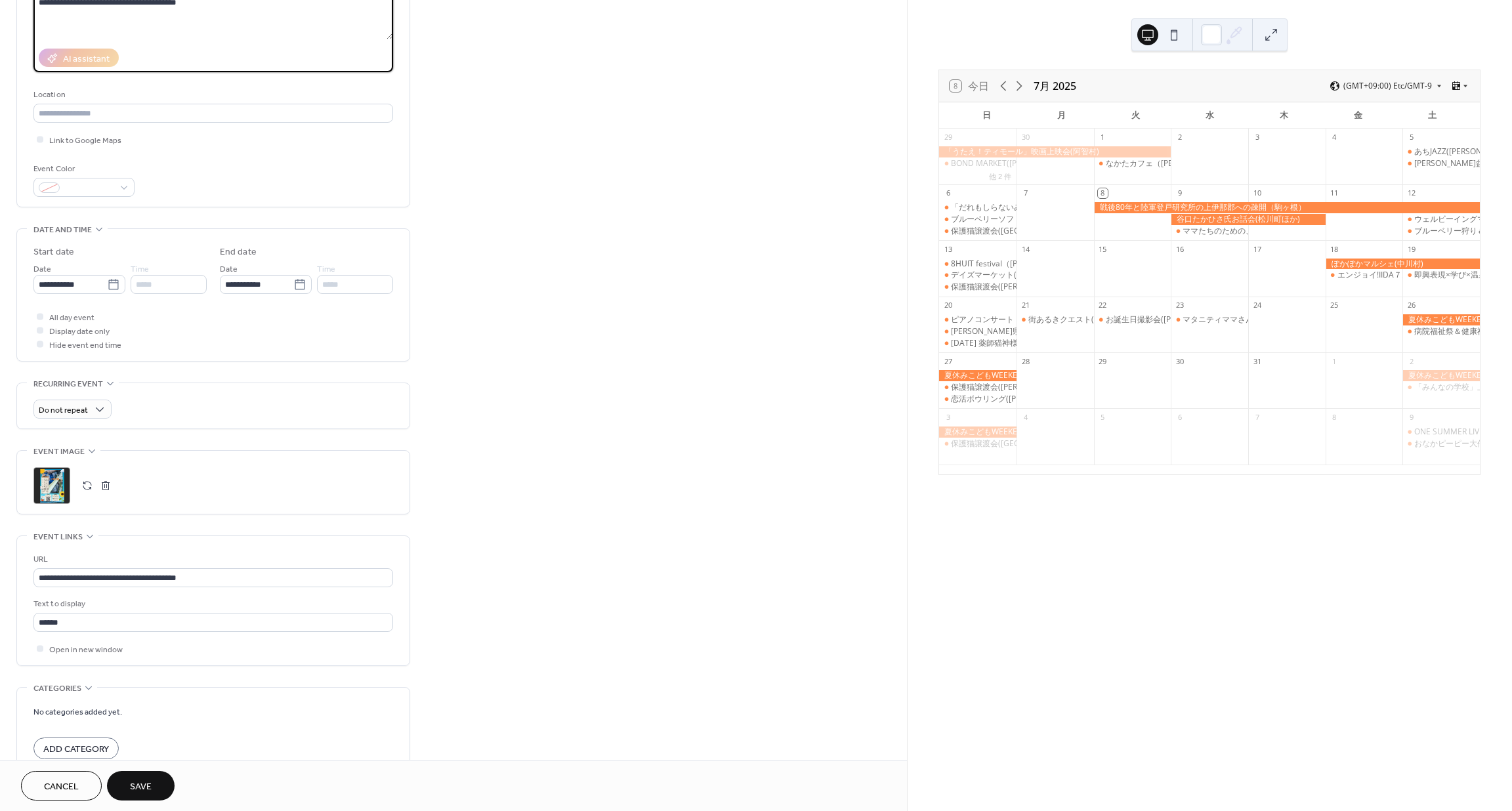 scroll, scrollTop: 274, scrollLeft: 0, axis: vertical 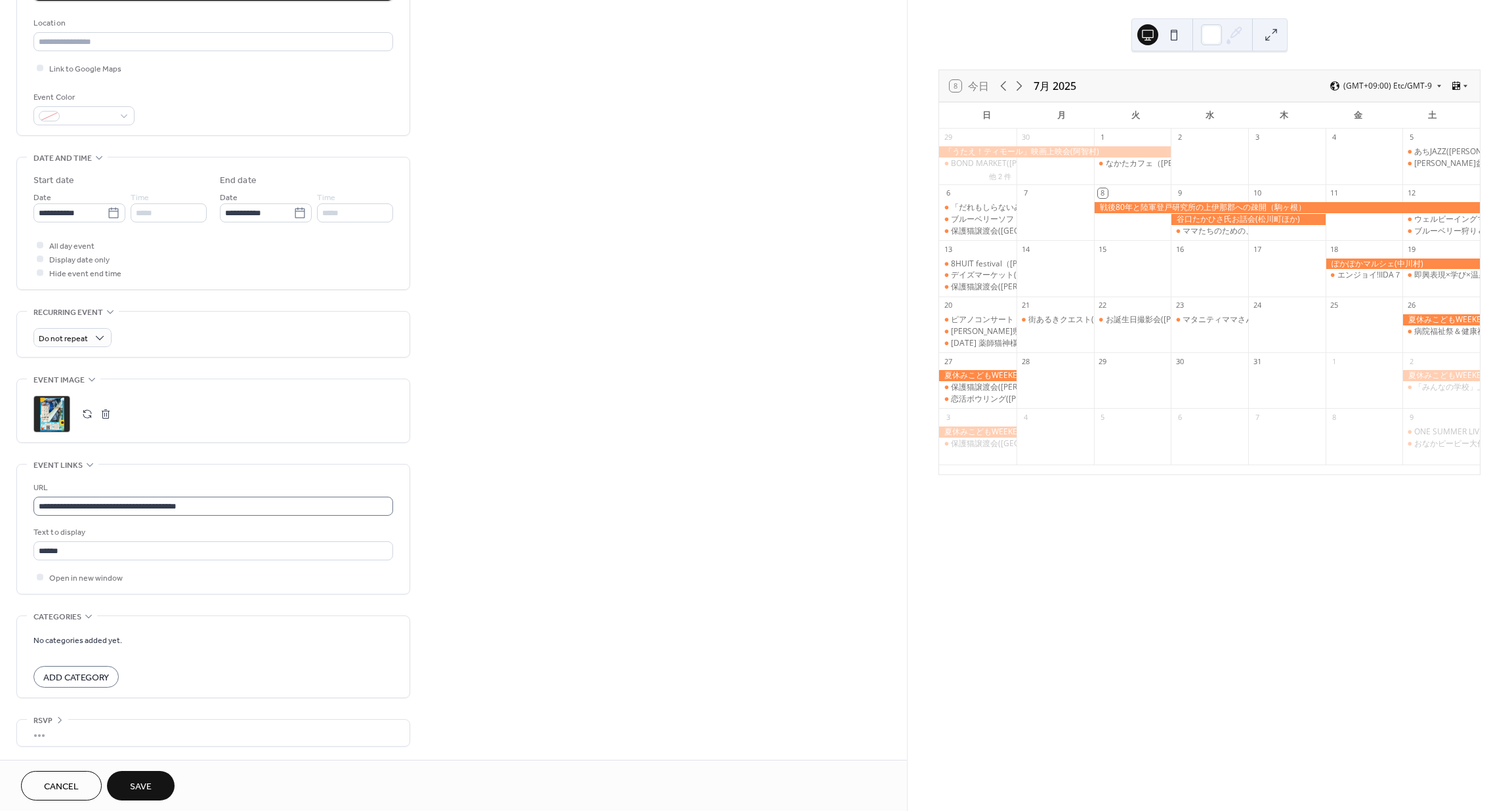 type on "**********" 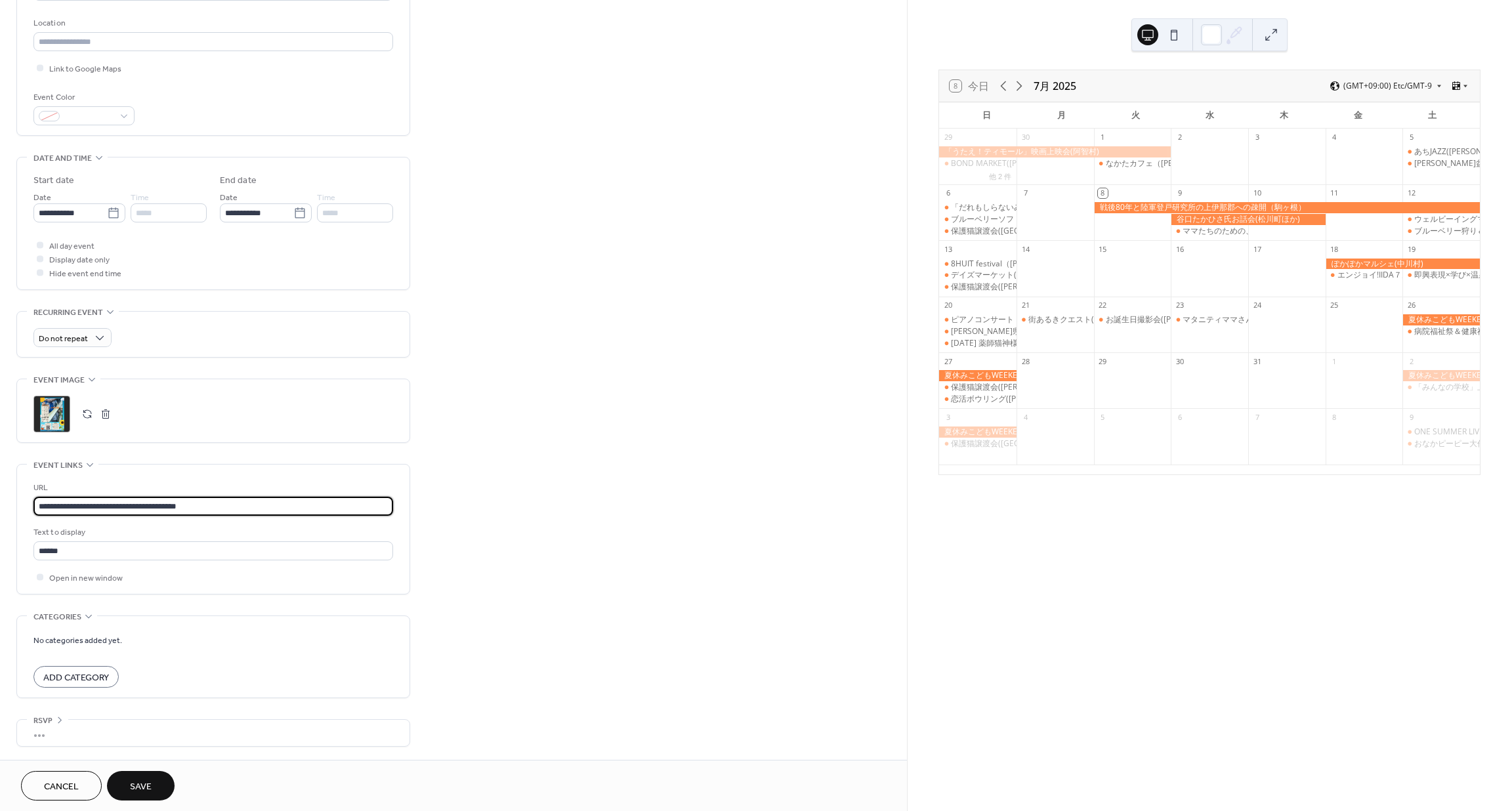 click on "**********" at bounding box center [213, 506] 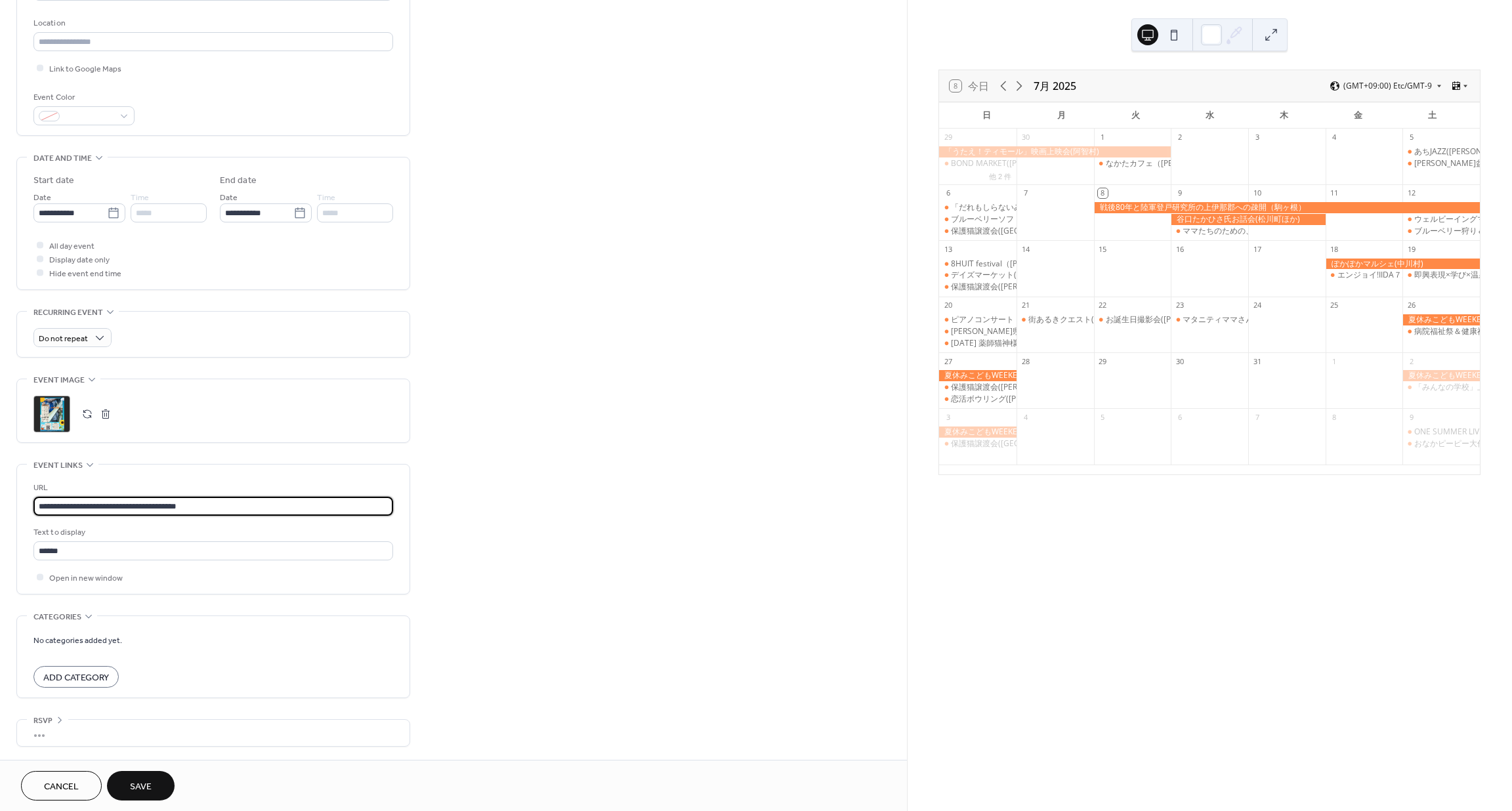 click on "**********" at bounding box center (213, 506) 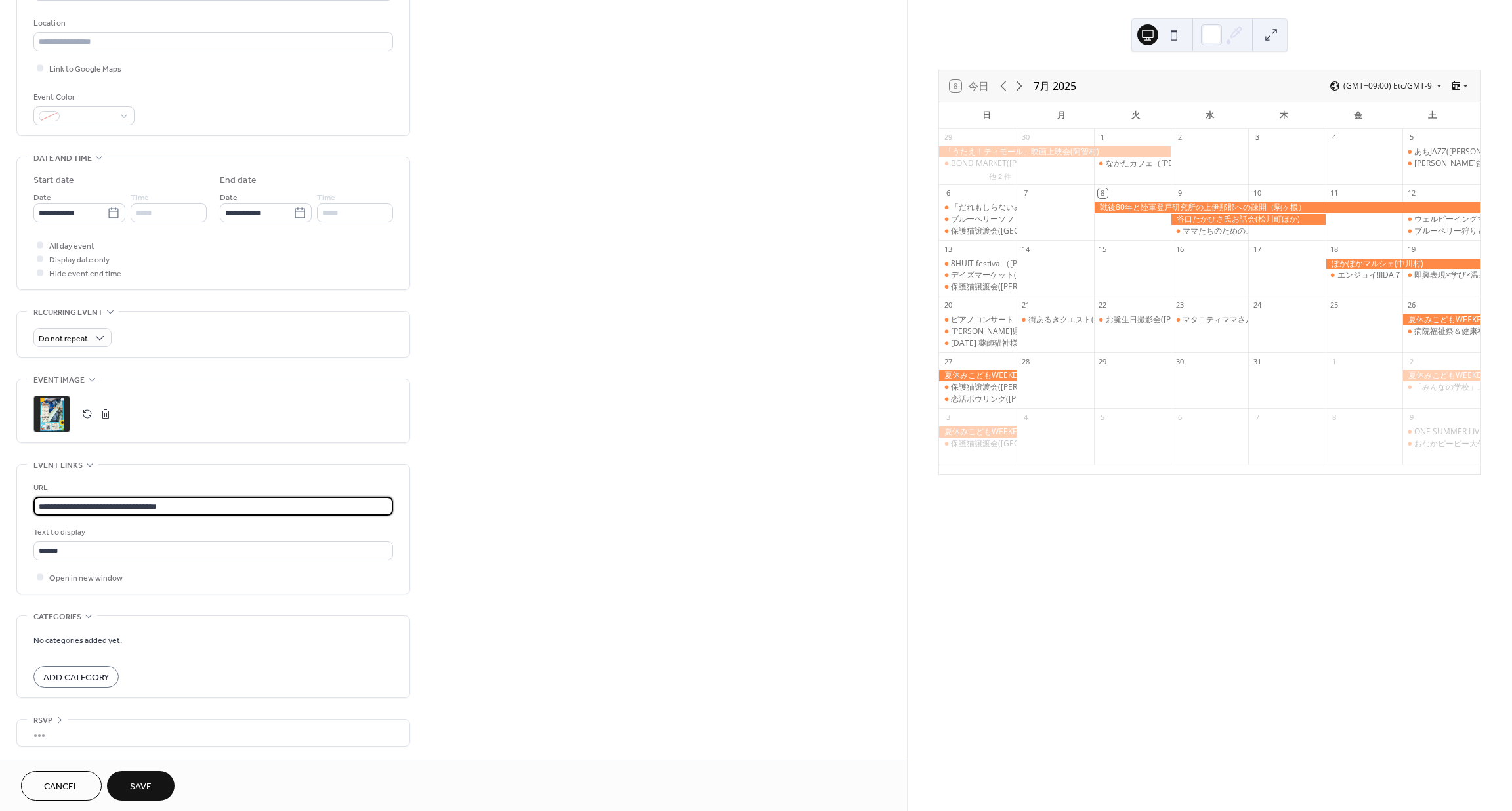 click on "**********" at bounding box center (213, 506) 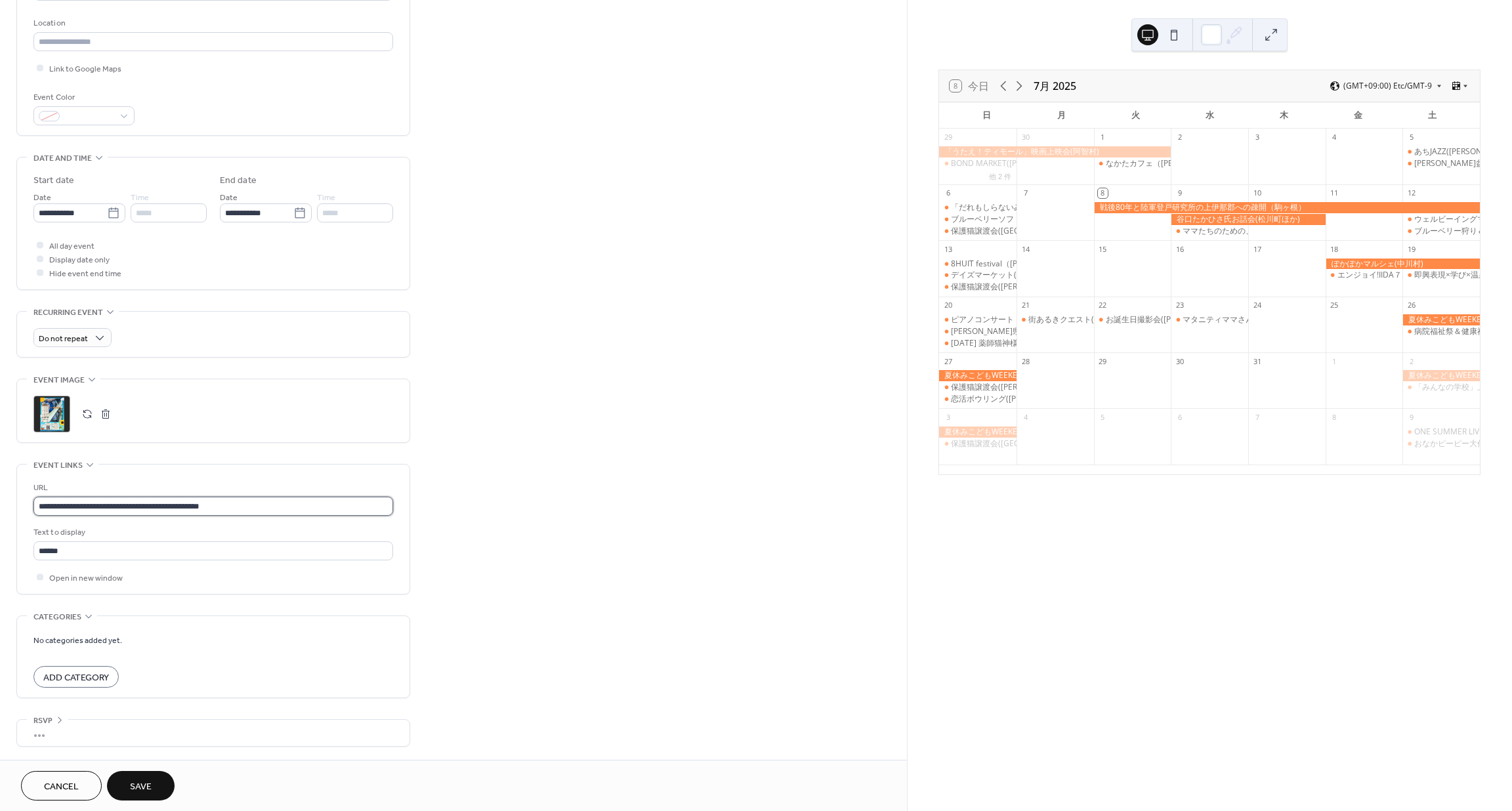 click on "**********" at bounding box center (213, 506) 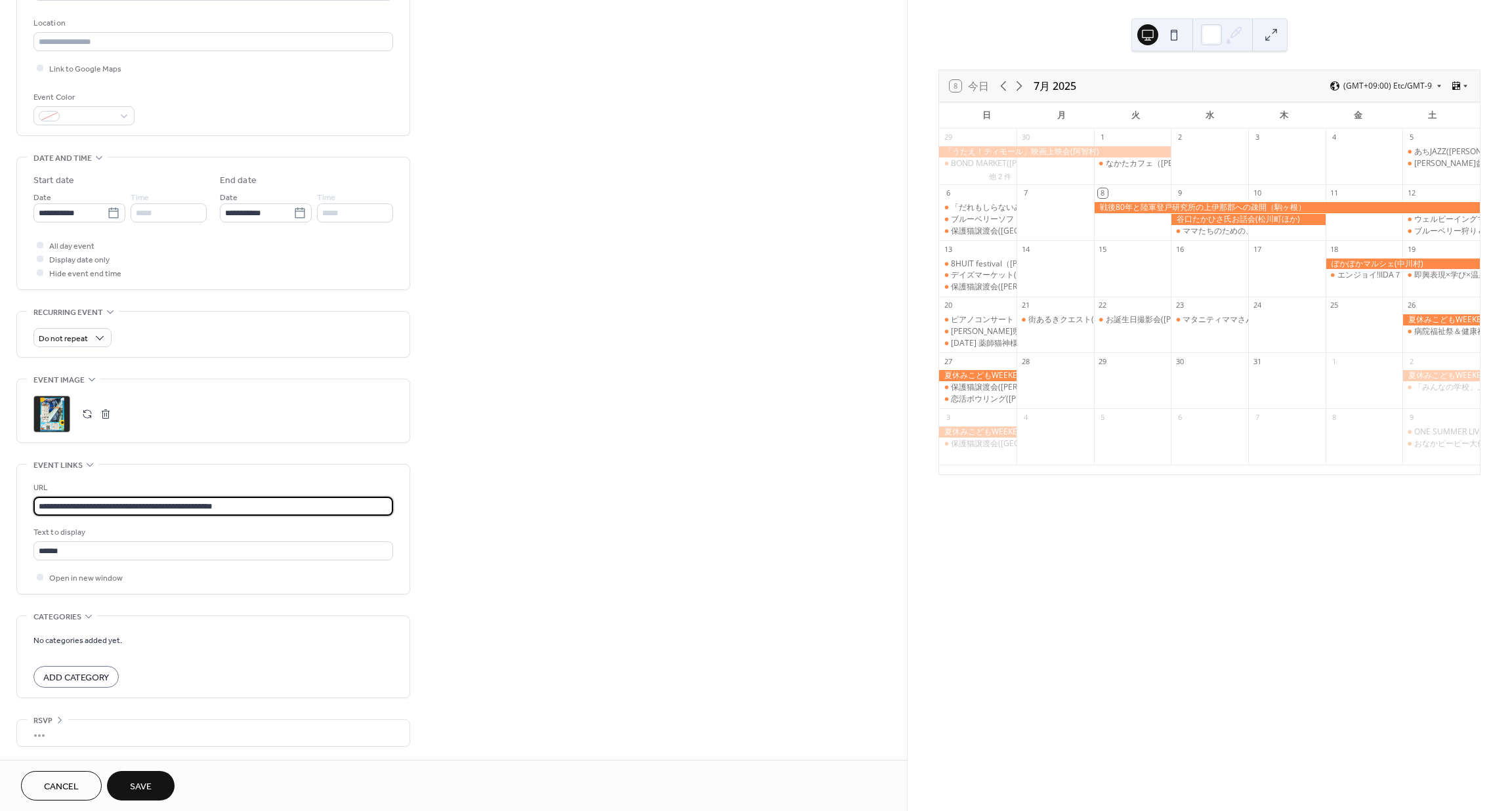 type on "**********" 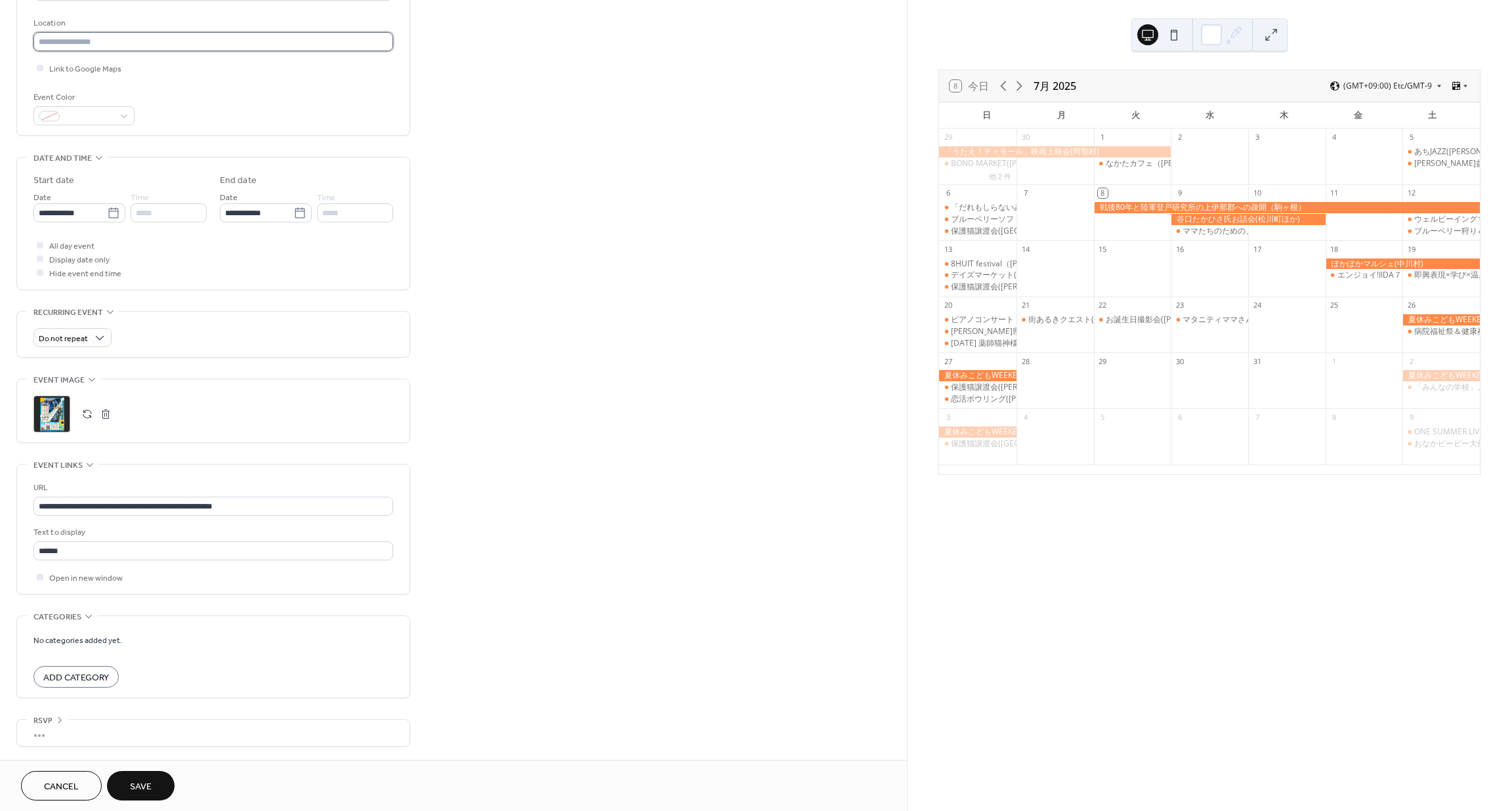 click at bounding box center [213, 41] 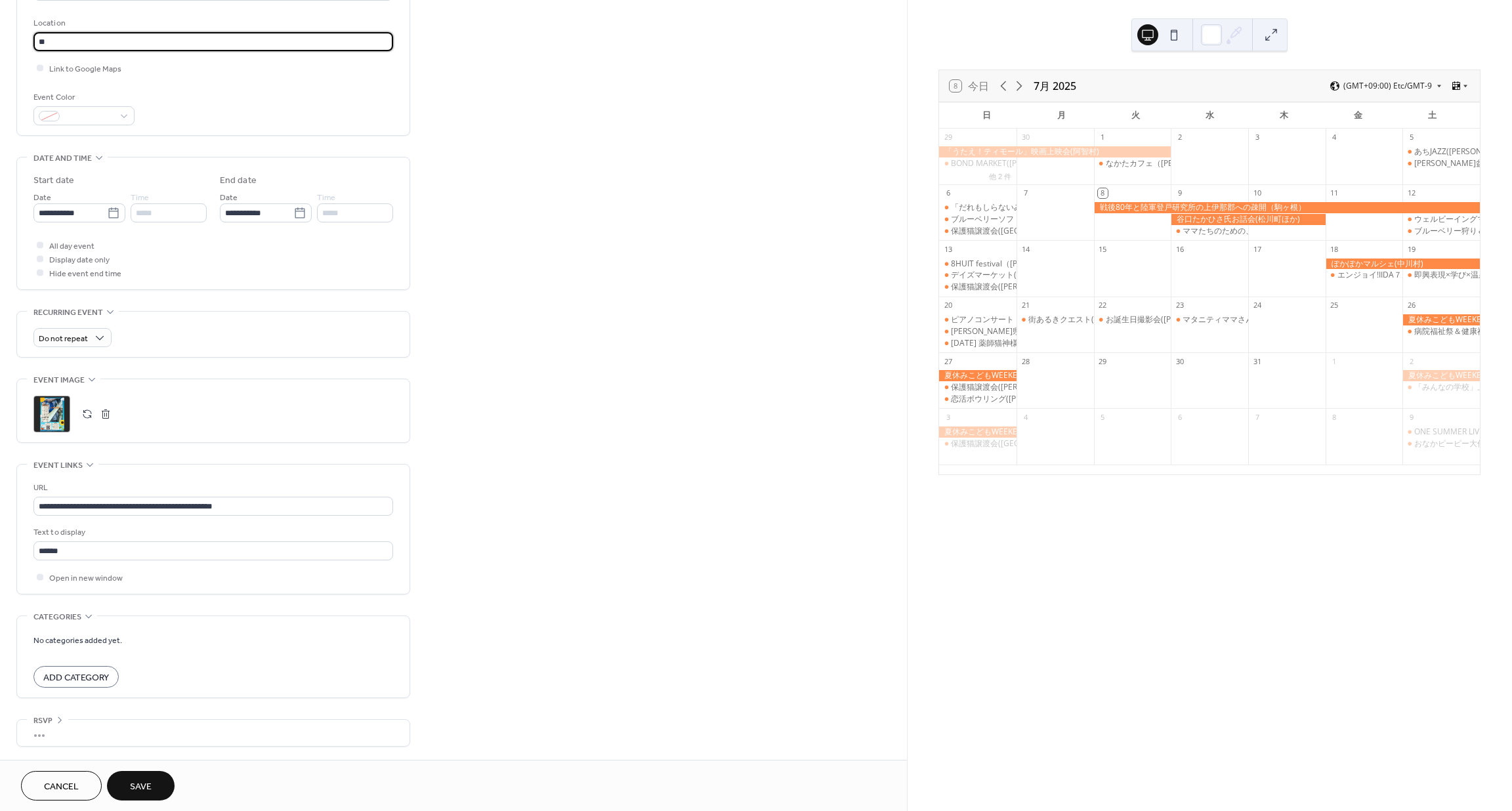 type on "*" 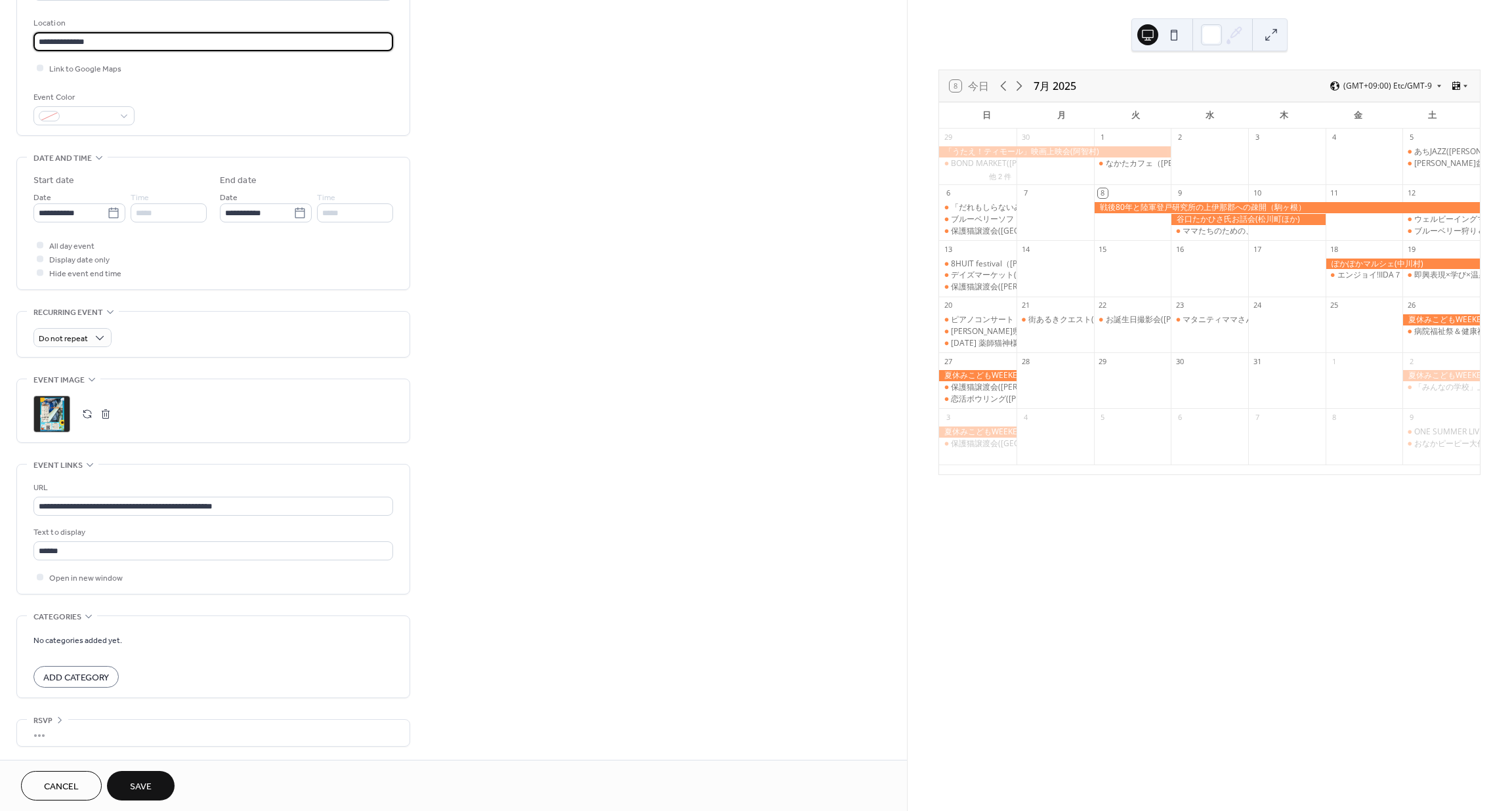 type on "**********" 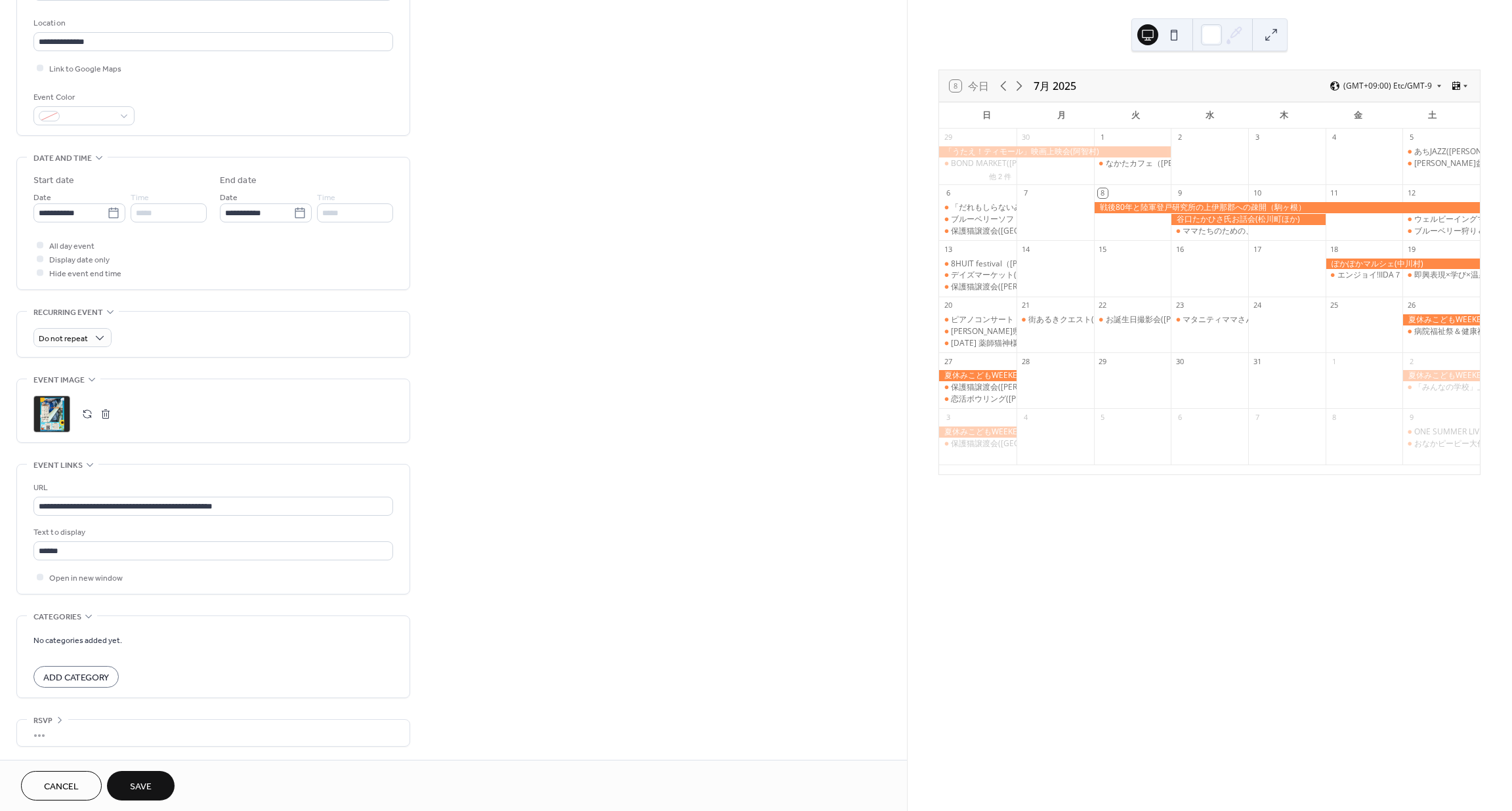 click on "Do not repeat" at bounding box center [213, 334] 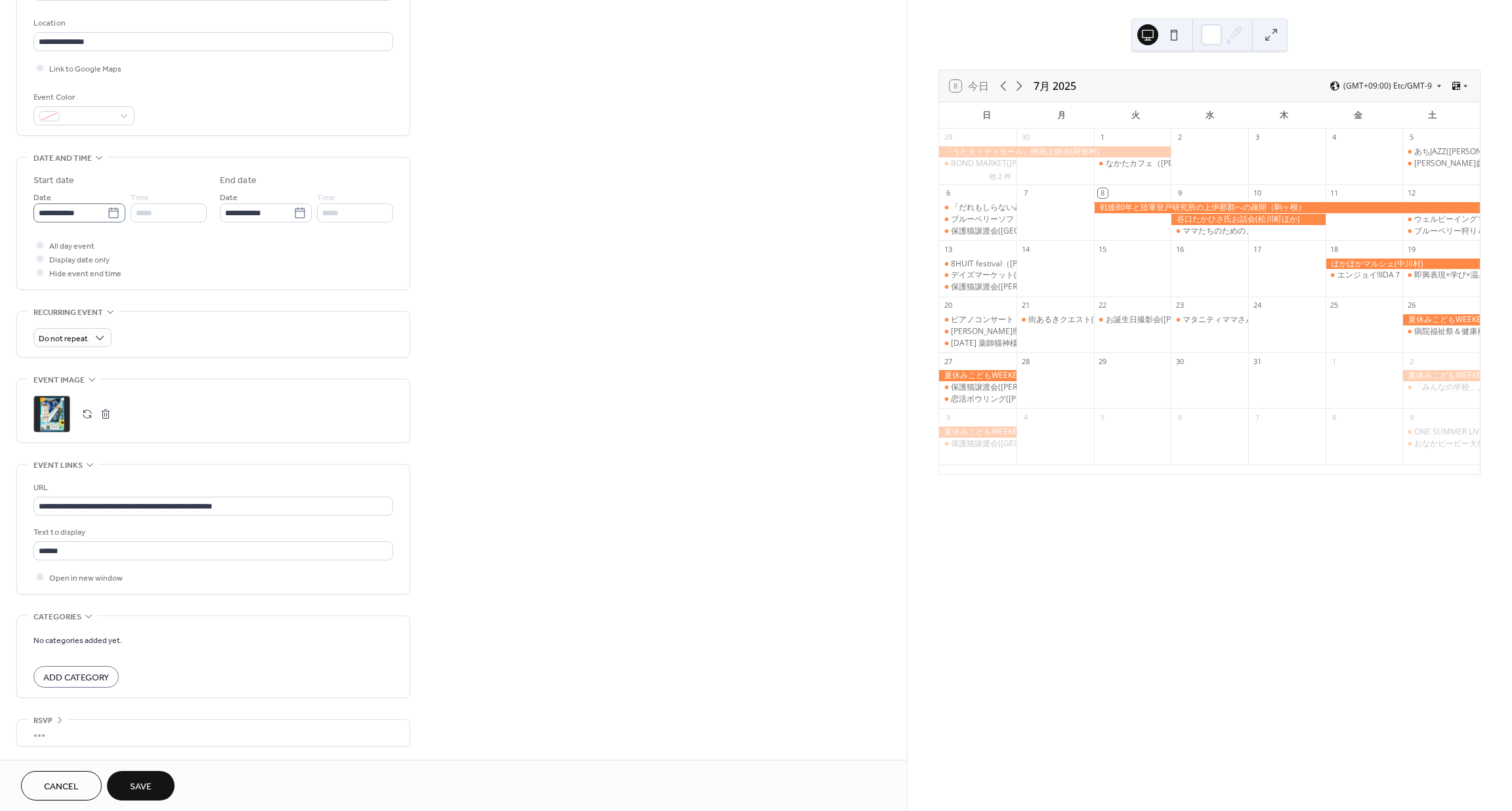 click 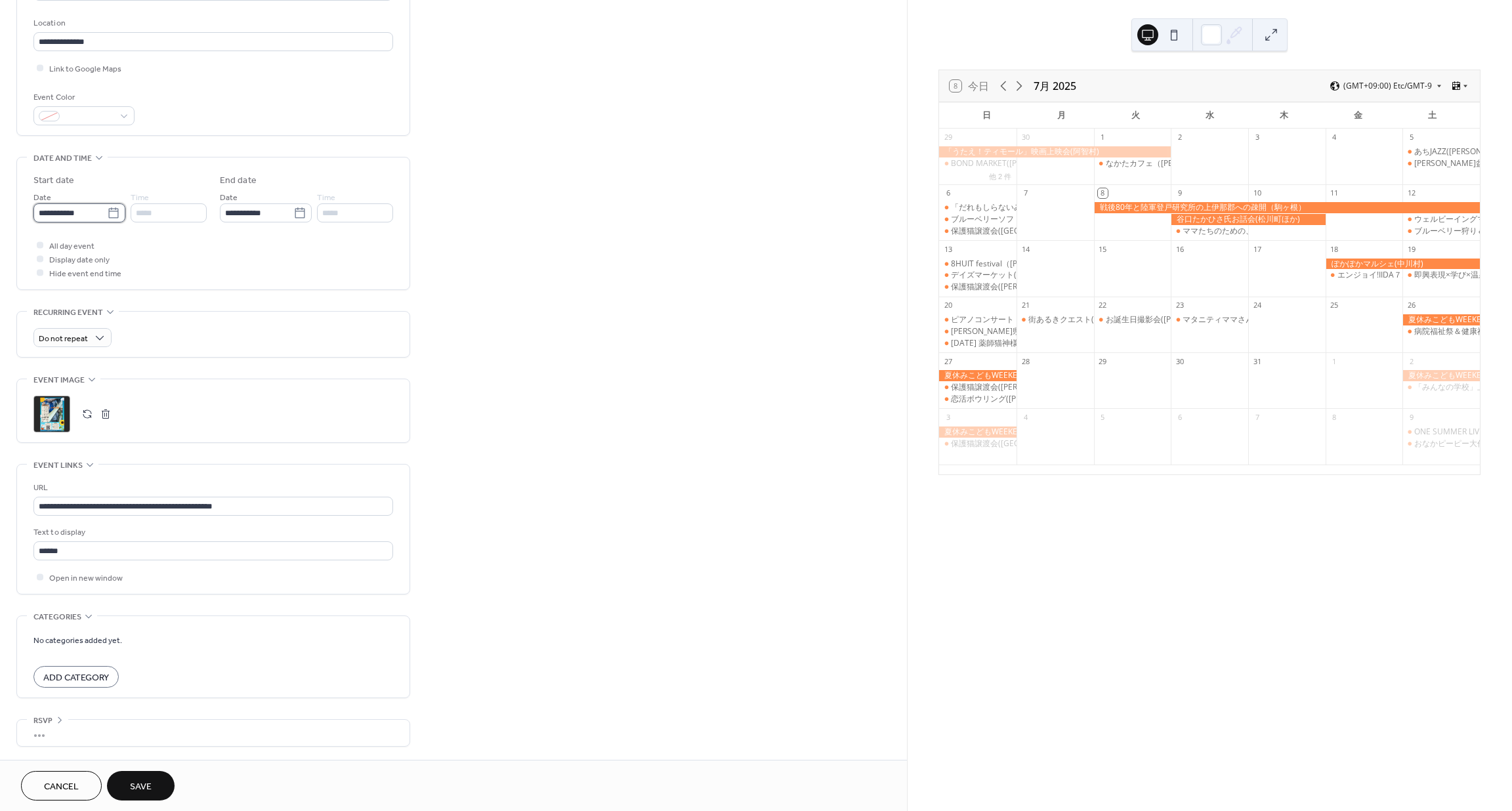 click on "**********" at bounding box center [70, 213] 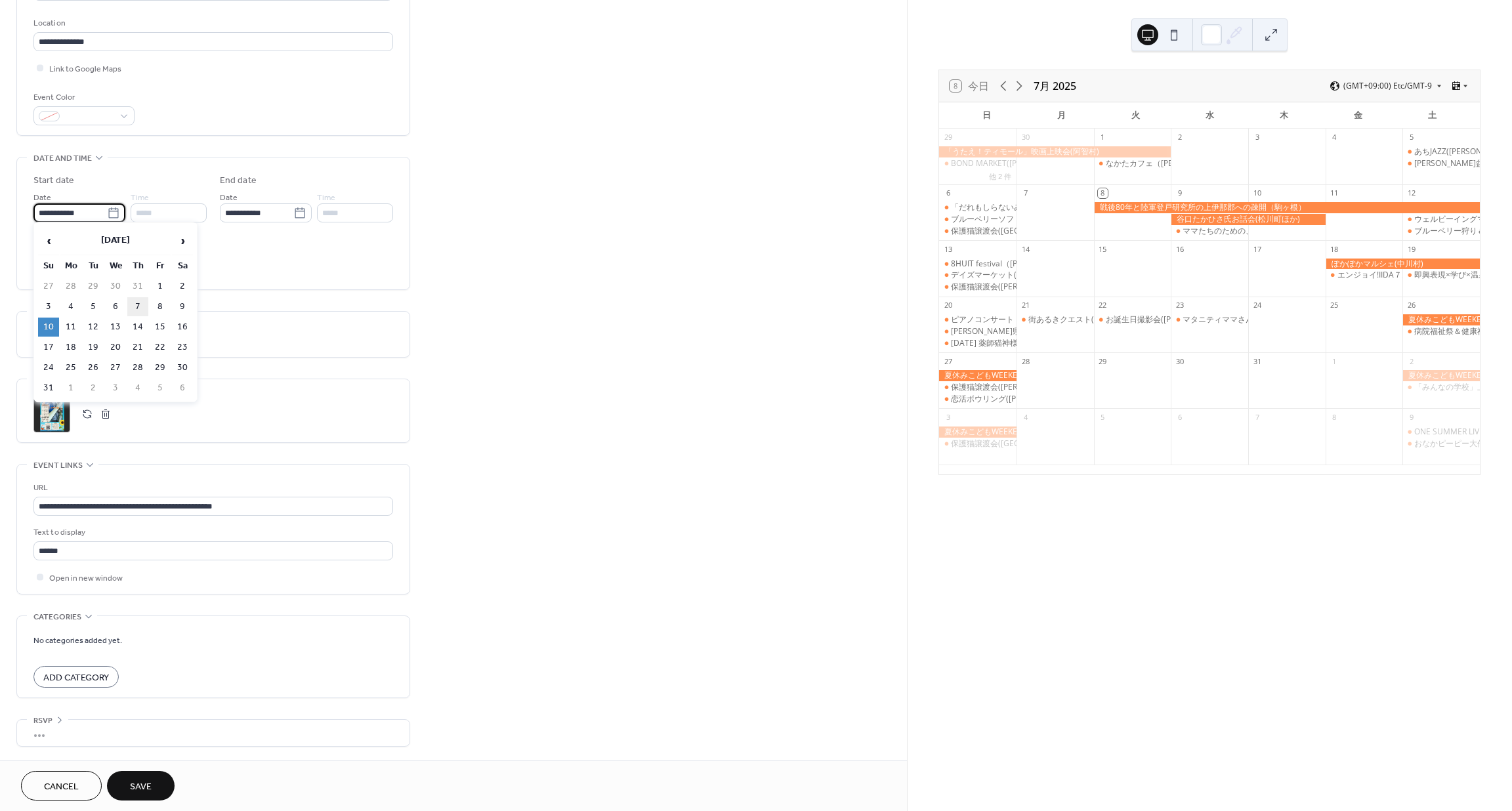 click on "7" at bounding box center (138, 306) 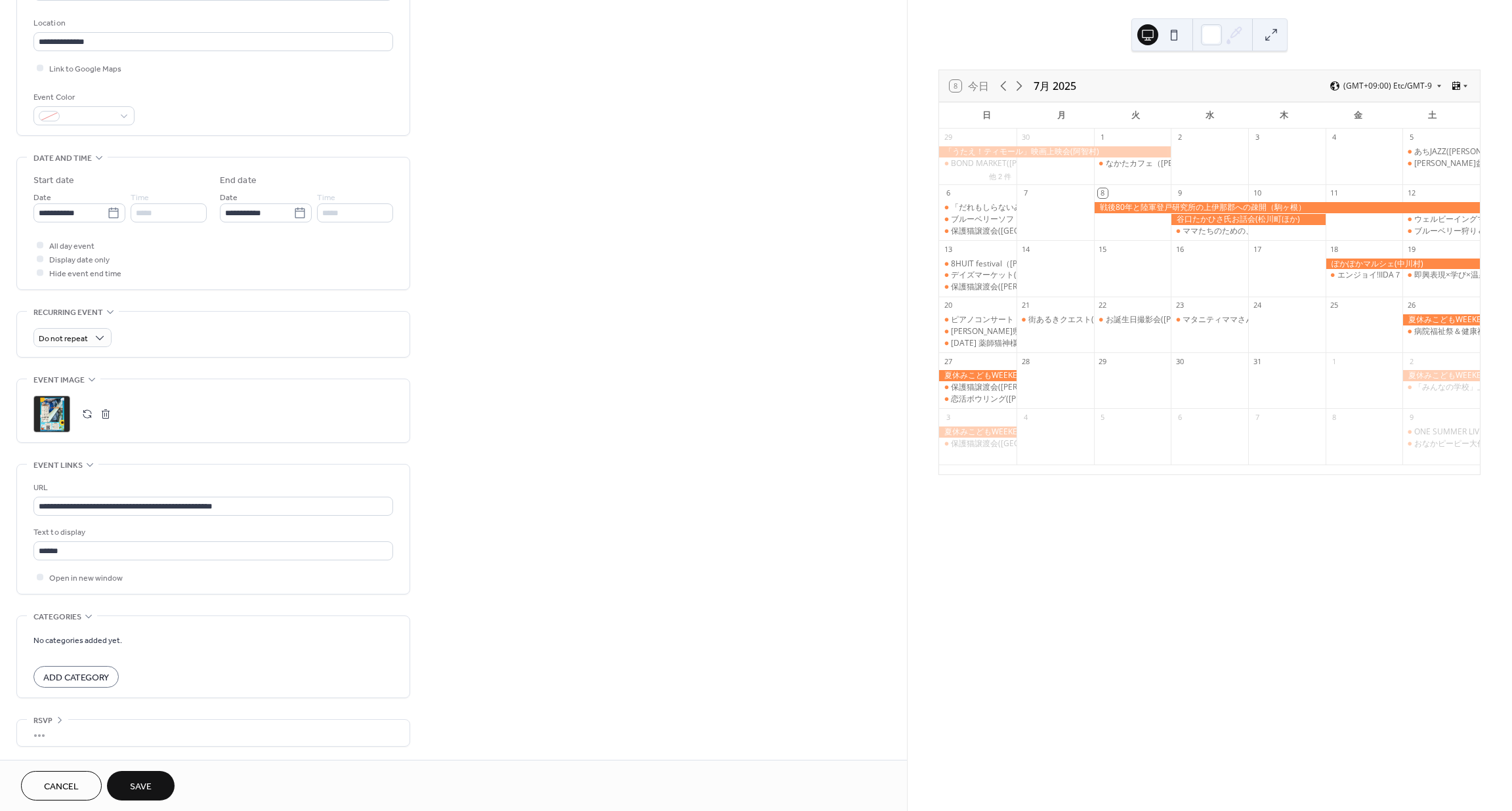 click on "**********" at bounding box center [453, 281] 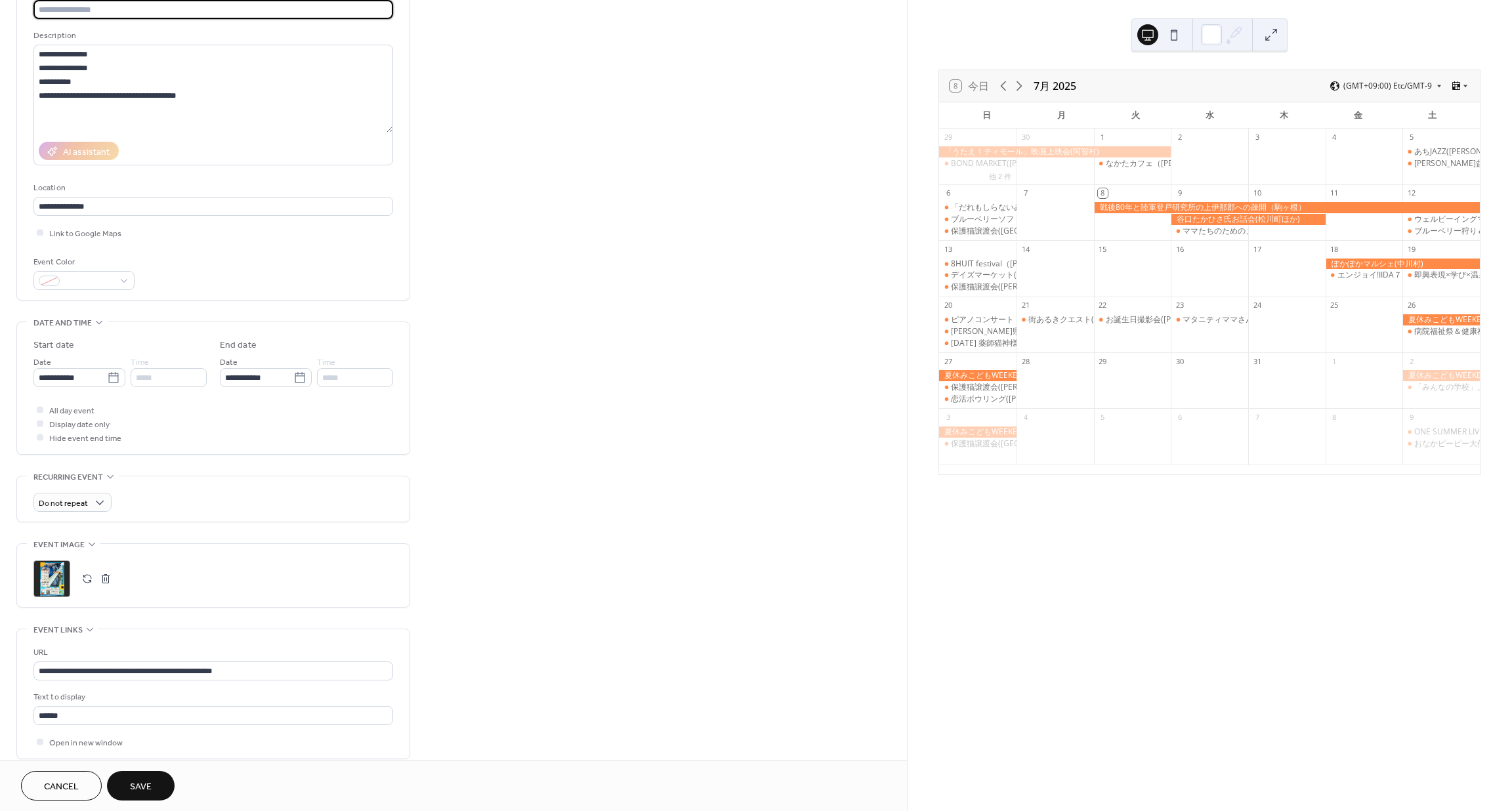 click at bounding box center [213, 9] 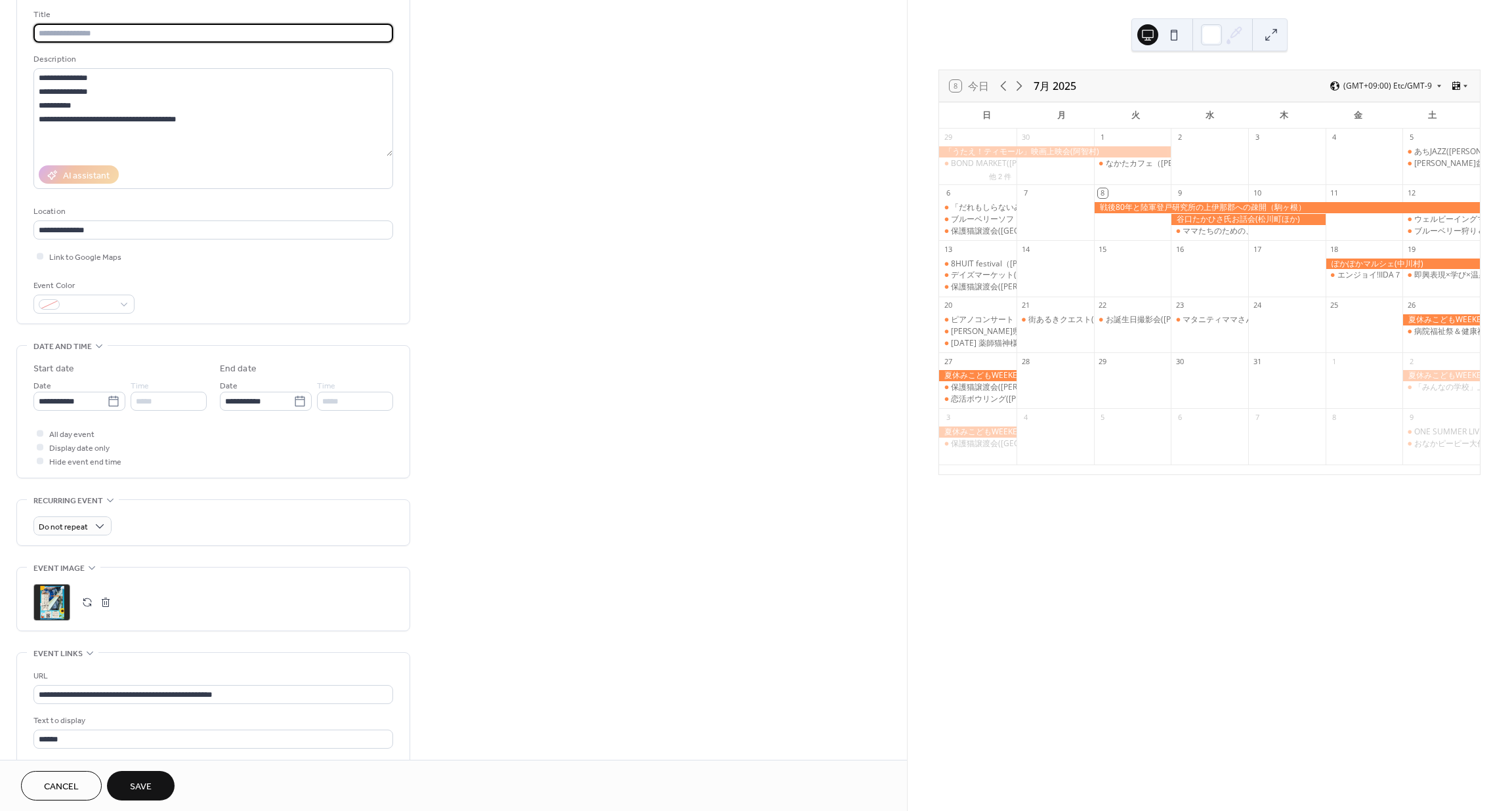 scroll, scrollTop: 0, scrollLeft: 0, axis: both 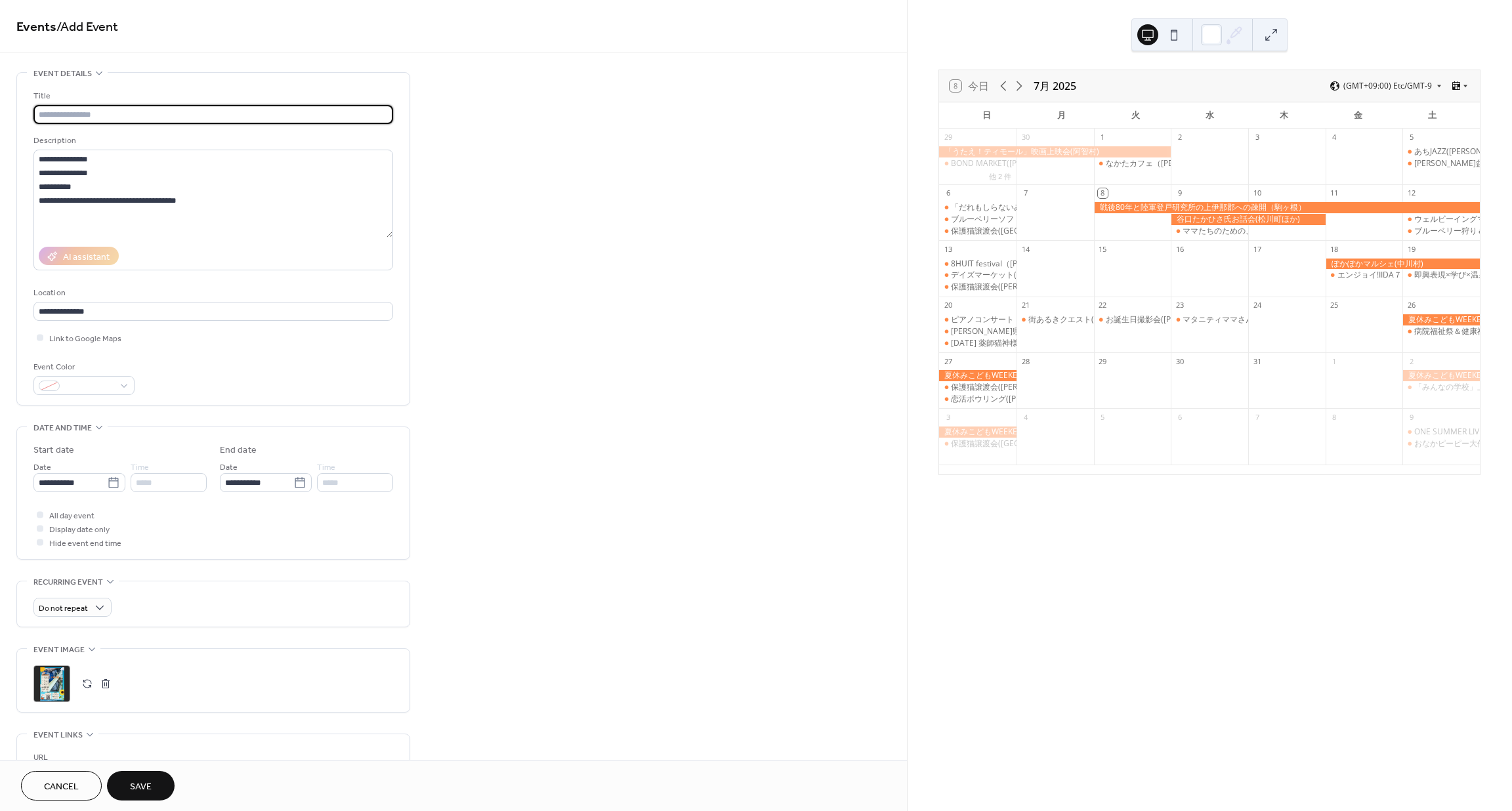 click at bounding box center (213, 114) 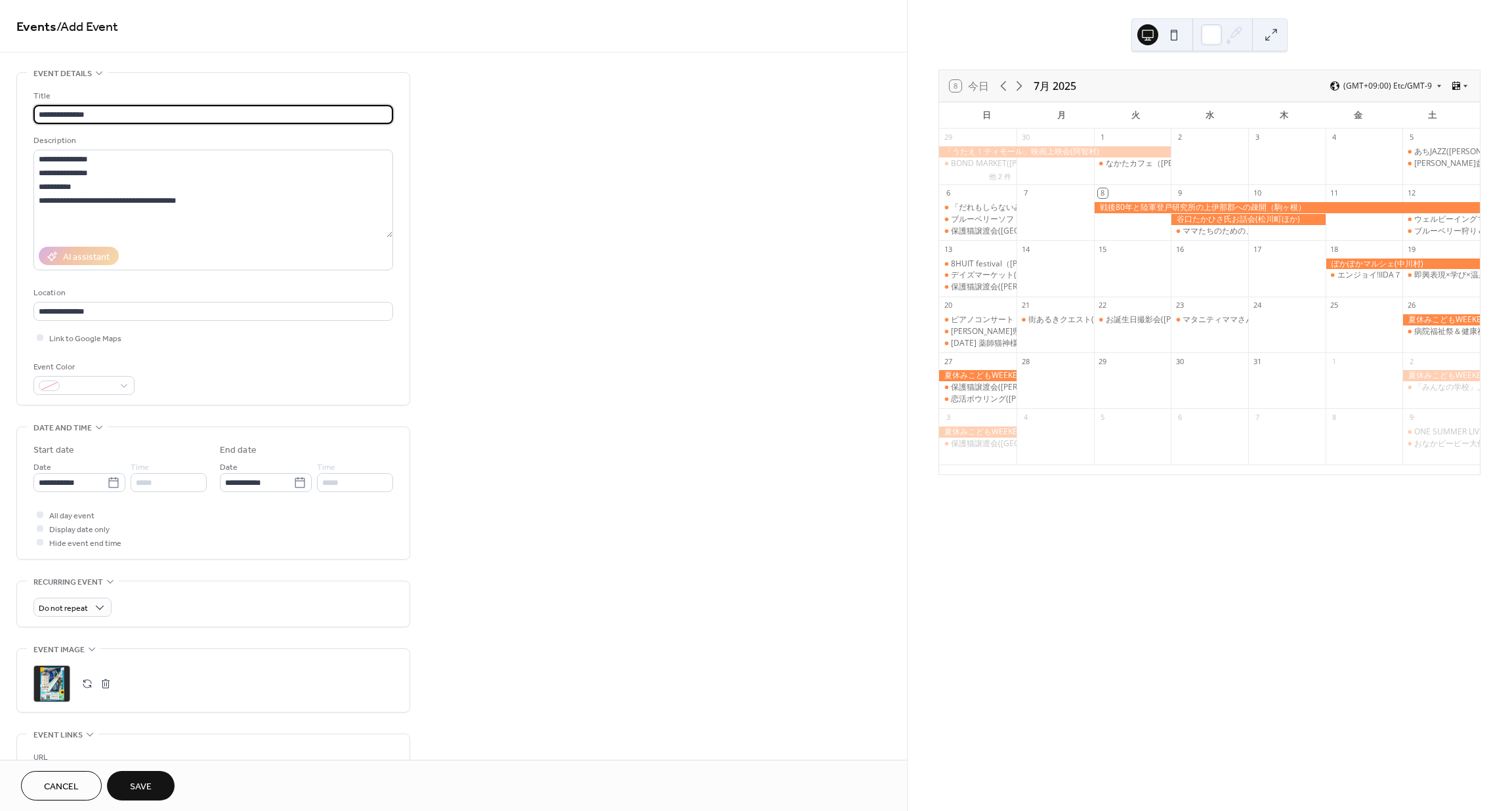 type on "**********" 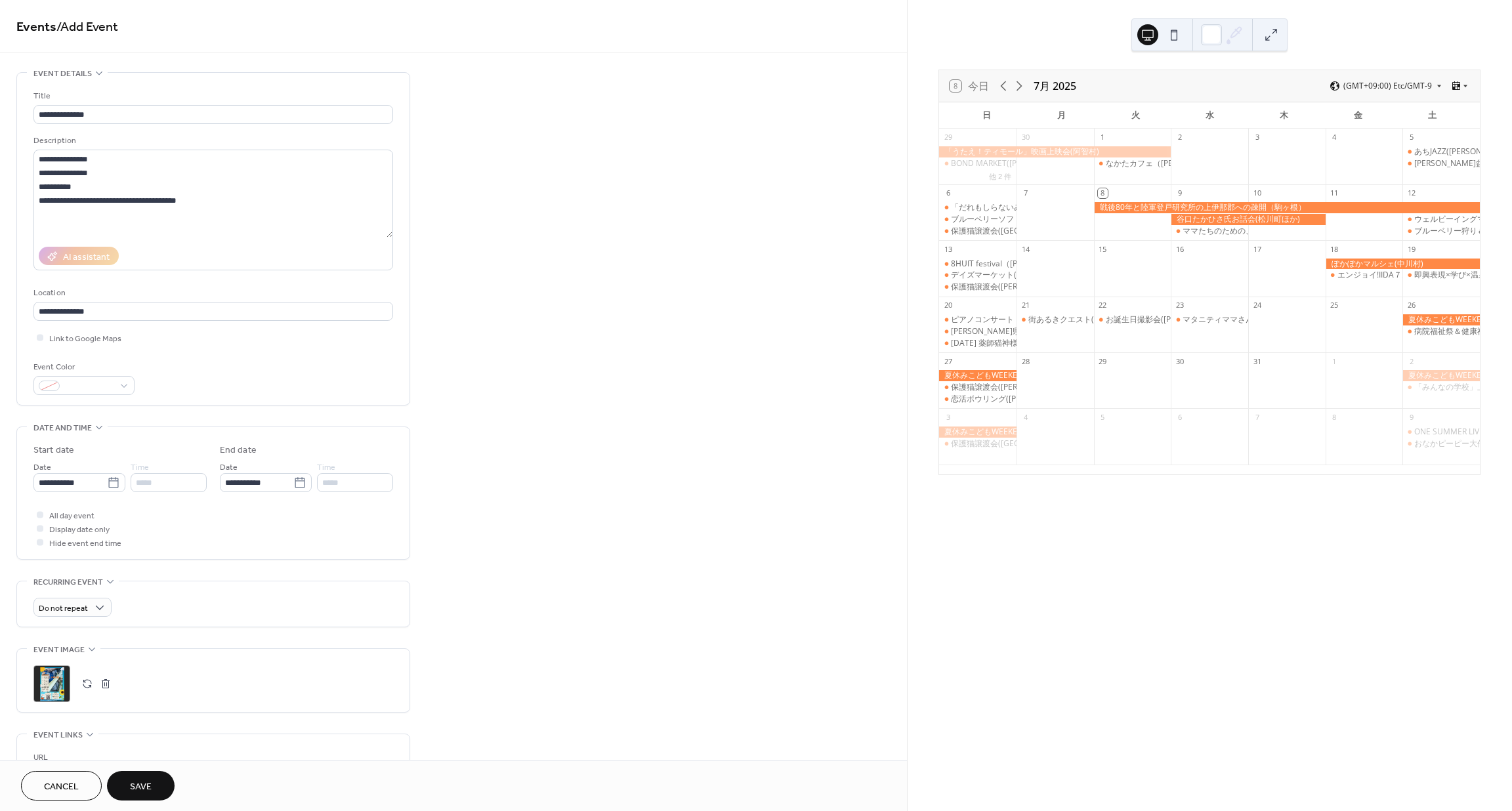 click on "Do not repeat" at bounding box center [213, 607] 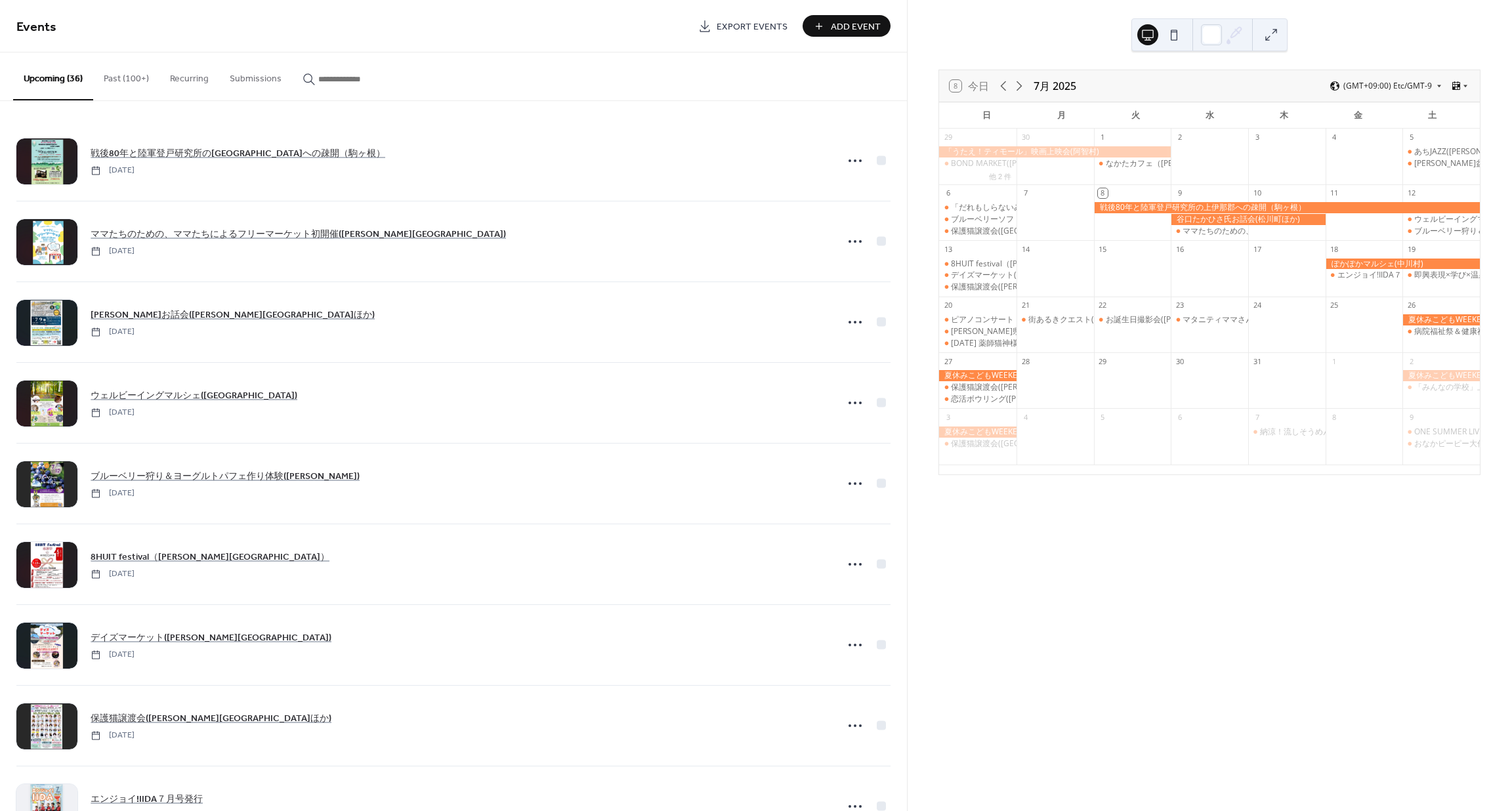 click on "Add Event" at bounding box center (856, 27) 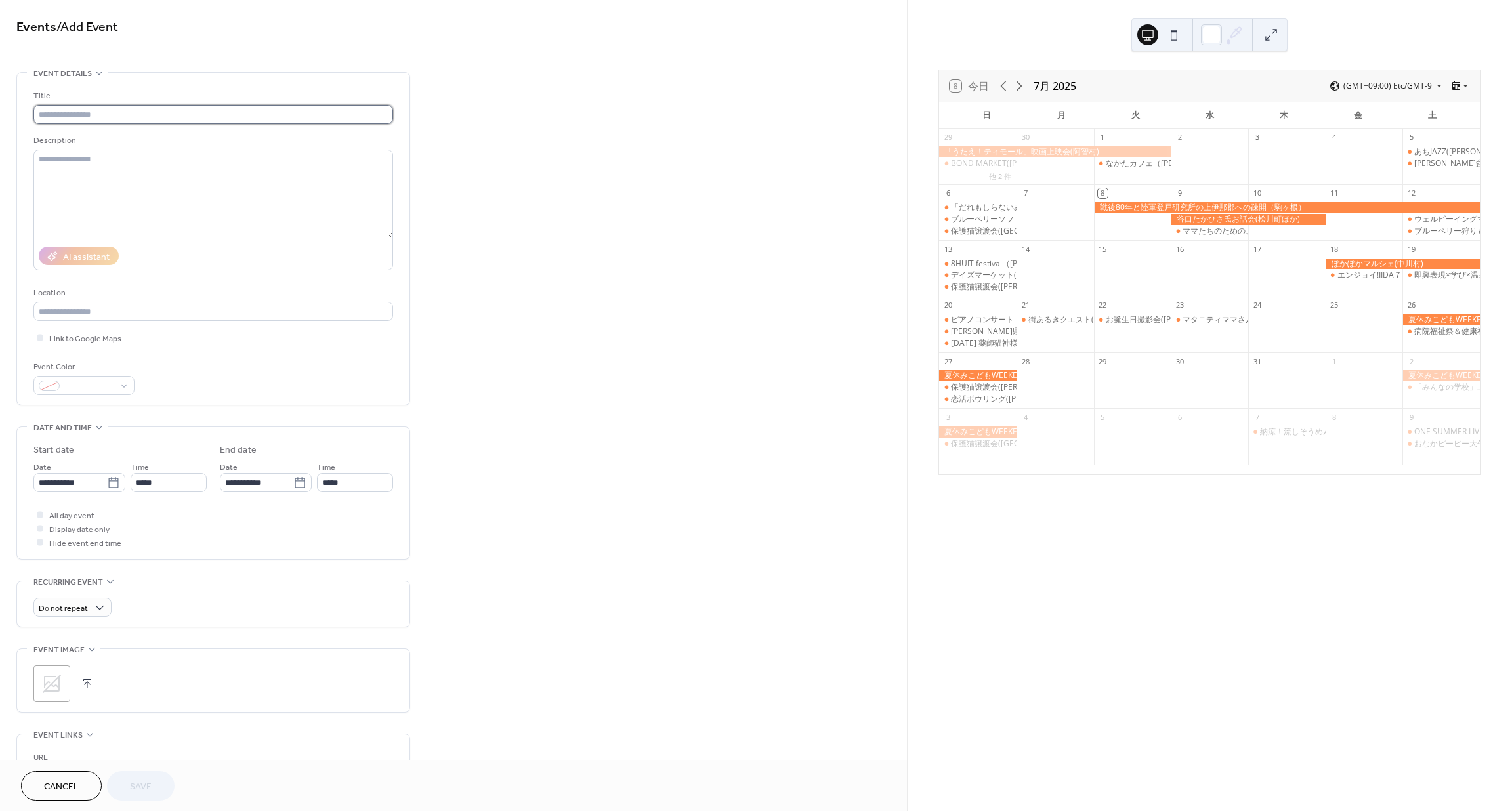 click at bounding box center [213, 114] 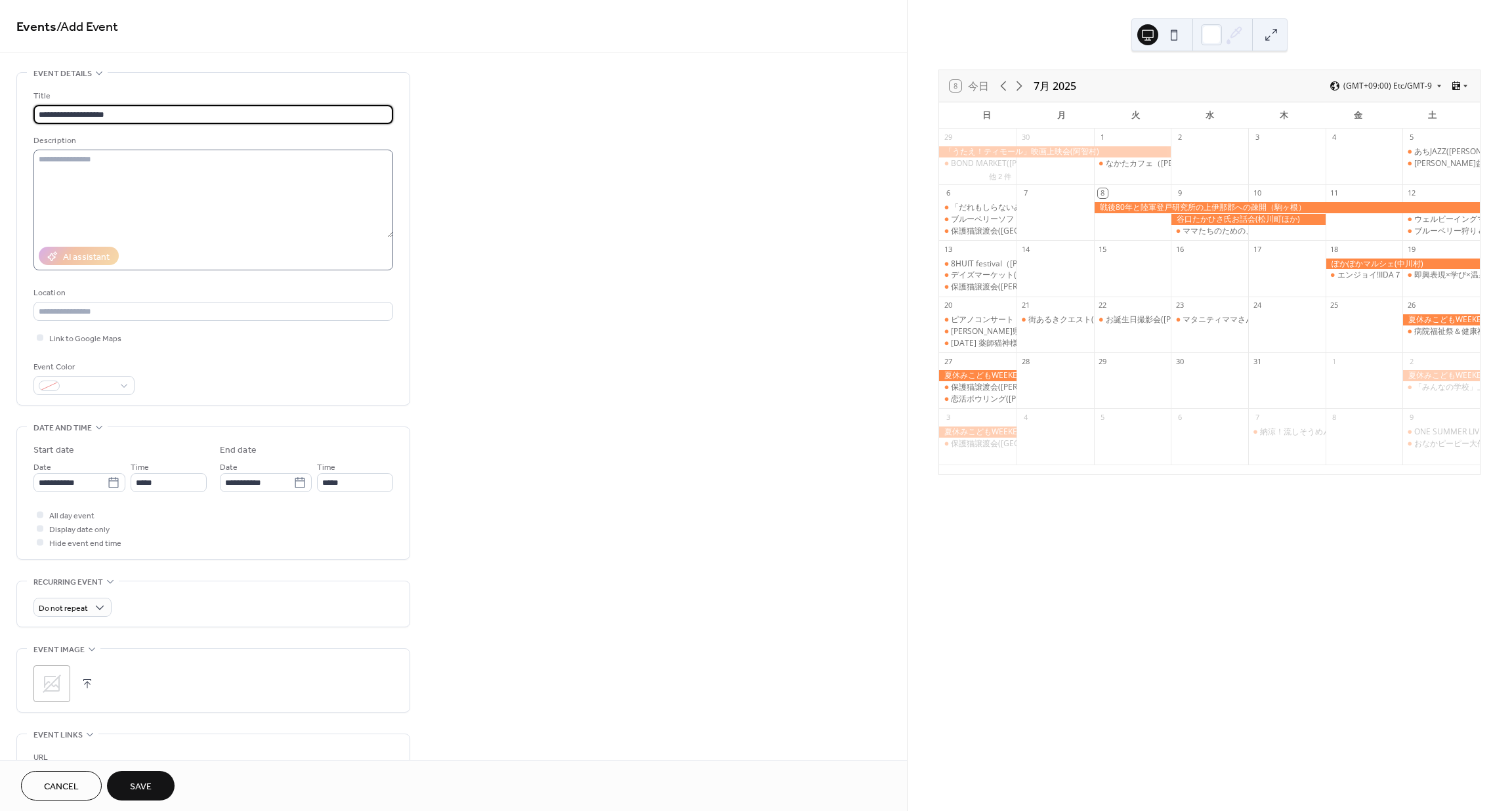 type on "**********" 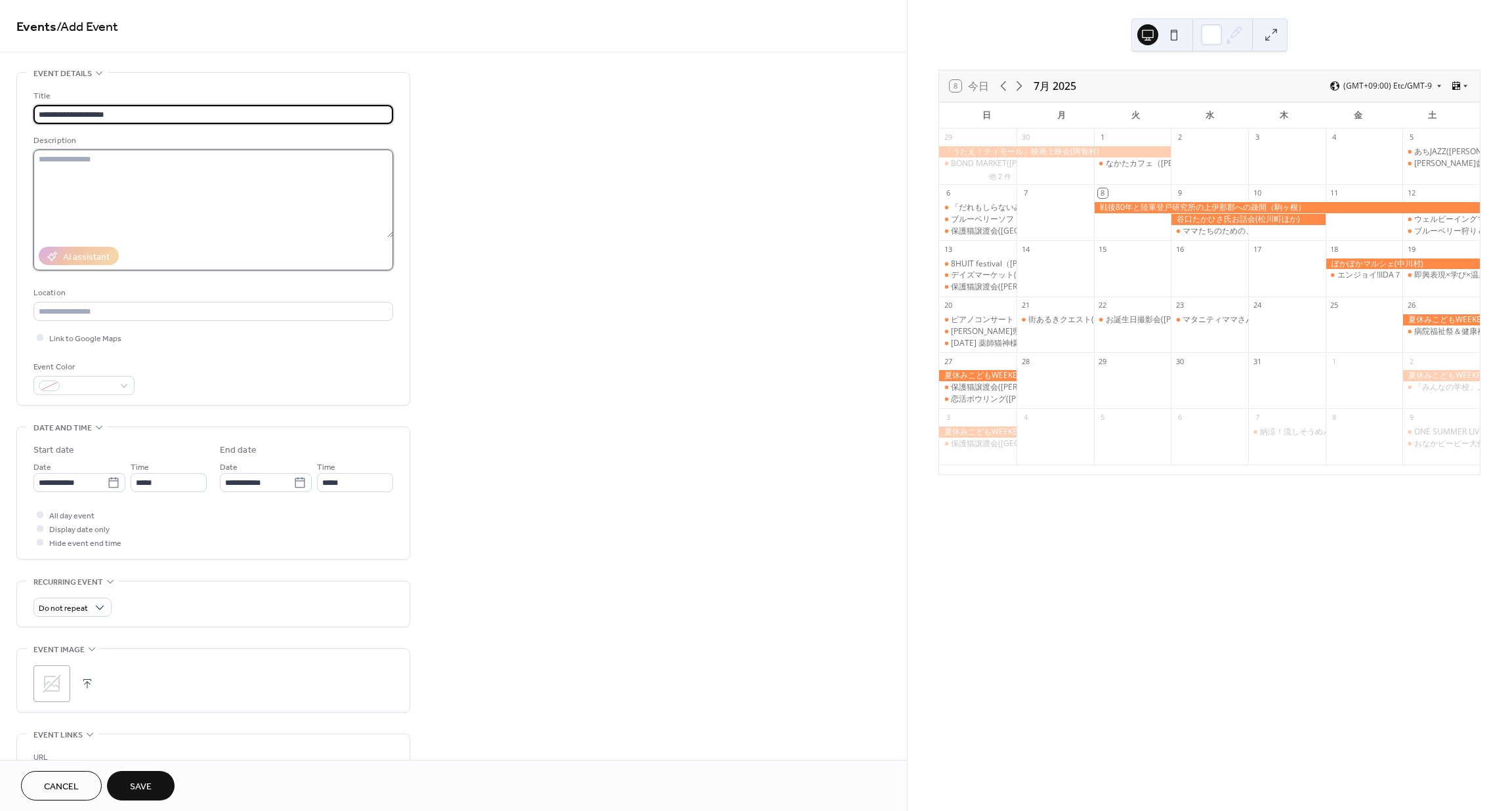 click at bounding box center [213, 194] 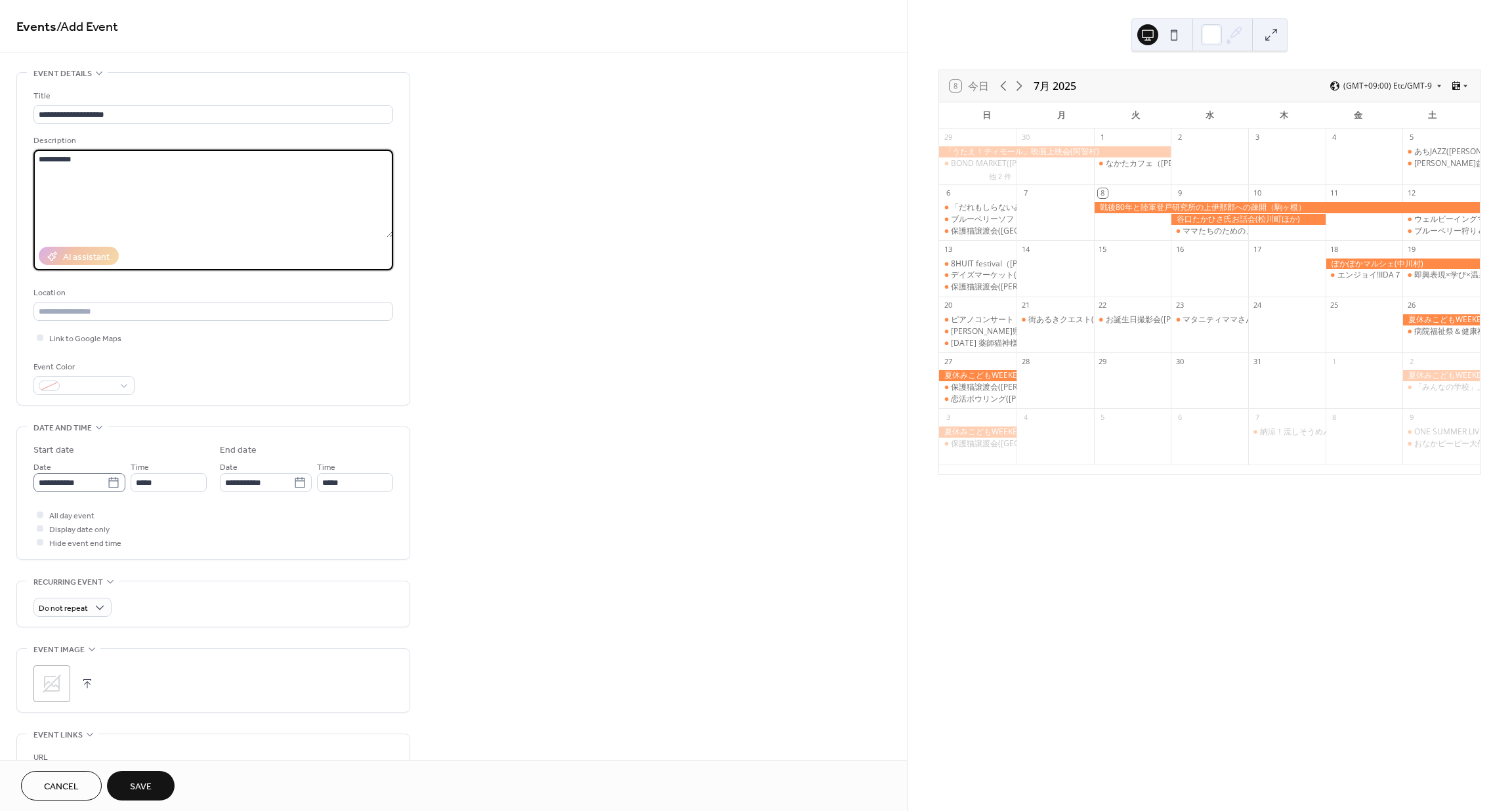 type on "**********" 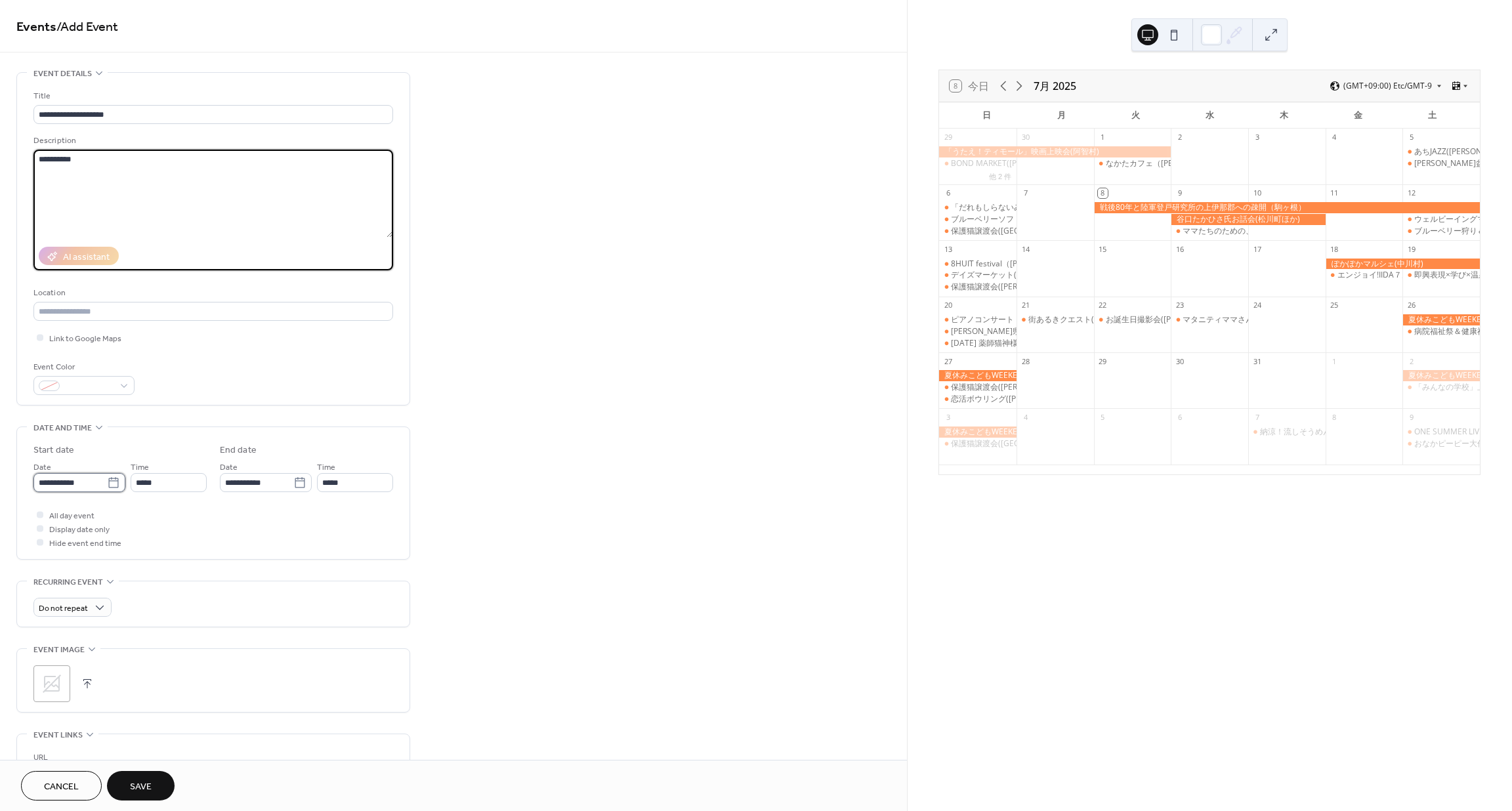 click on "**********" at bounding box center (70, 482) 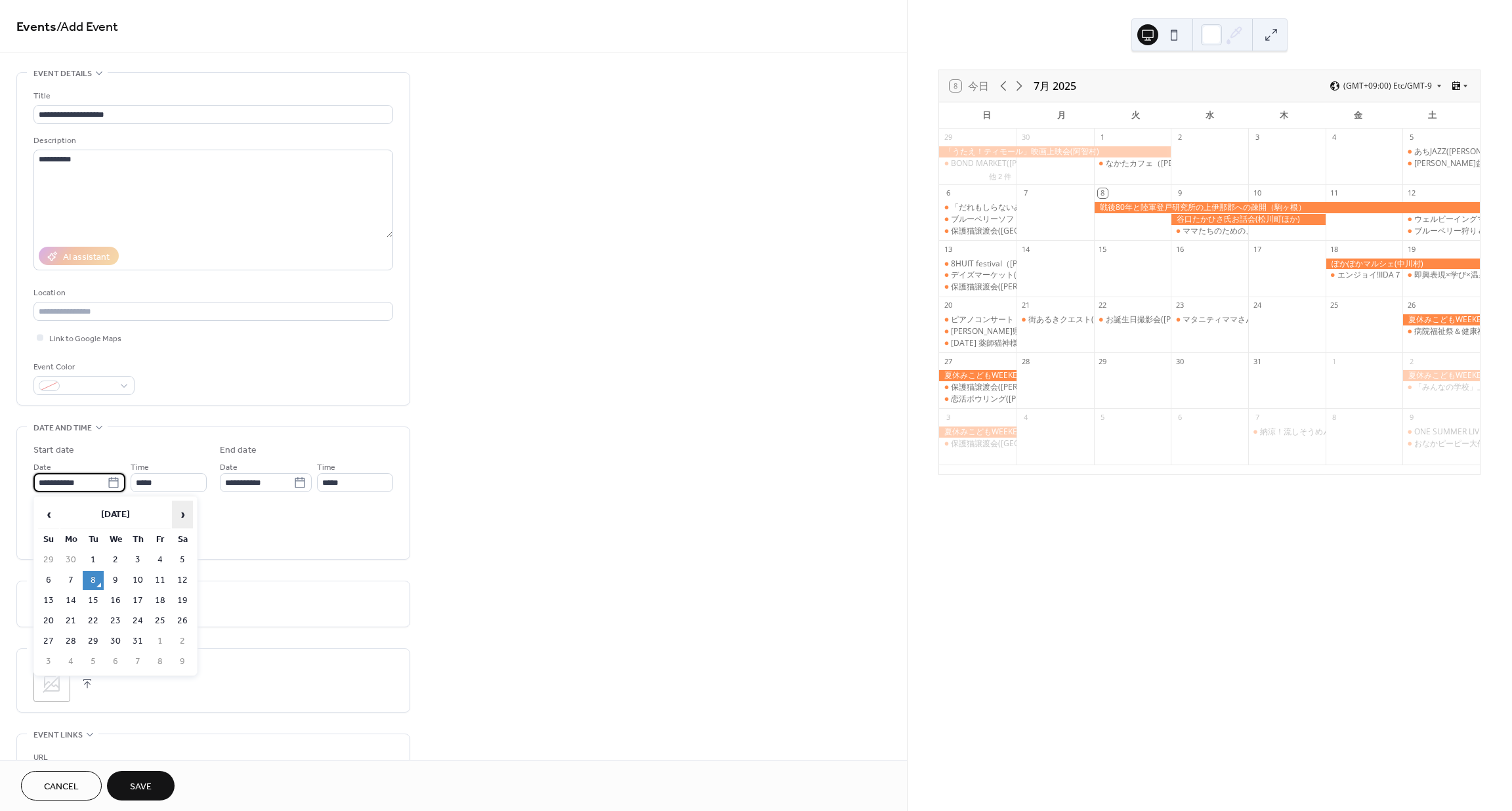 click on "›" at bounding box center (182, 514) 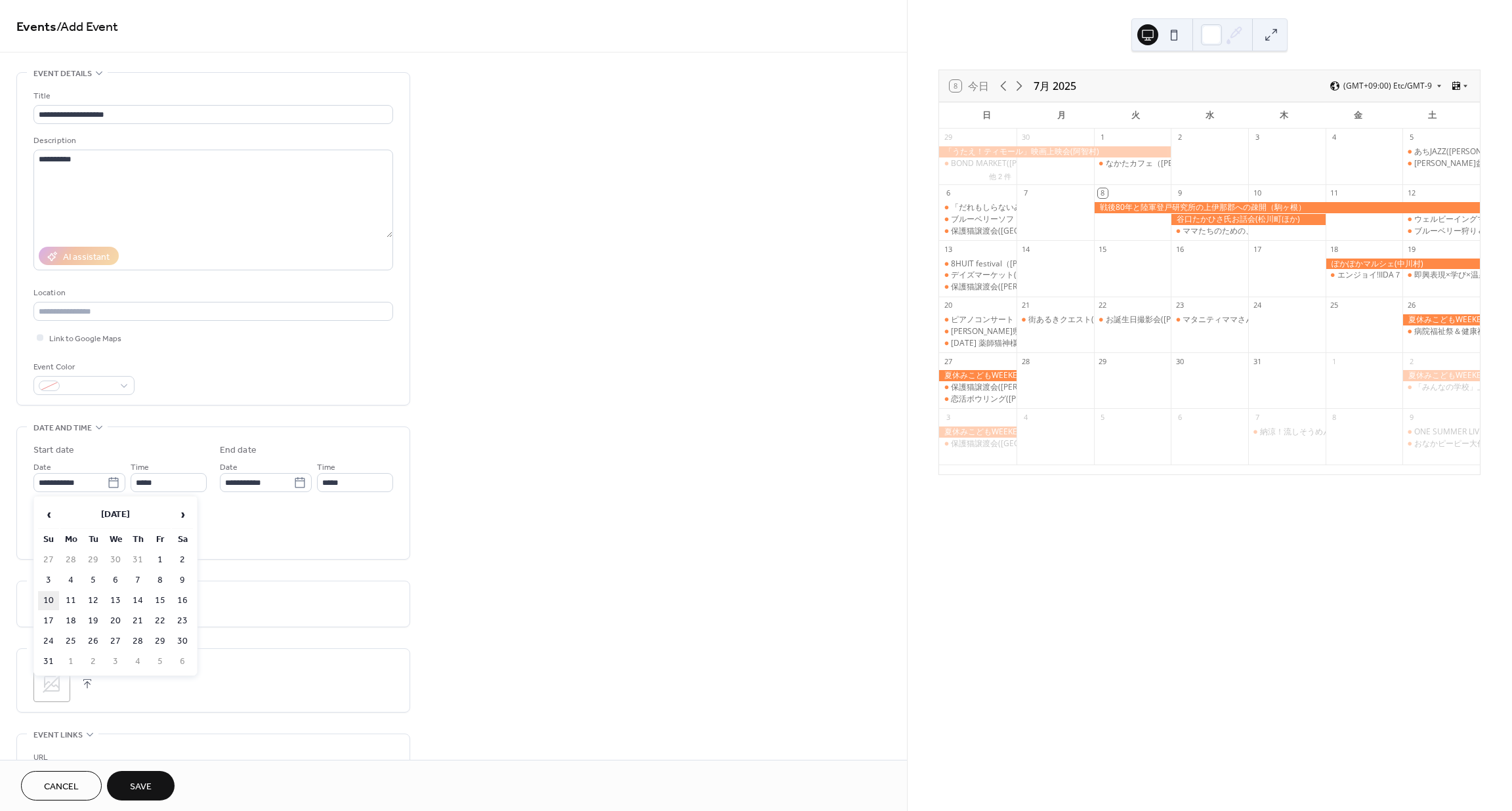 click on "10" at bounding box center [49, 600] 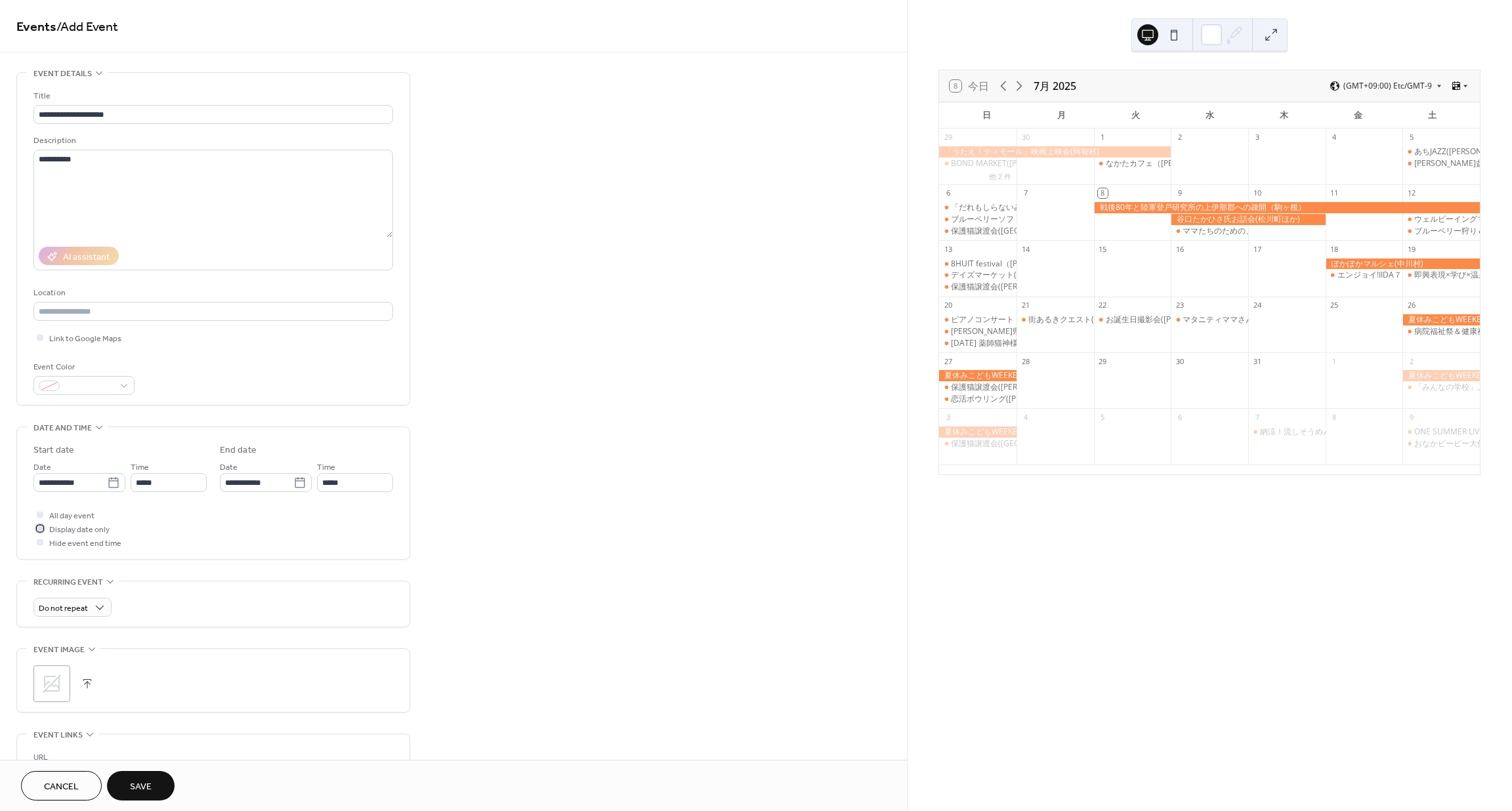 click on "Display date only" at bounding box center (79, 530) 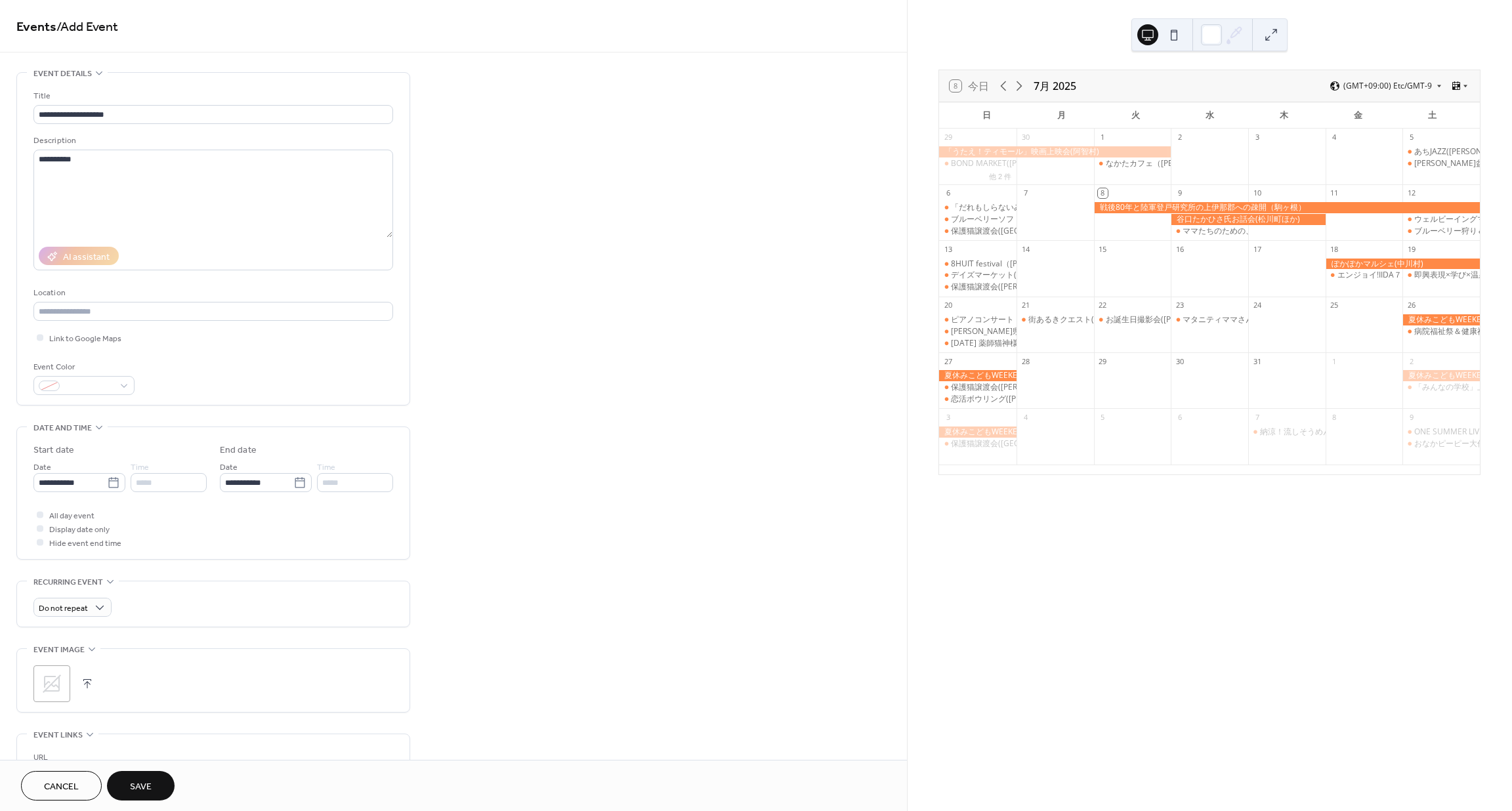 click 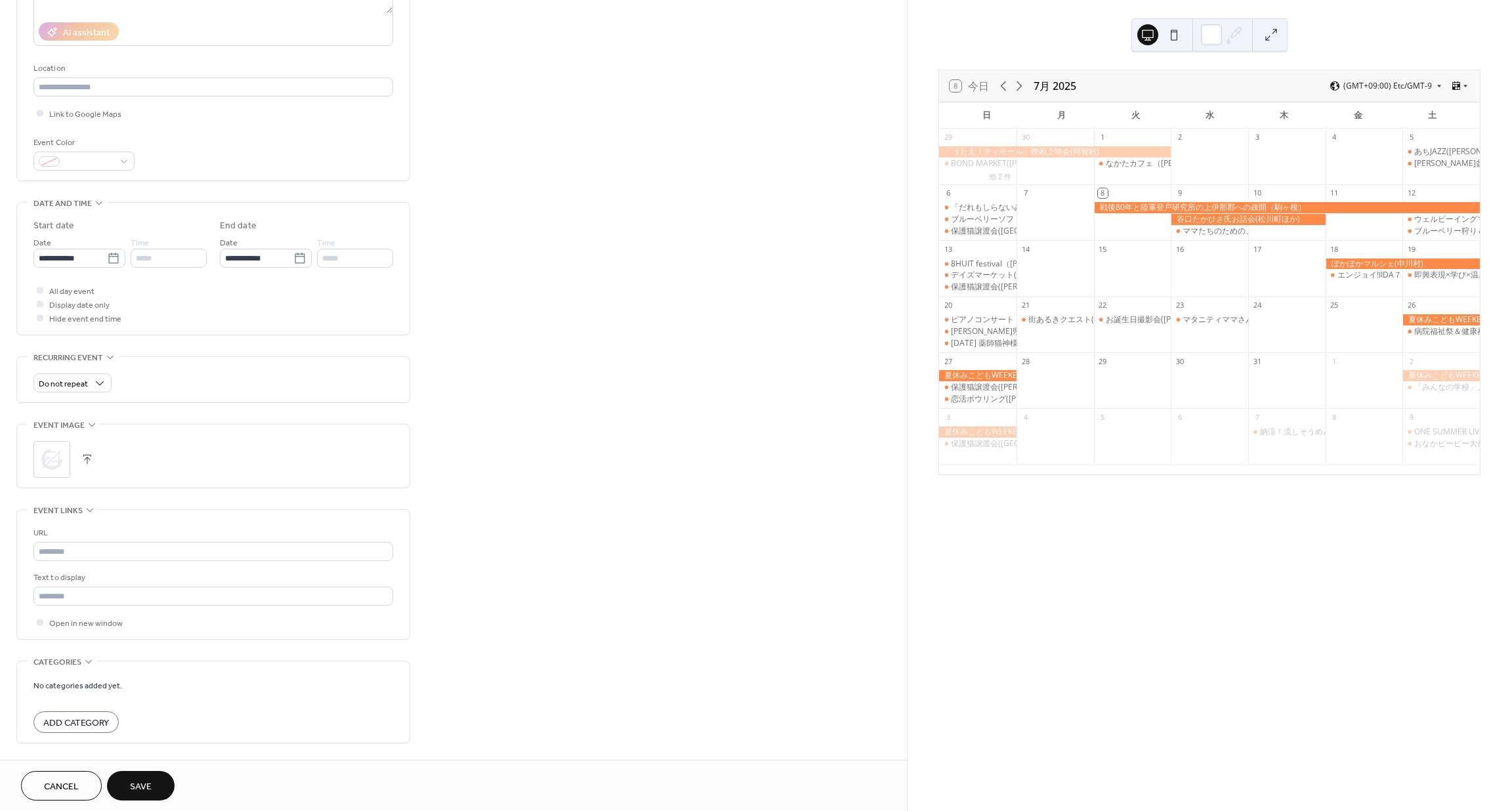 scroll, scrollTop: 274, scrollLeft: 0, axis: vertical 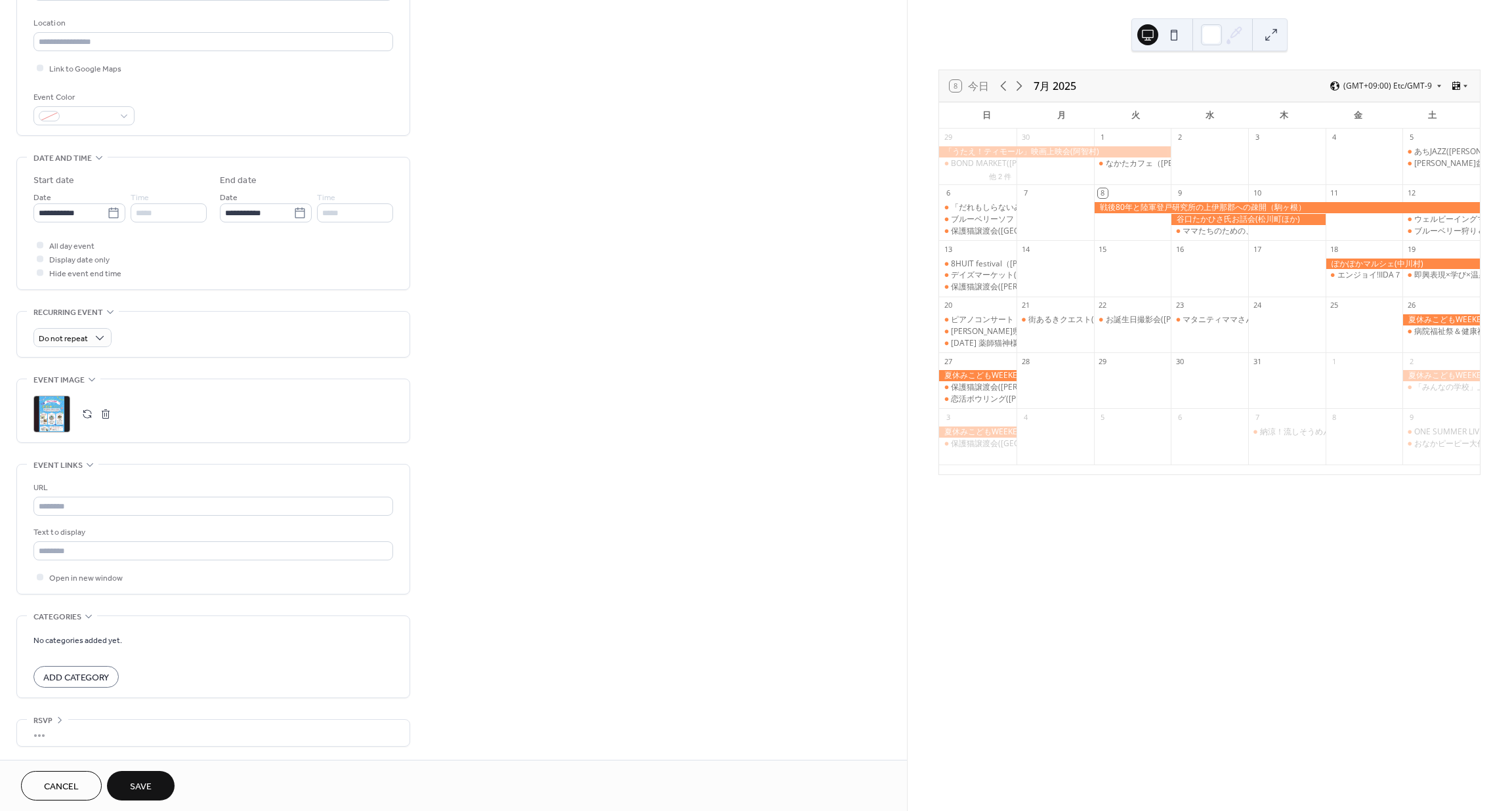 click on "URL" at bounding box center [212, 488] 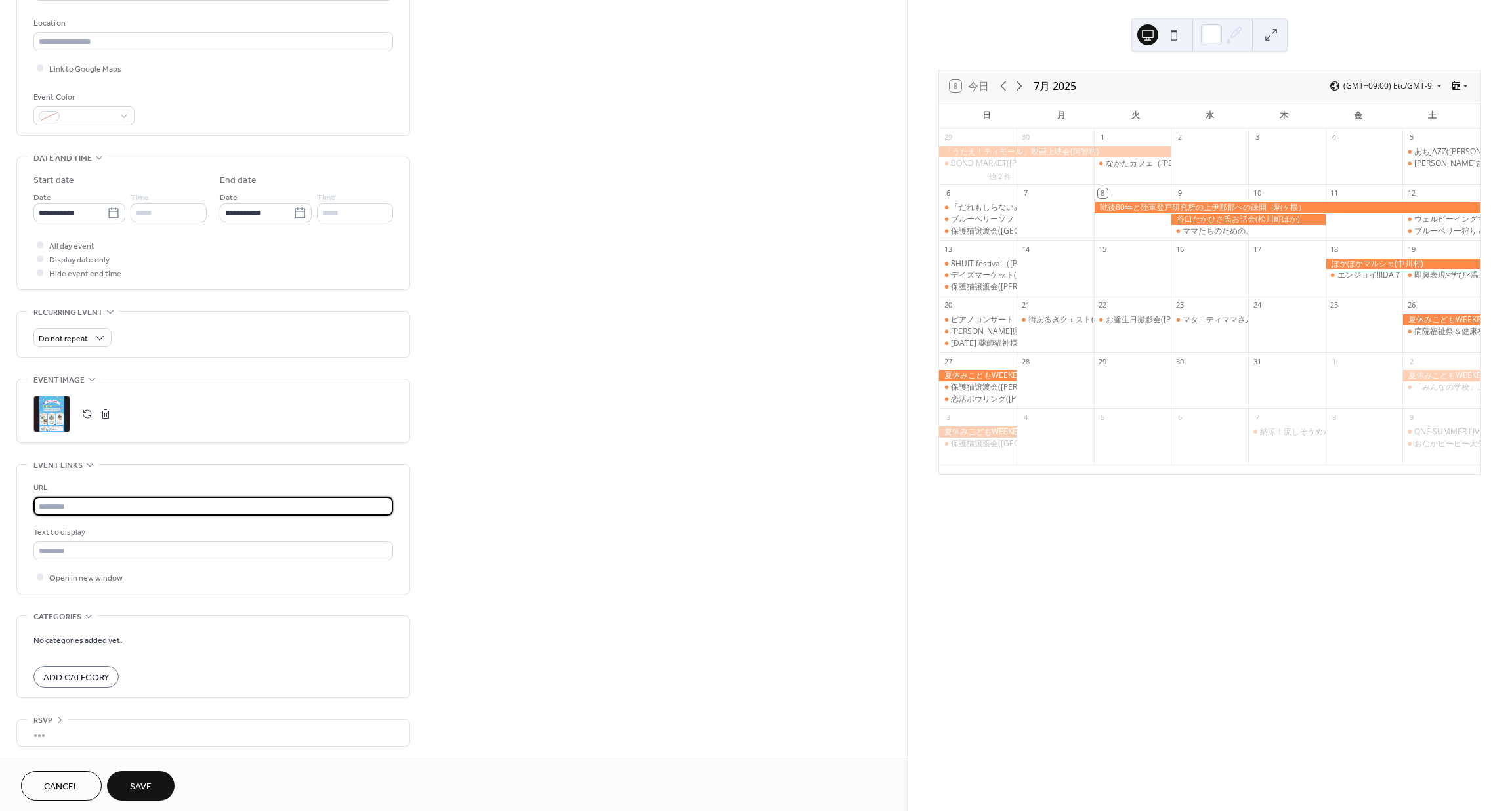 click at bounding box center (213, 506) 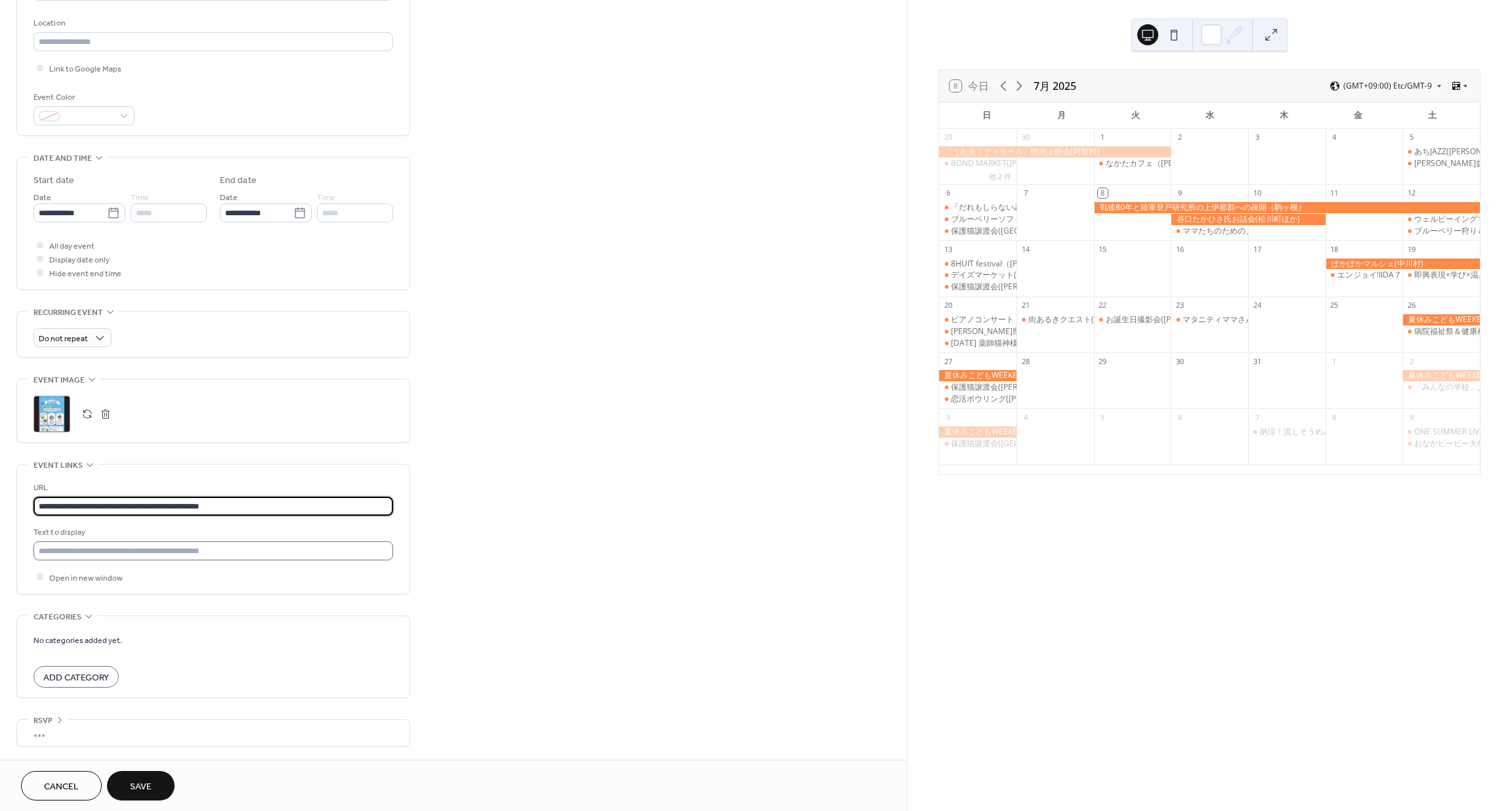 type on "**********" 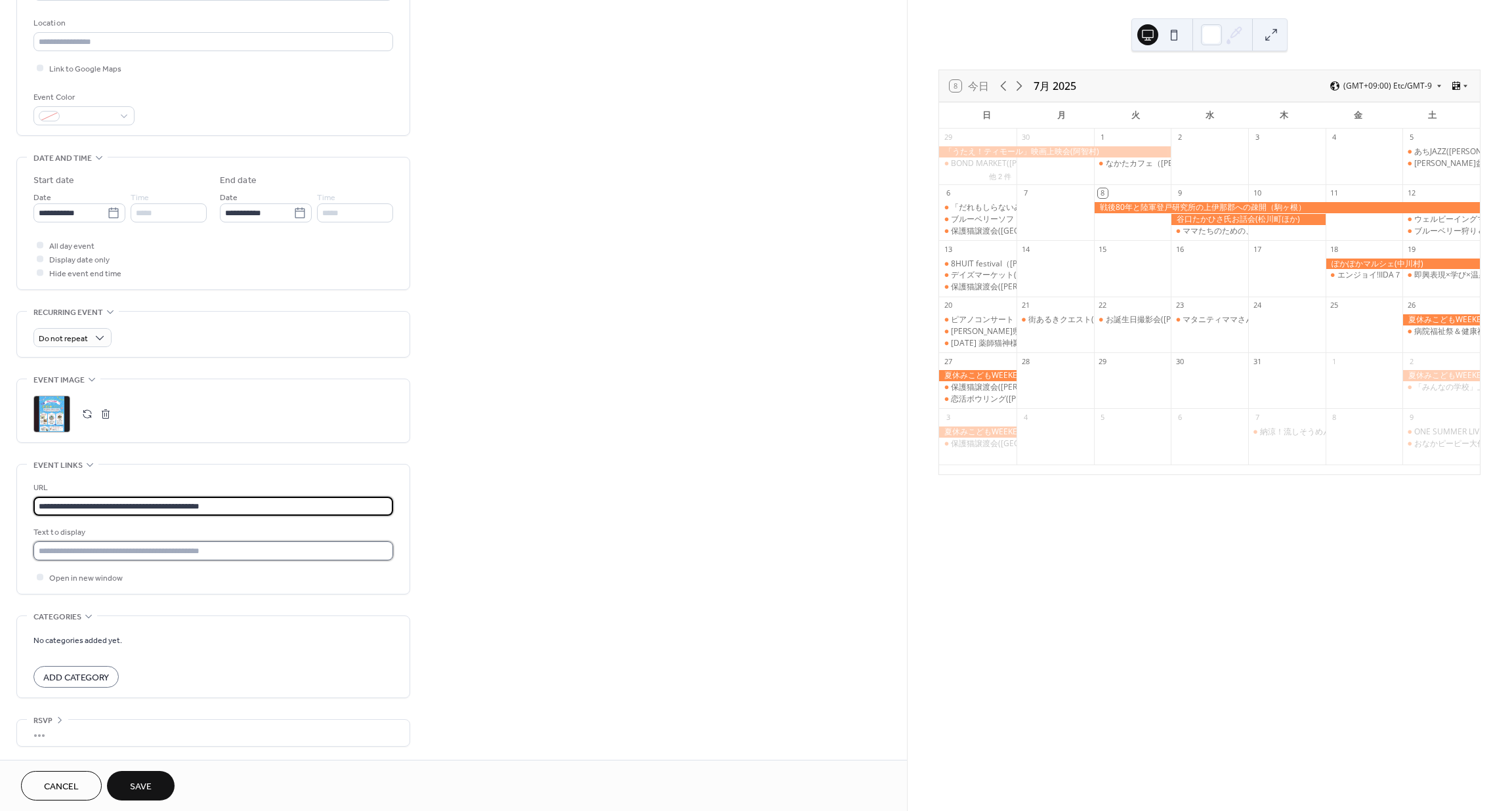 click at bounding box center [213, 551] 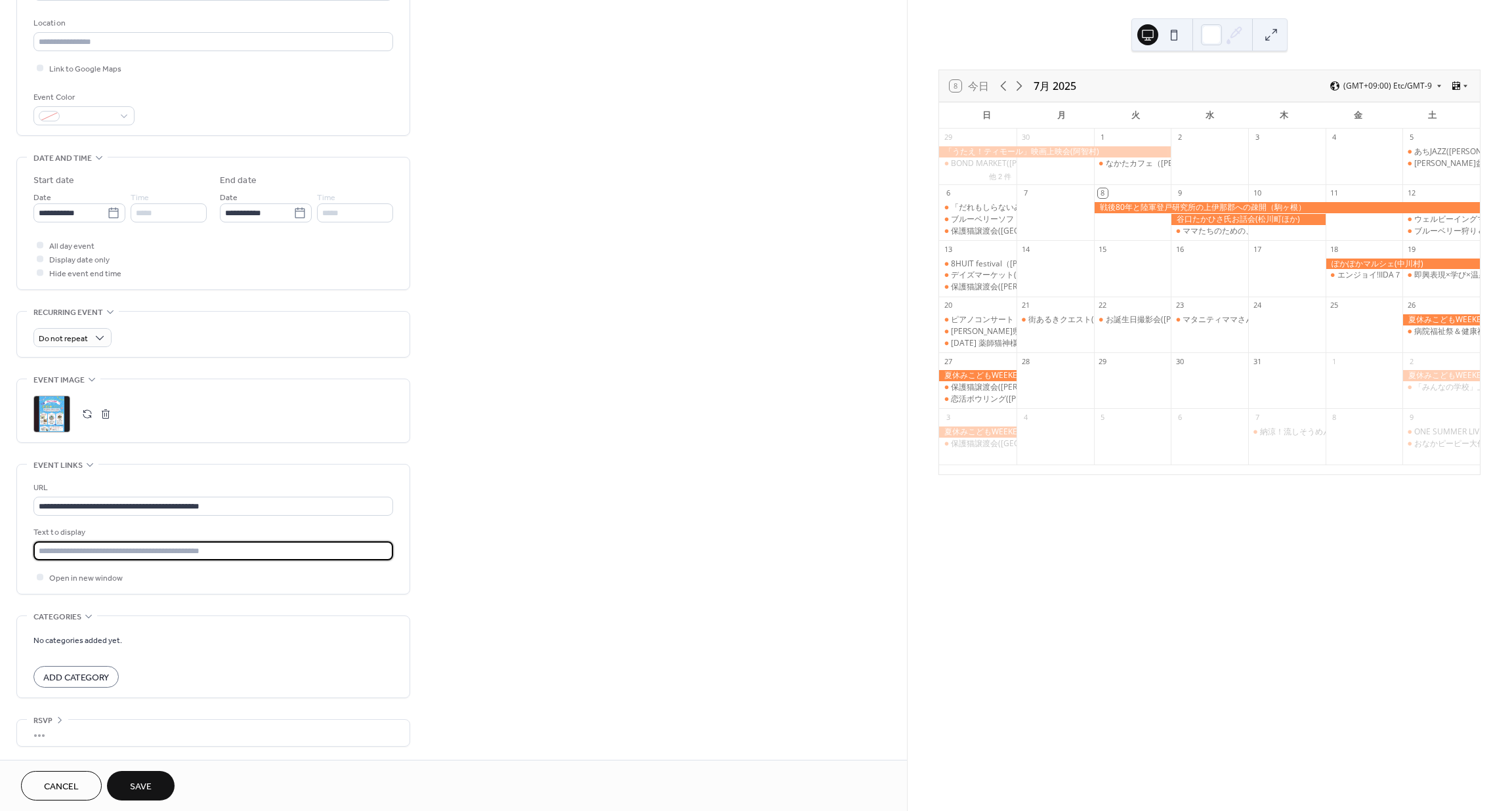 type on "******" 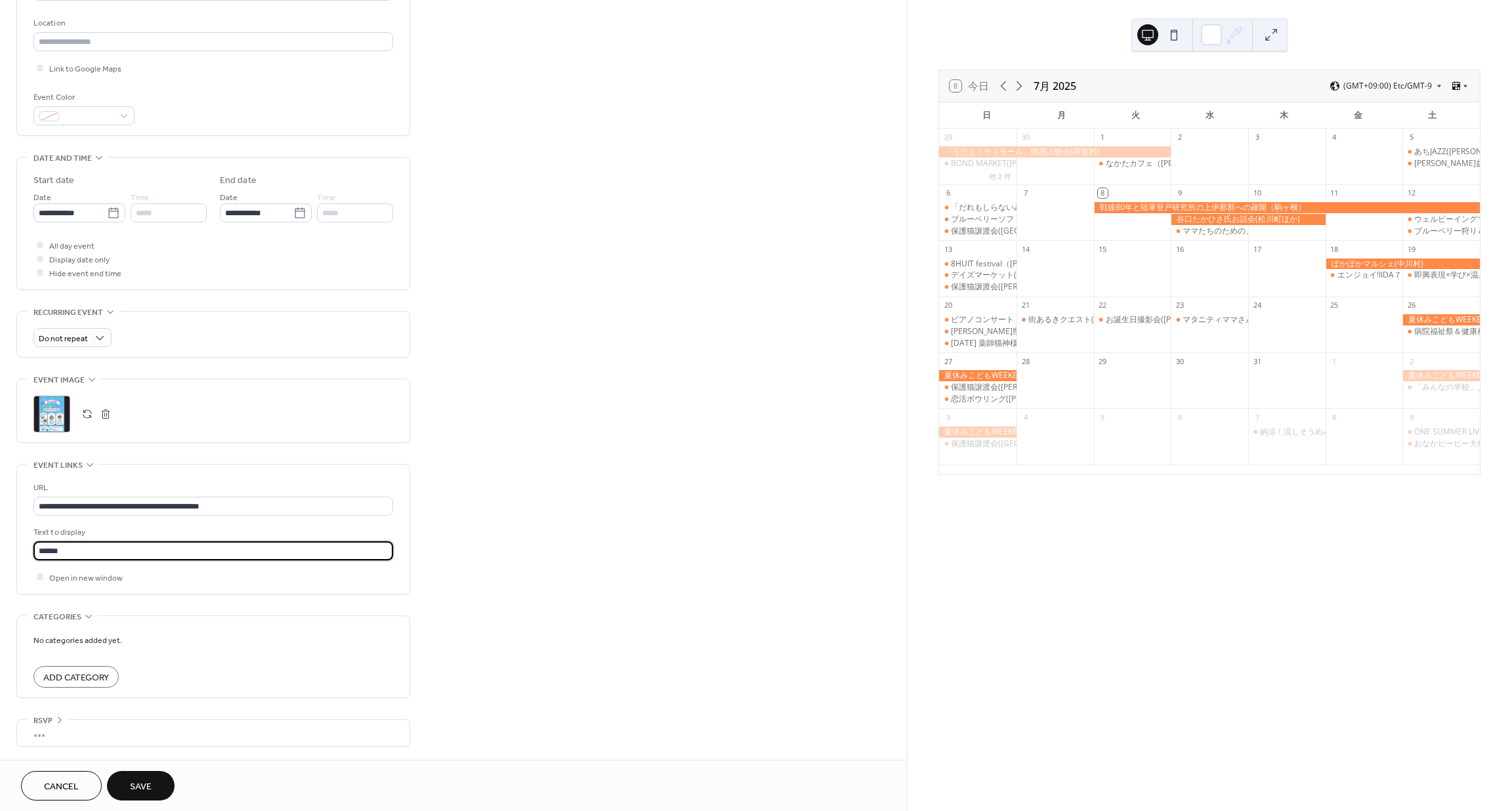 click on "**********" at bounding box center (453, 281) 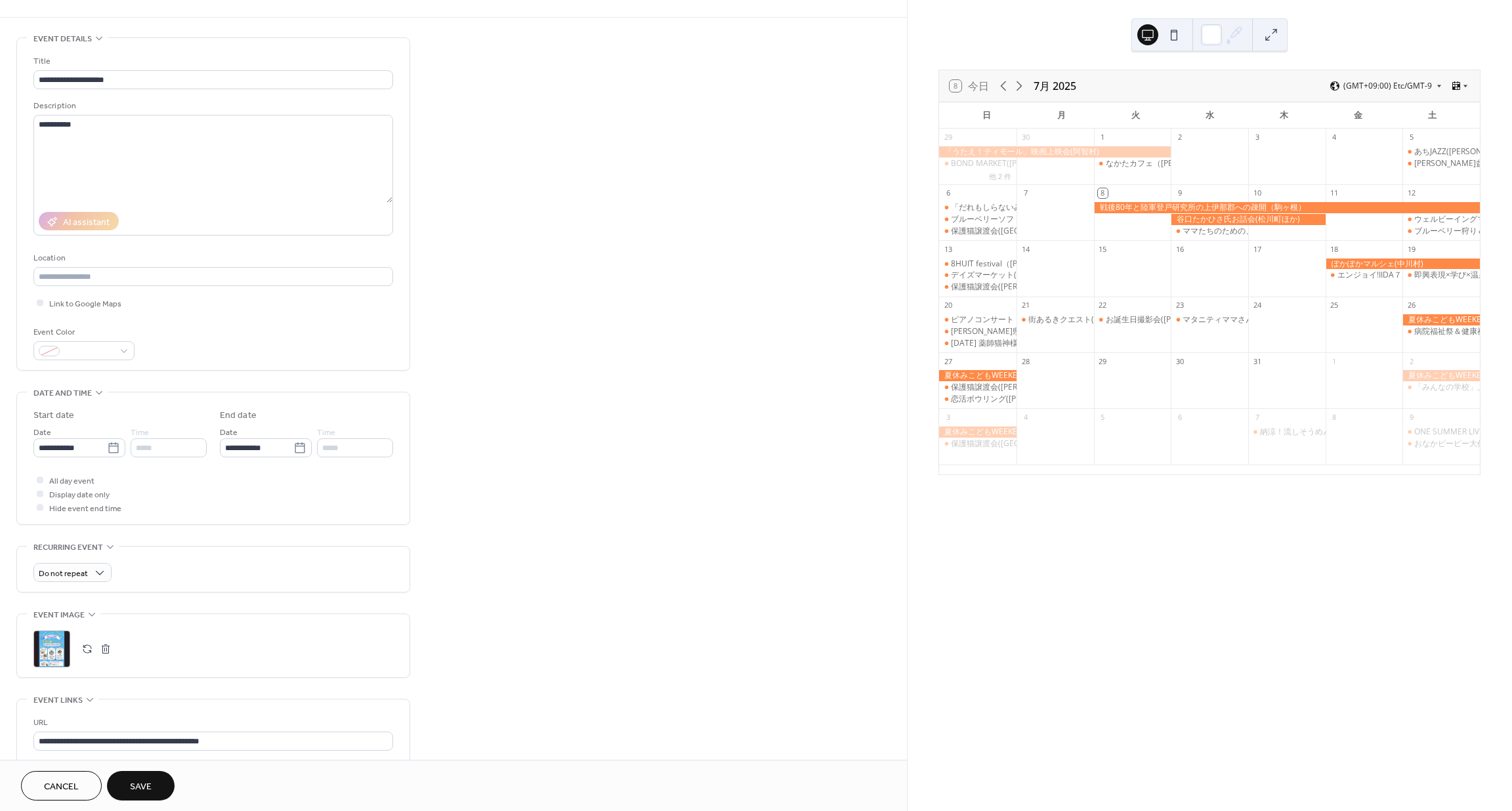 scroll, scrollTop: 0, scrollLeft: 0, axis: both 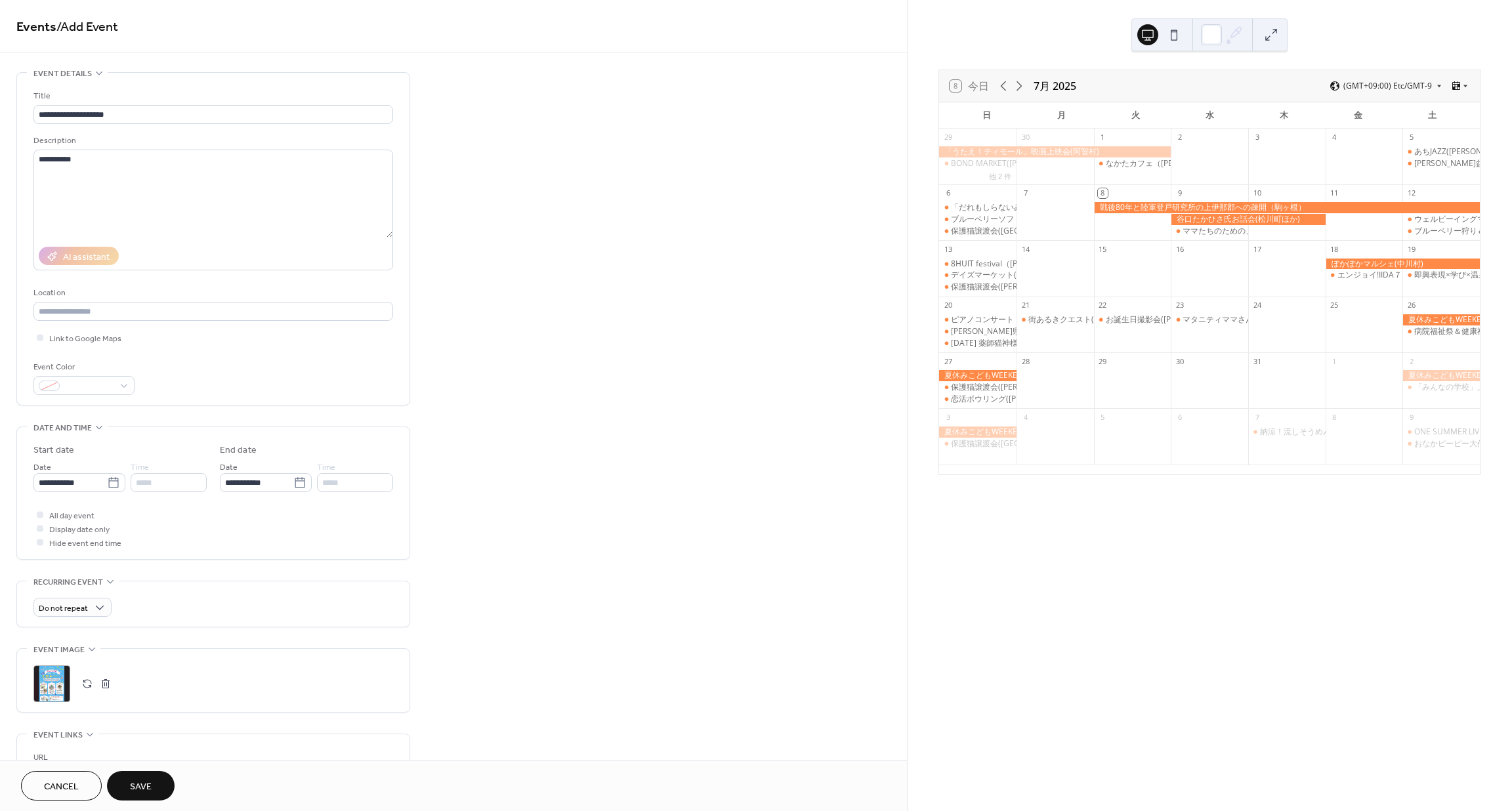 click on "Save" at bounding box center (140, 785) 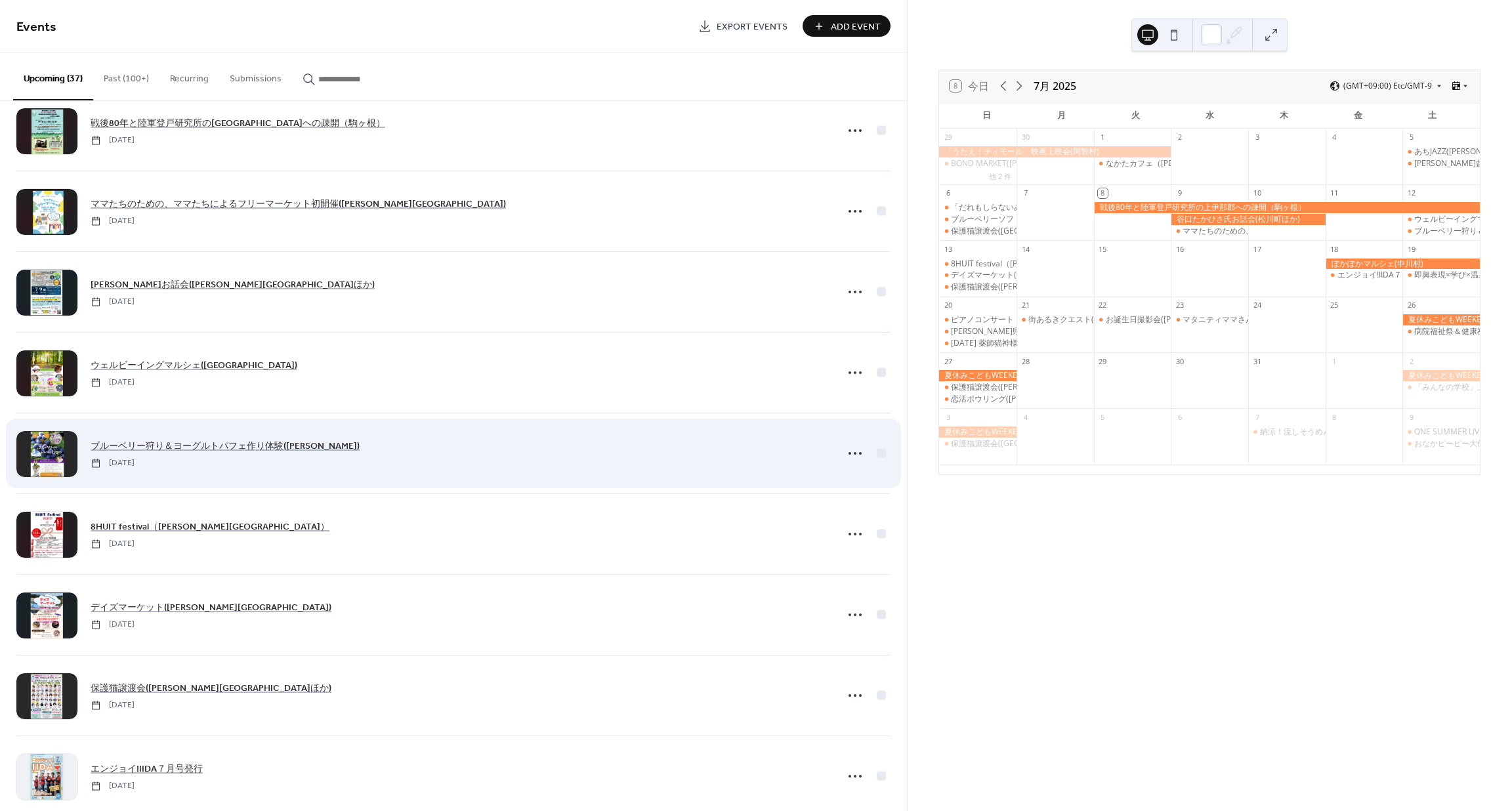 scroll, scrollTop: 0, scrollLeft: 0, axis: both 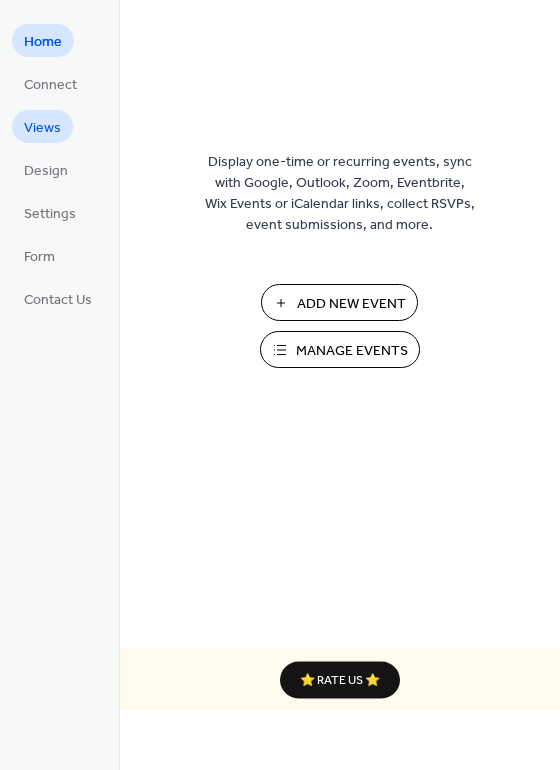 click on "Views" at bounding box center [42, 128] 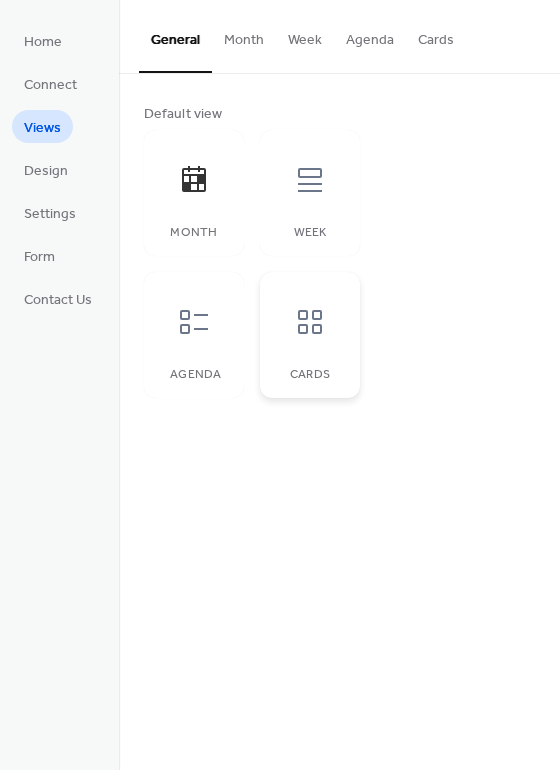 click 